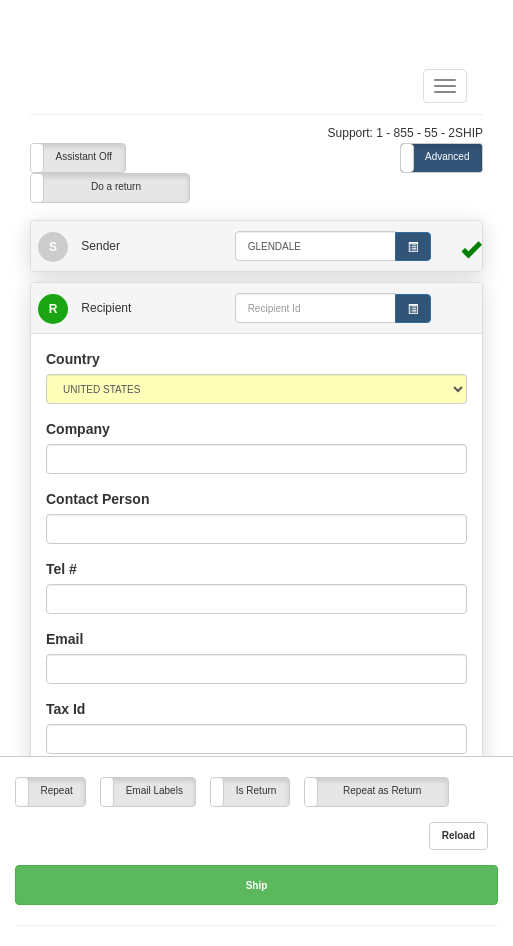 scroll, scrollTop: 0, scrollLeft: 0, axis: both 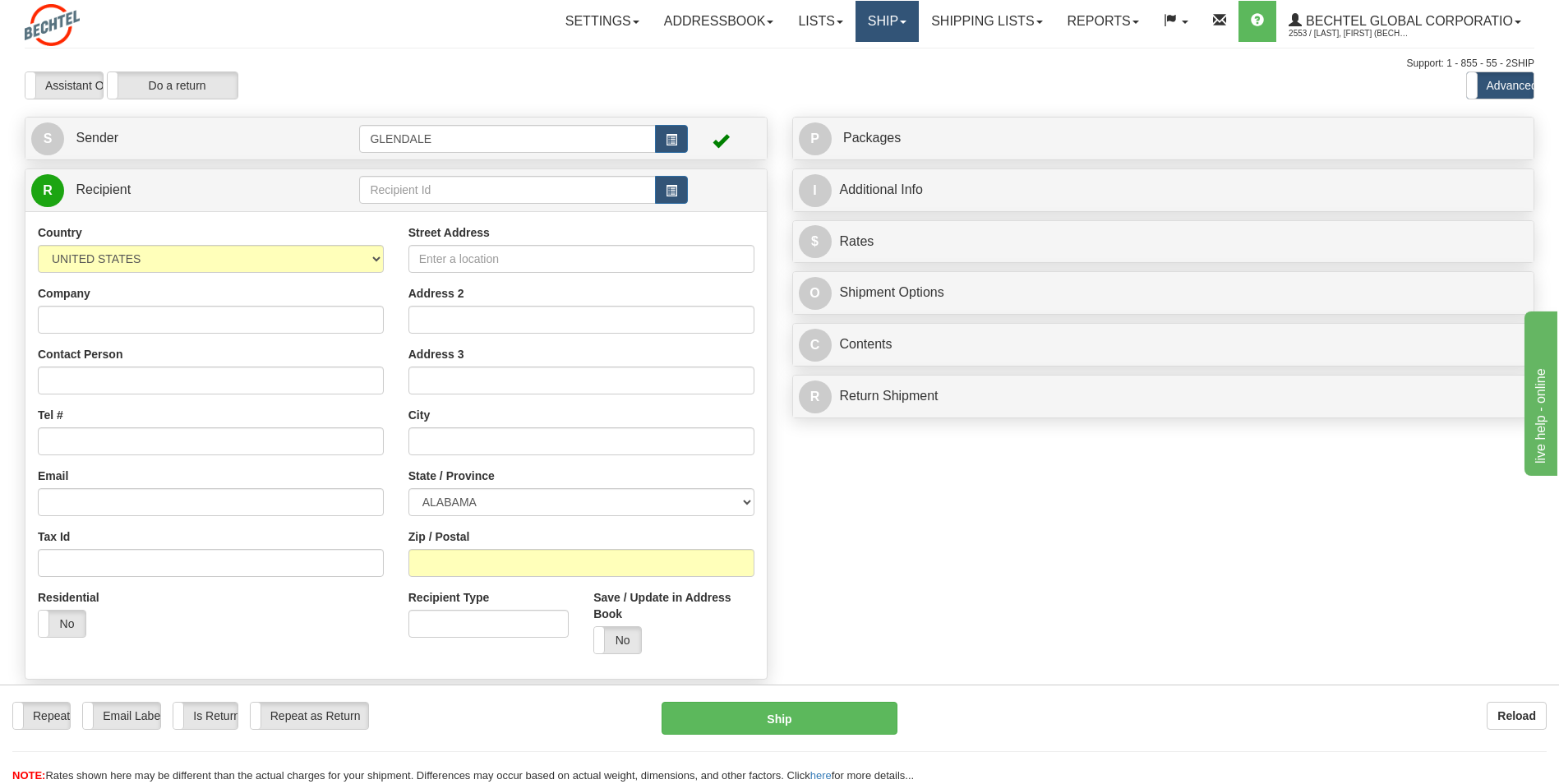 click on "Ship" at bounding box center (887, 21) 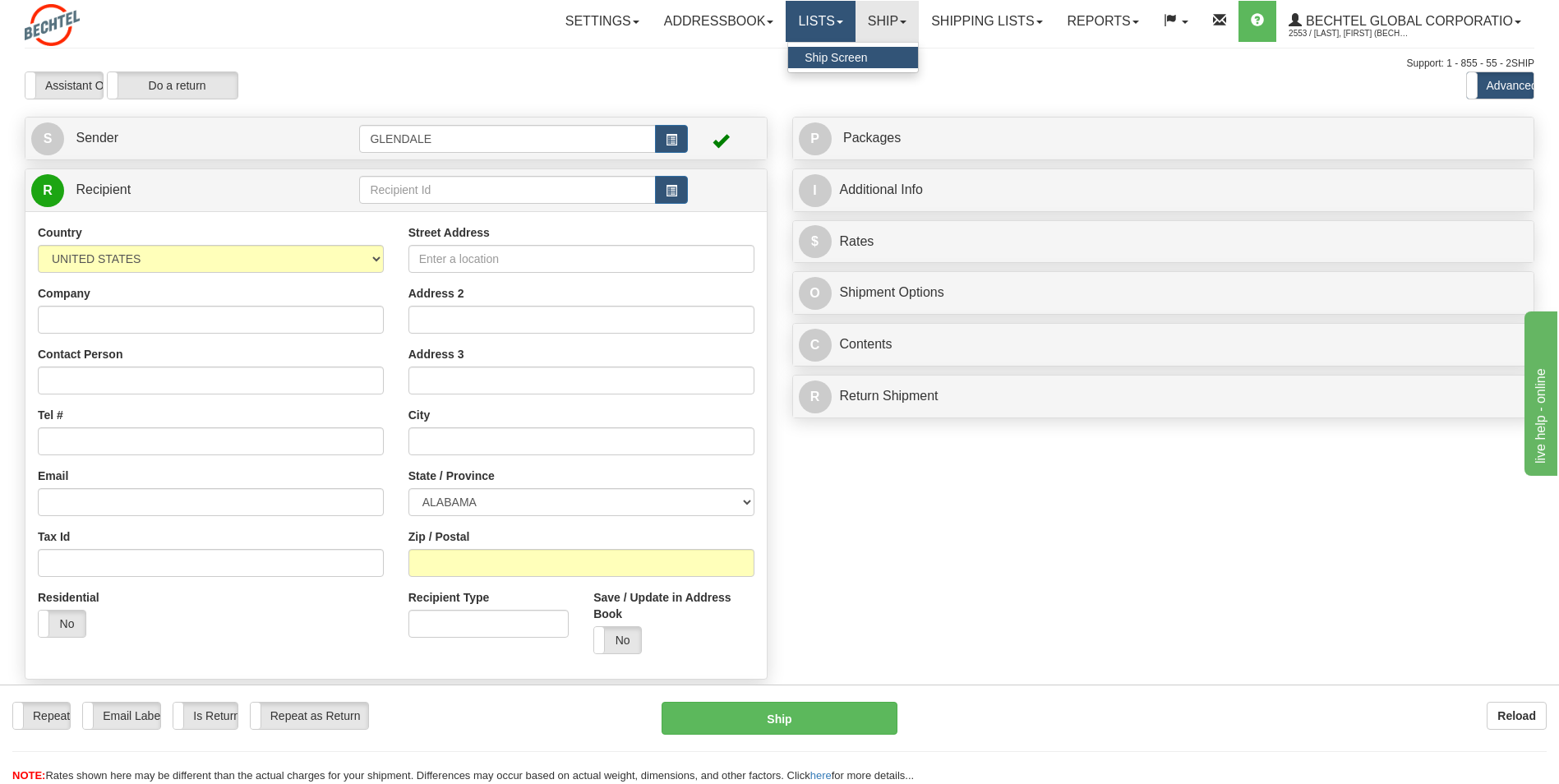 click on "Lists" at bounding box center (820, 21) 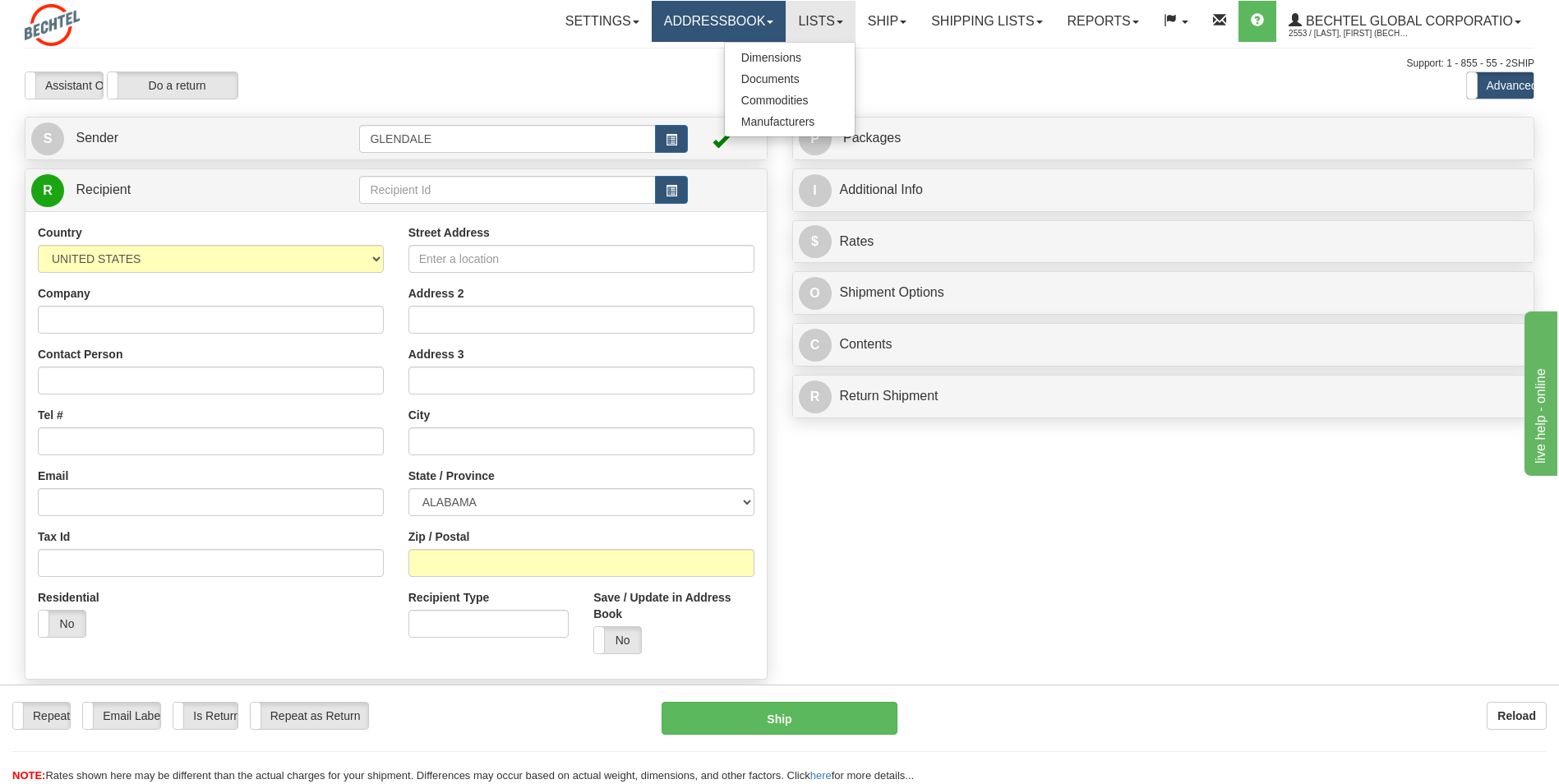 click on "Addressbook" at bounding box center [719, 21] 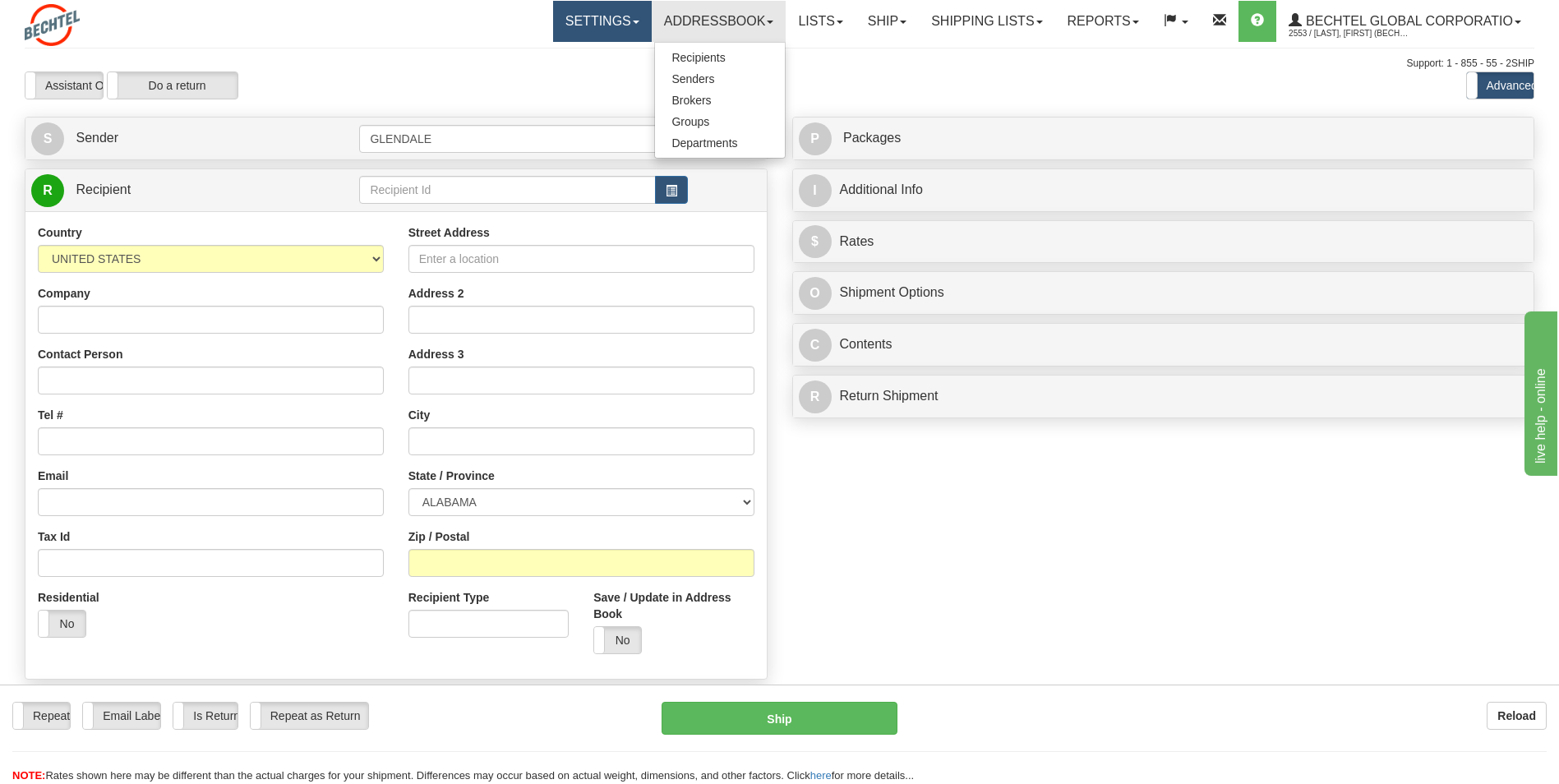 click at bounding box center [636, 22] 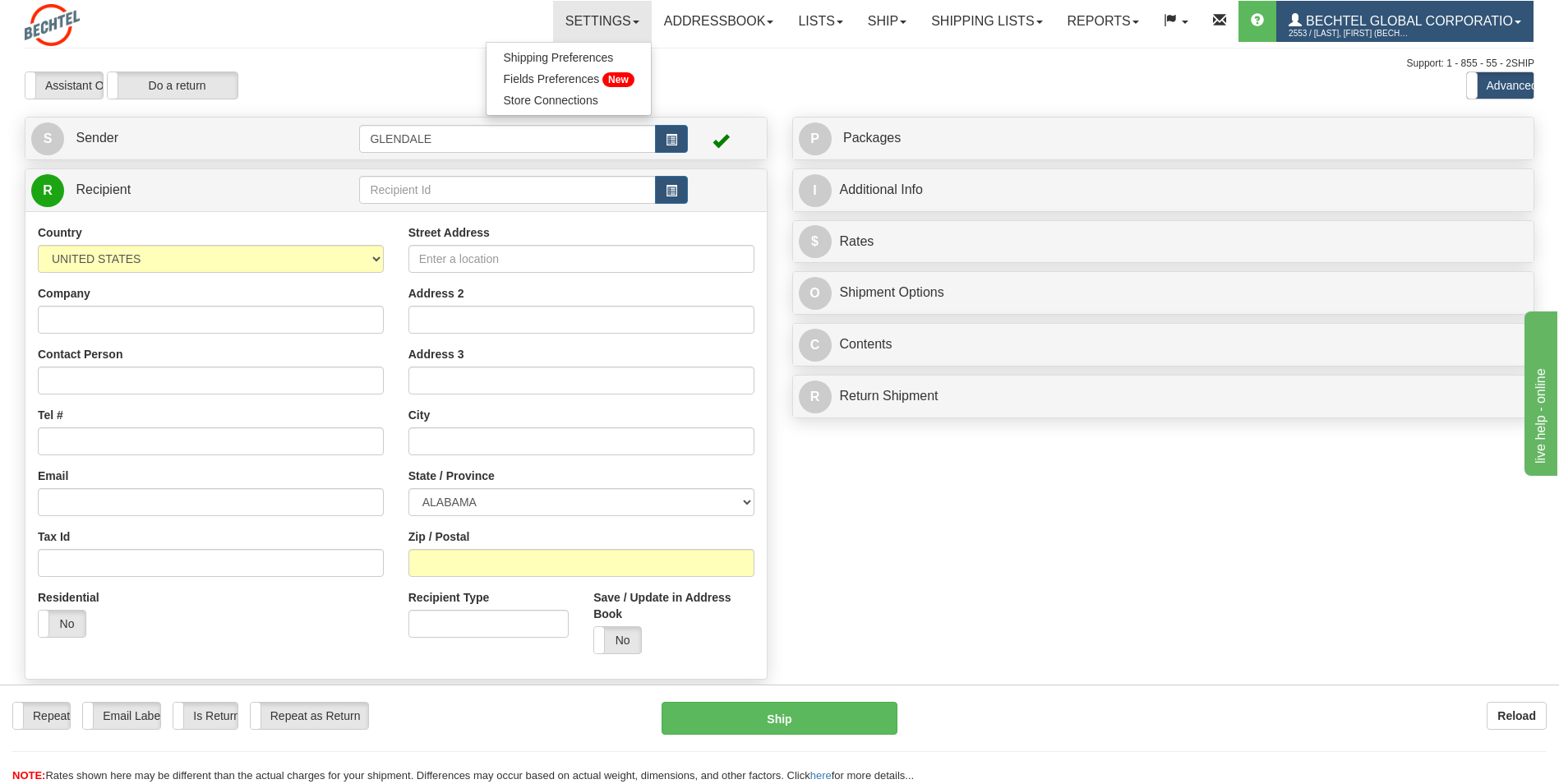 click on "Bechtel Global Corporatio" at bounding box center [1407, 21] 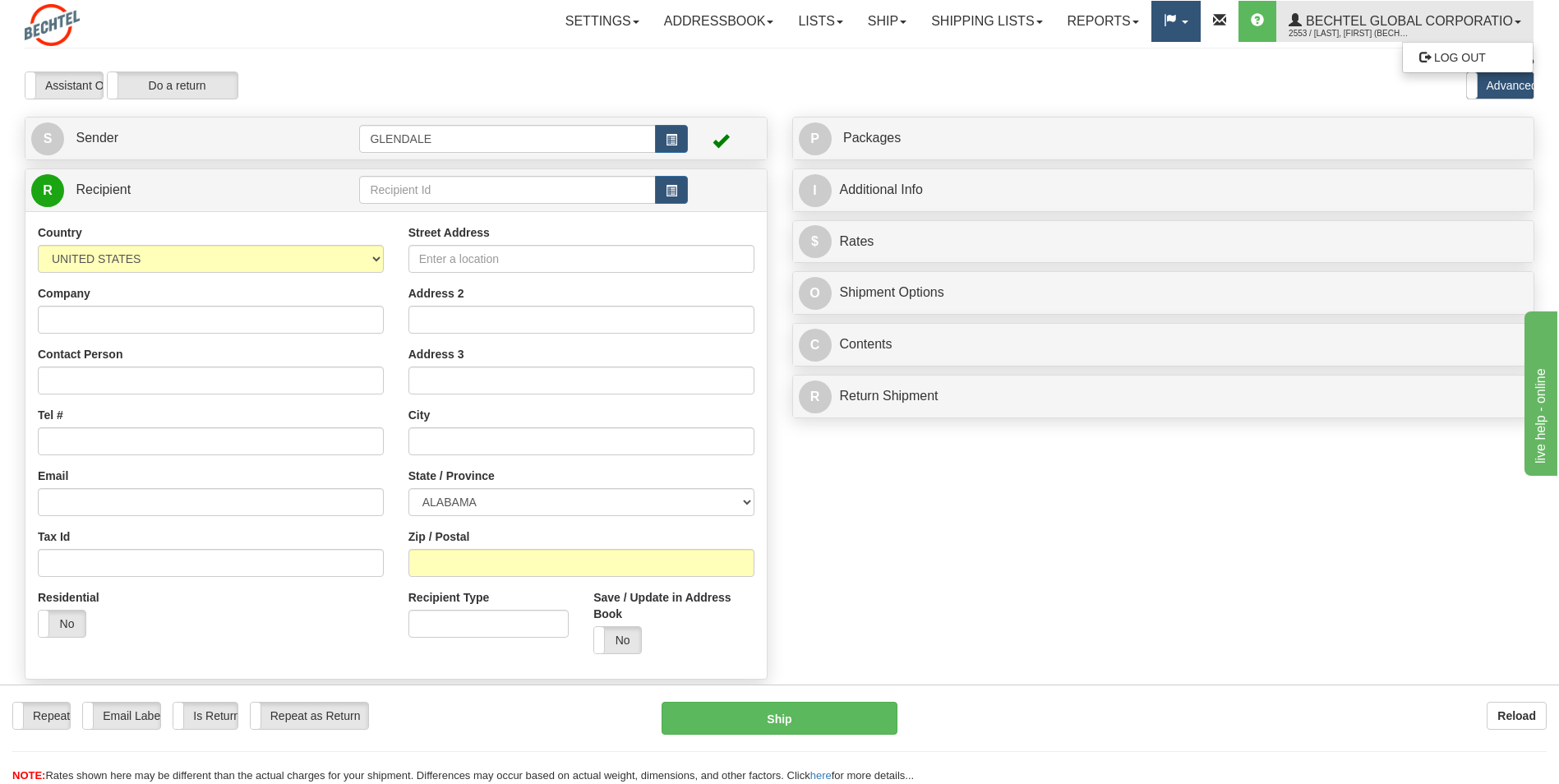 click at bounding box center (1170, 21) 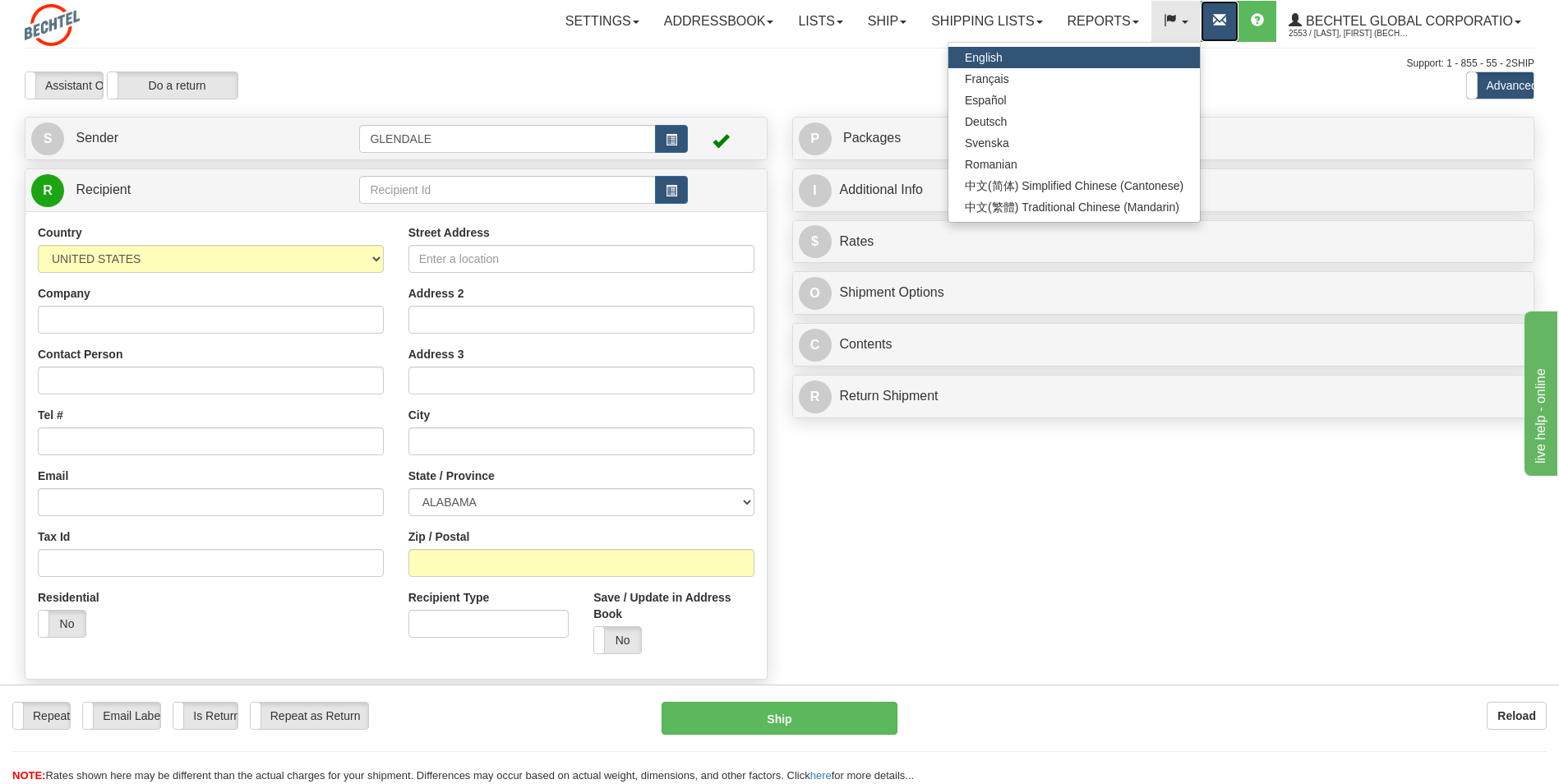click at bounding box center (1220, 21) 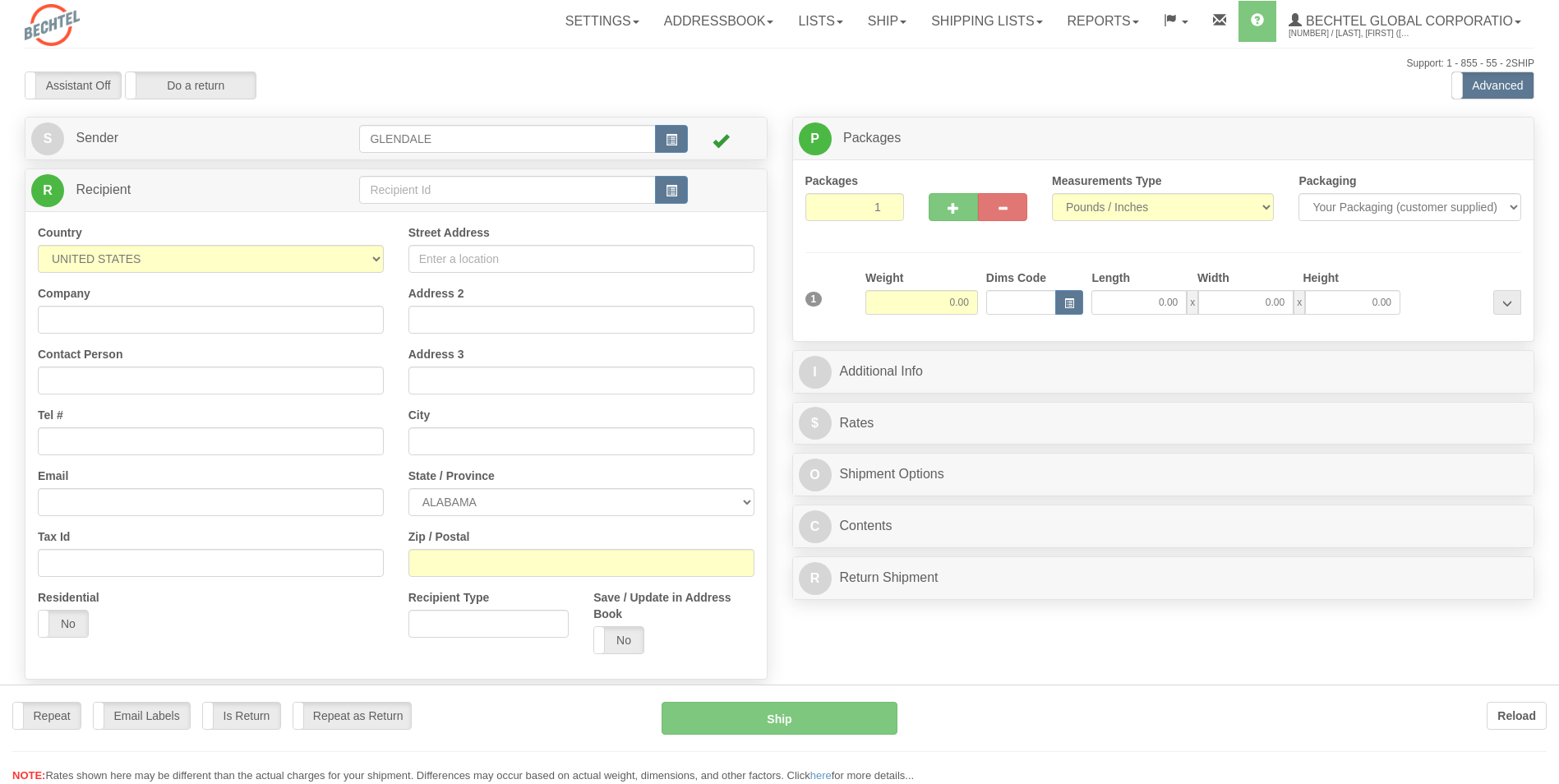 scroll, scrollTop: 0, scrollLeft: 0, axis: both 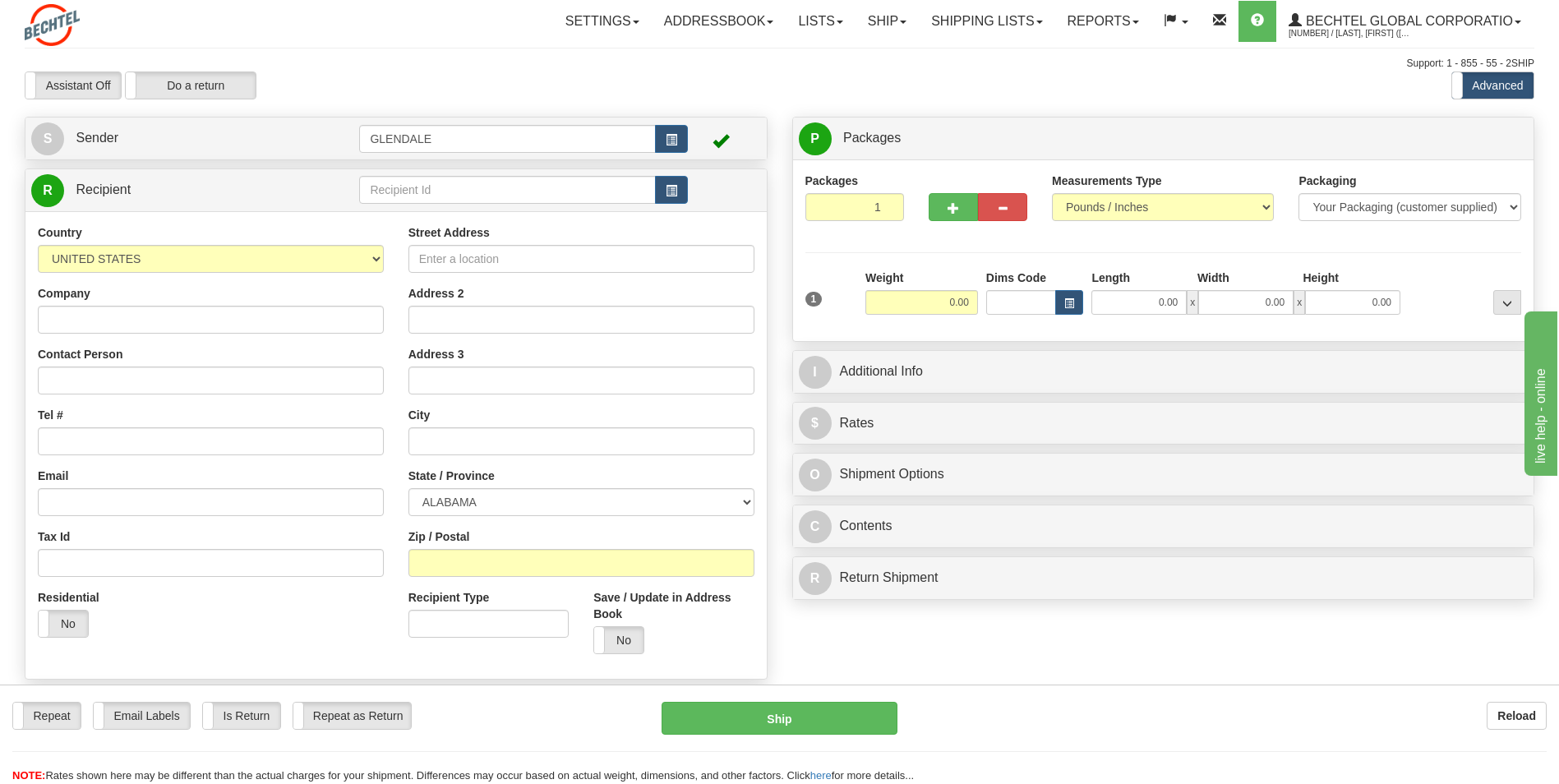 click on "live help - online" at bounding box center (1603, 495) 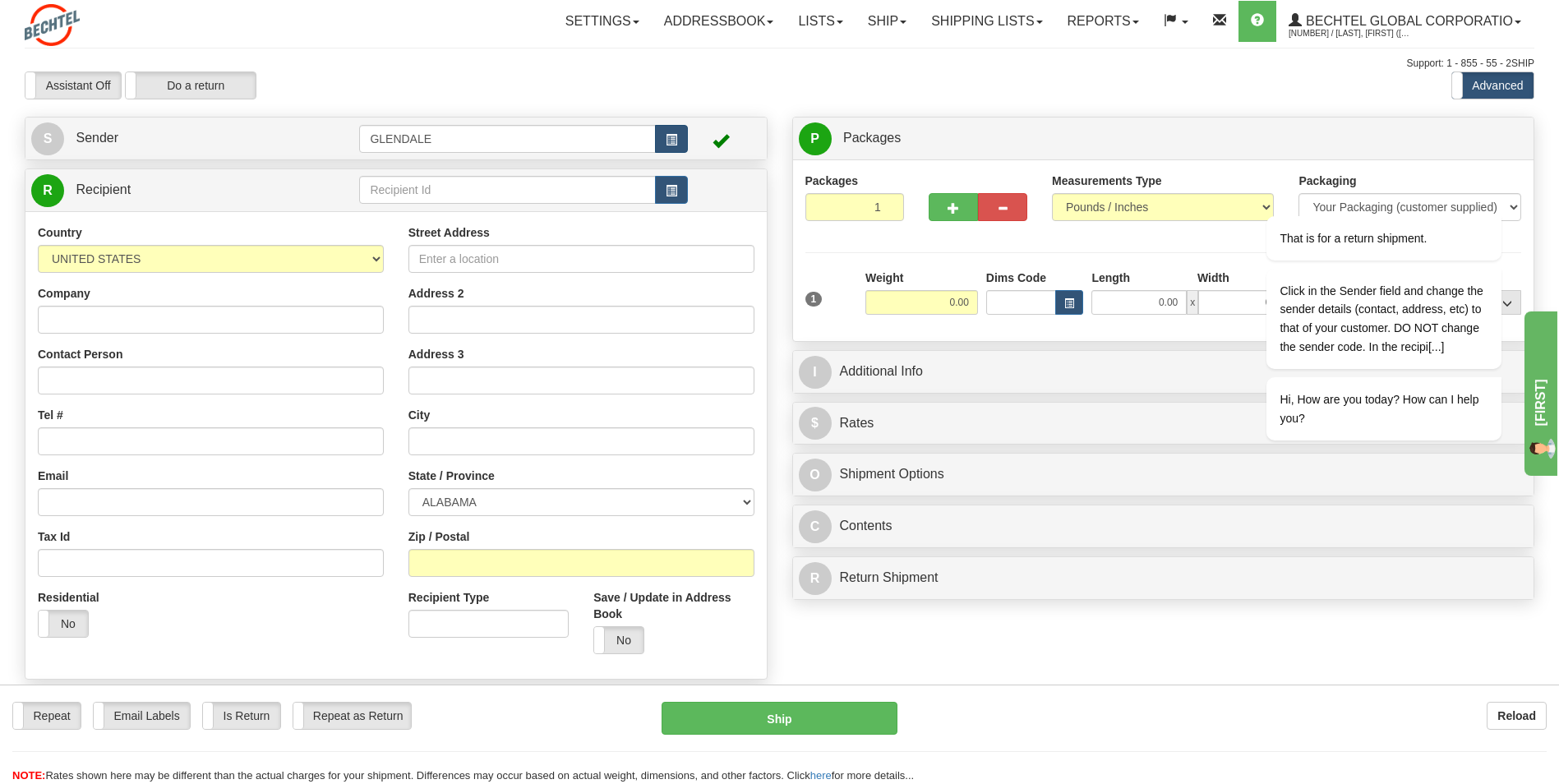 click at bounding box center (671, 140) 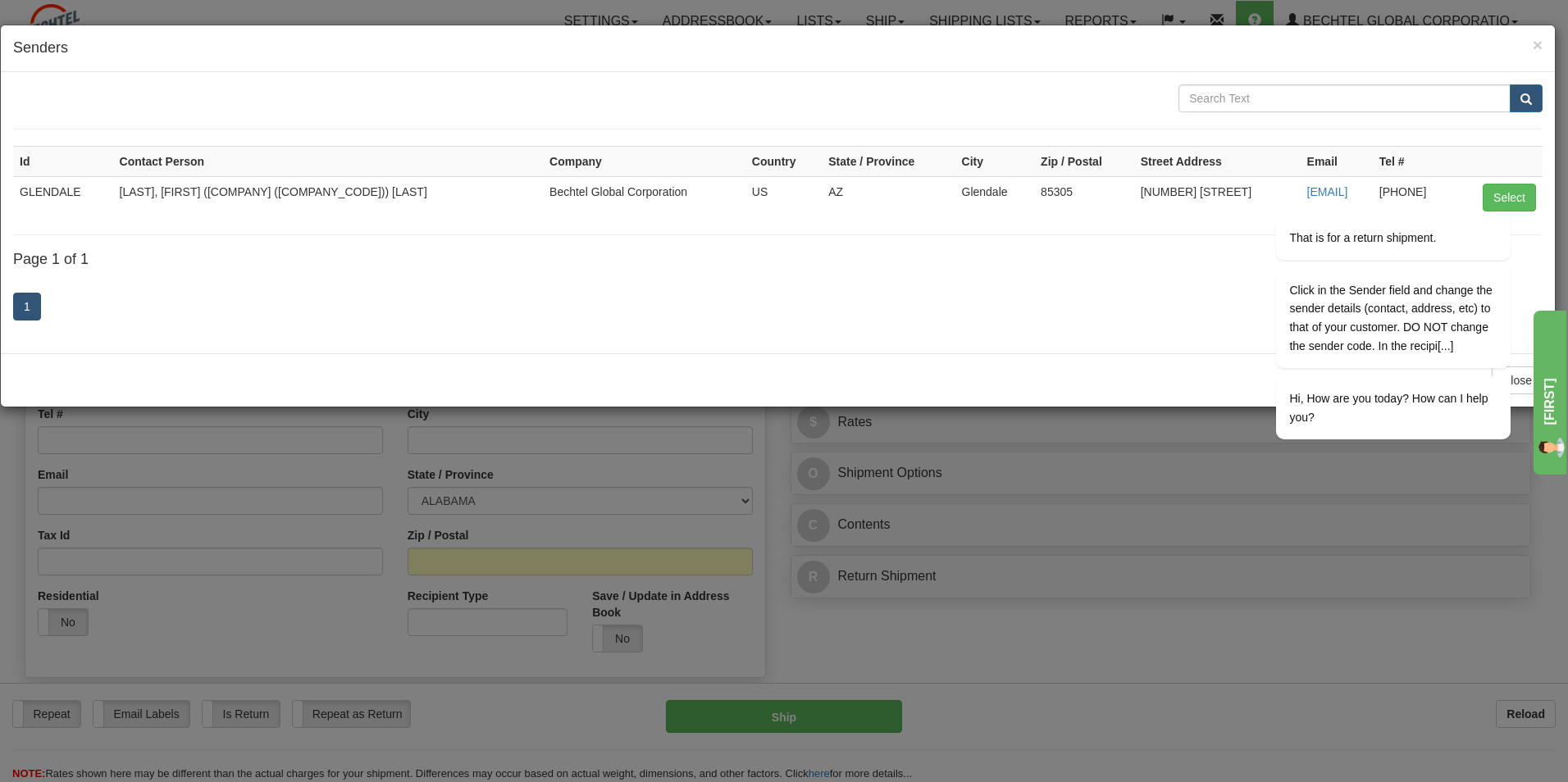 click on "[FIRST]" at bounding box center (1630, 493) 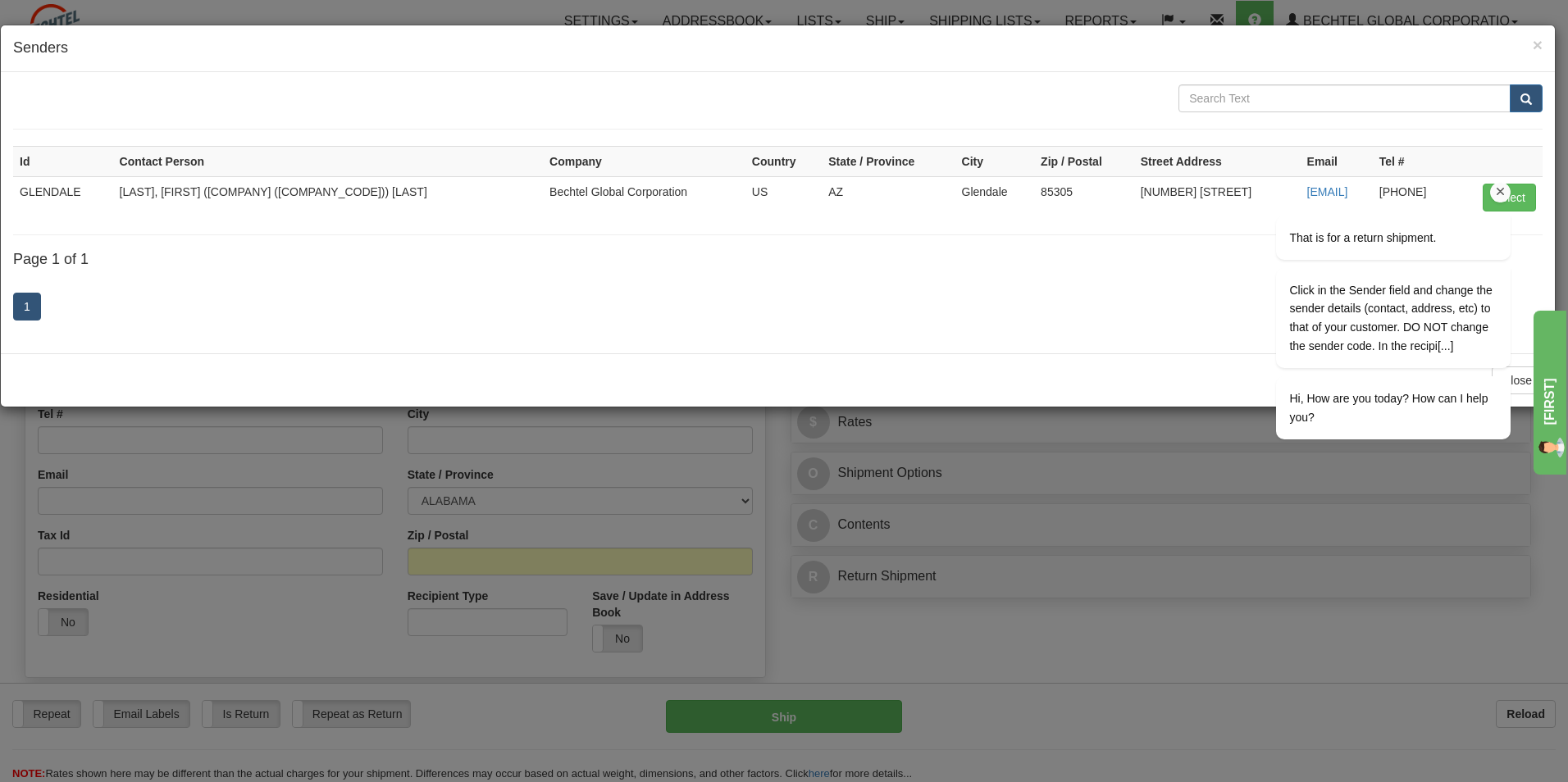 click at bounding box center [1500, 192] 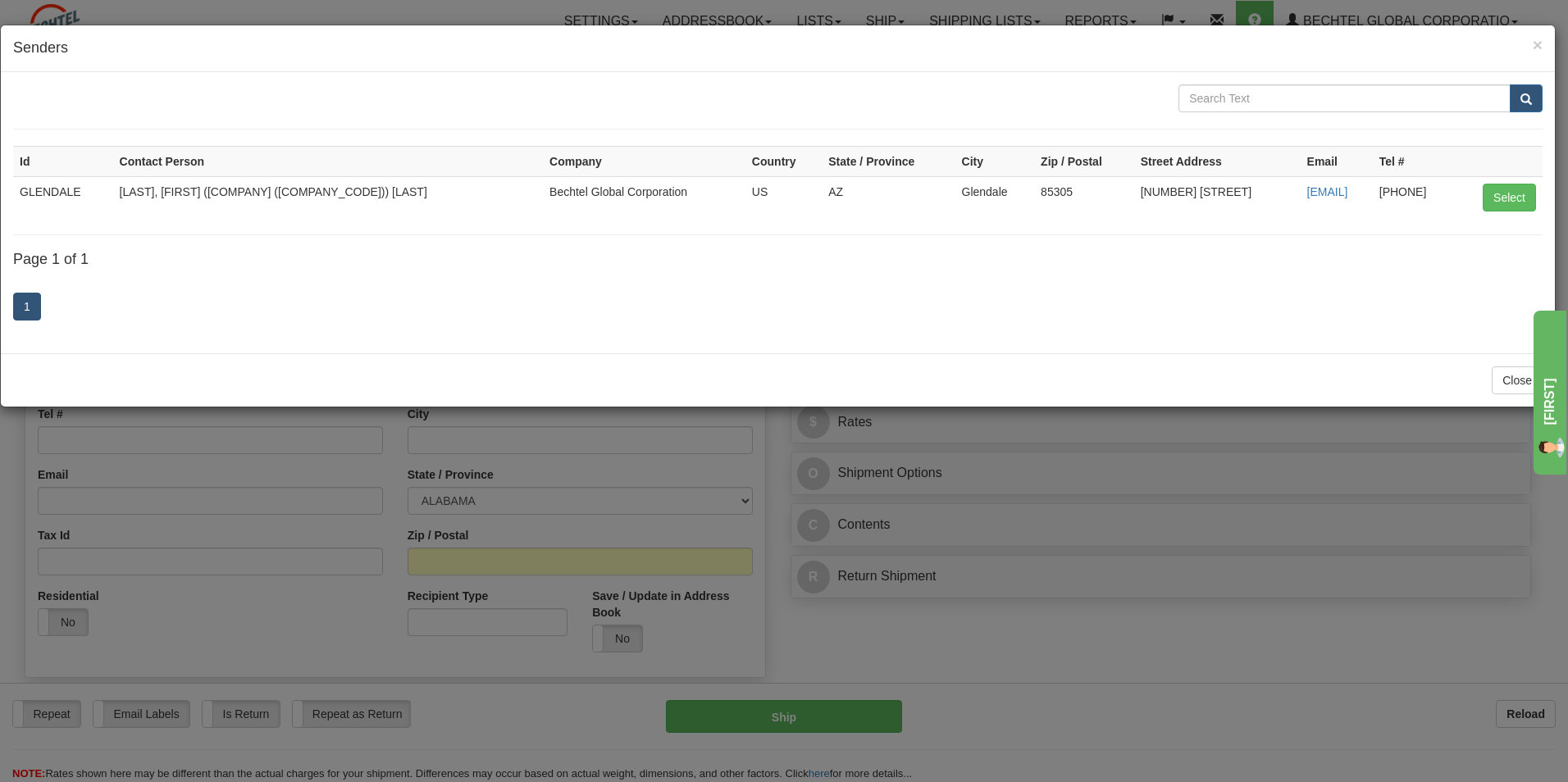 click on "GLENDALE" at bounding box center [63, 197] 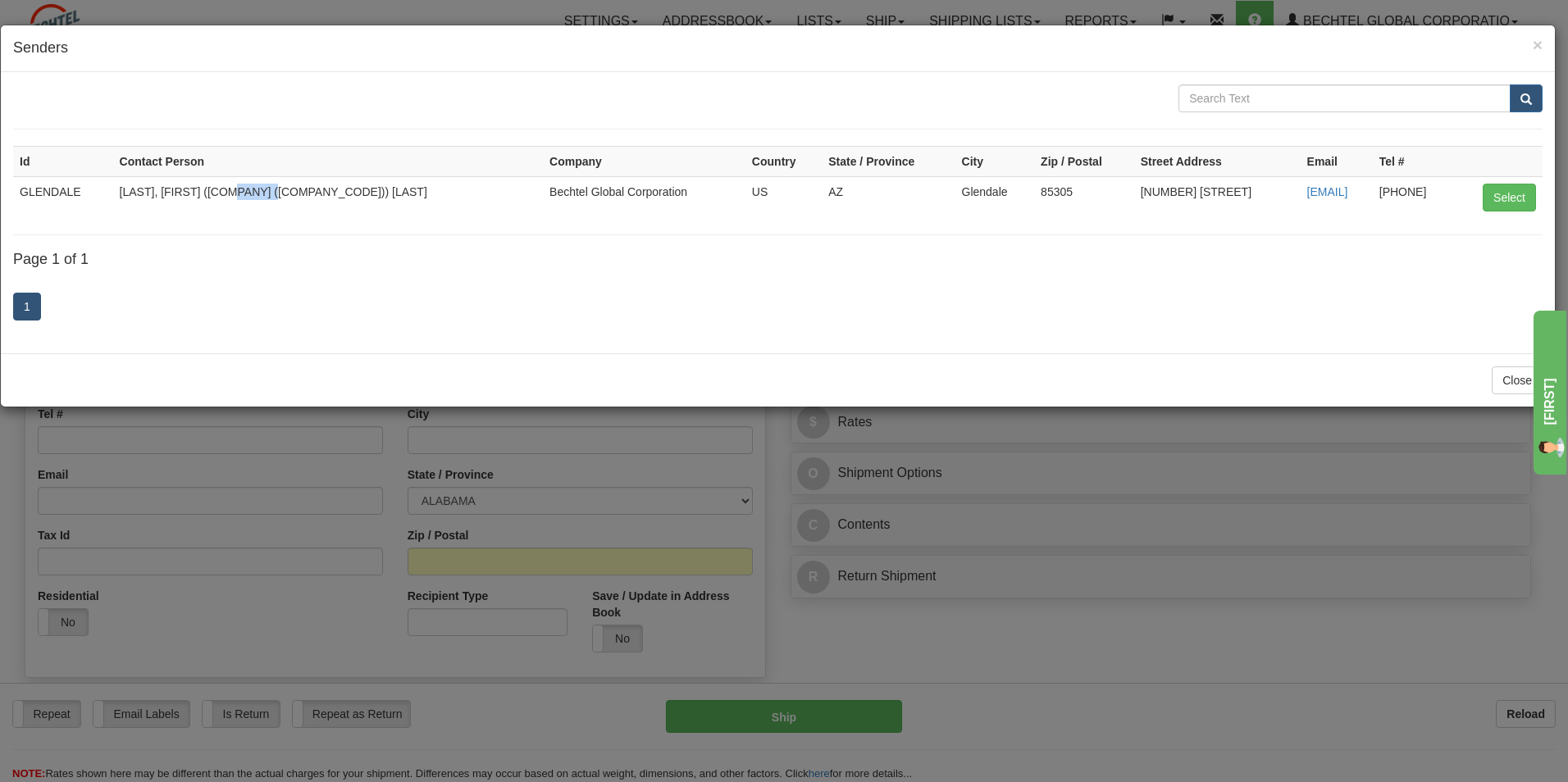 click on "[FIRST] [LAST] ([COMPANY] [CODE]) [LAST]" at bounding box center [328, 197] 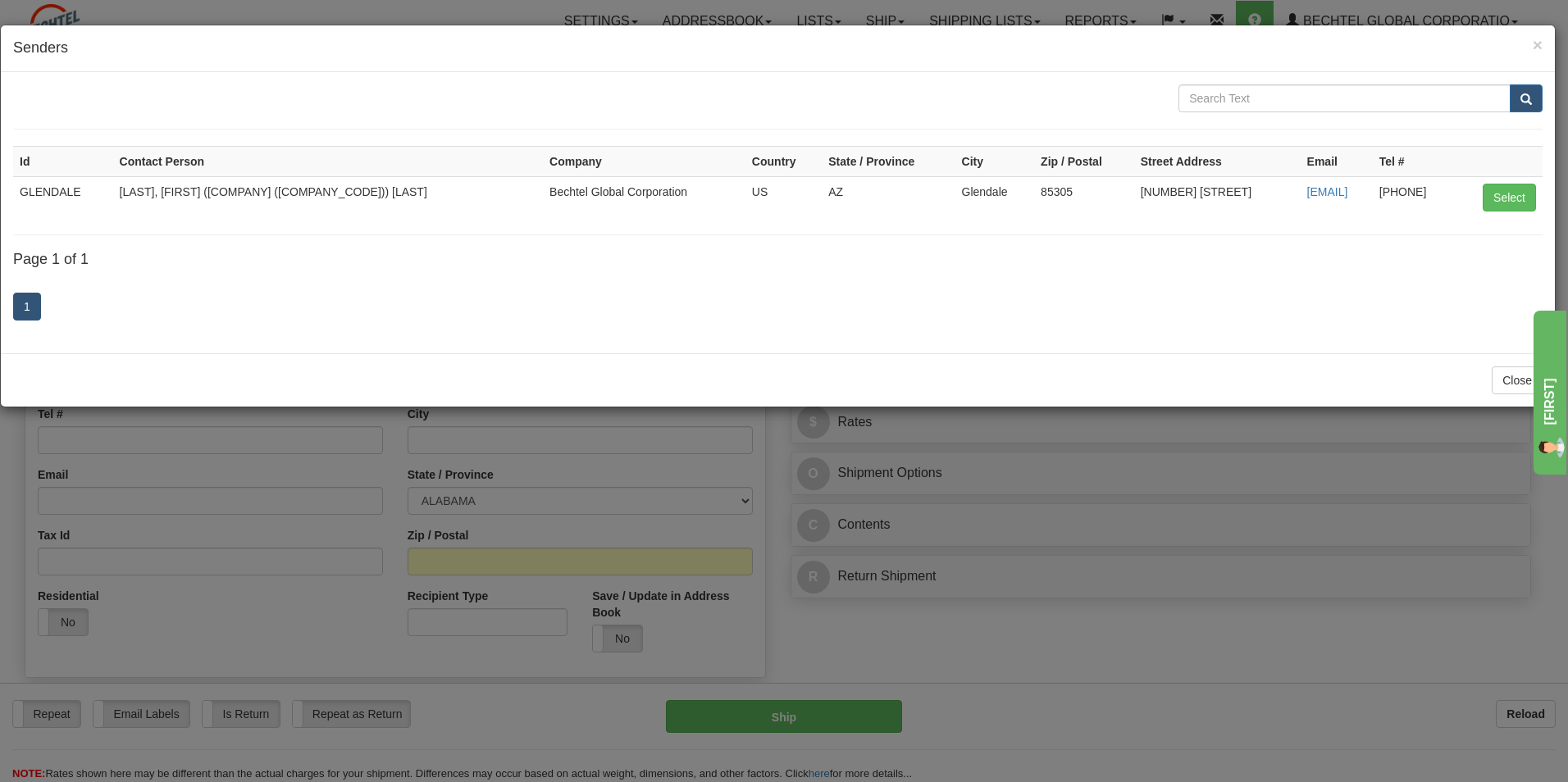 click on "Contact Person" at bounding box center [328, 161] 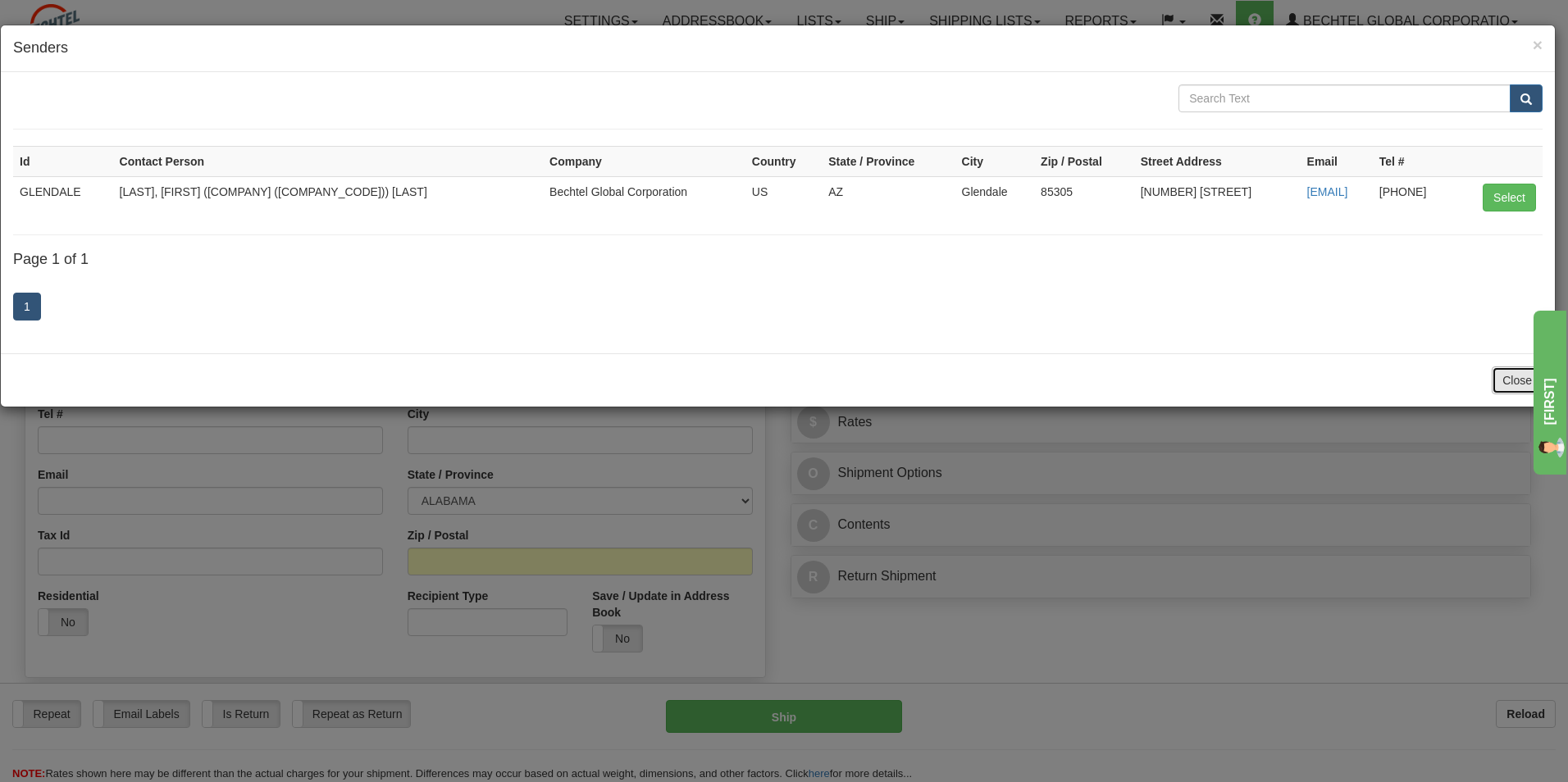 click on "Close" at bounding box center [1517, 380] 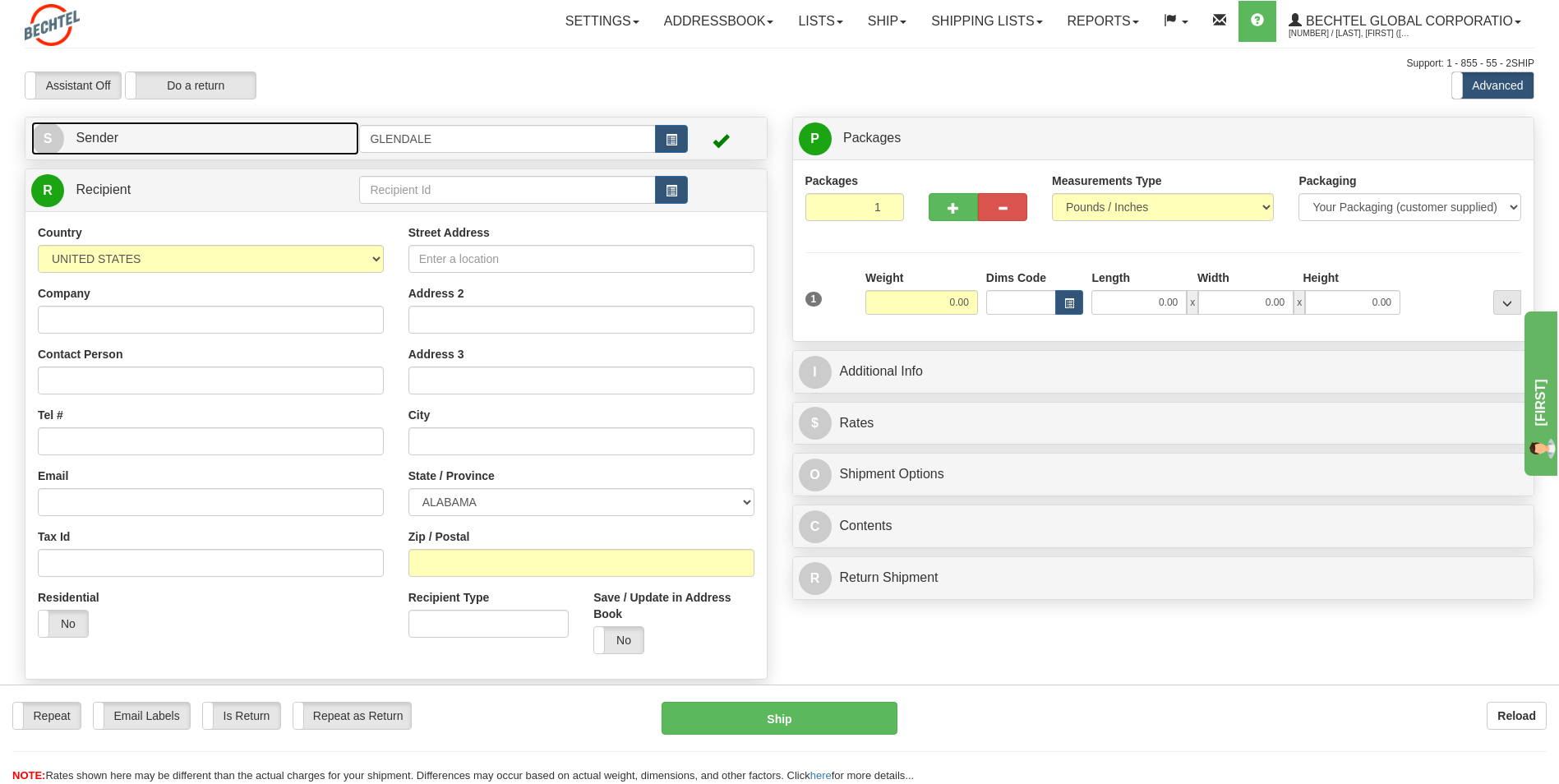 click on "S
Sender" at bounding box center (195, 138) 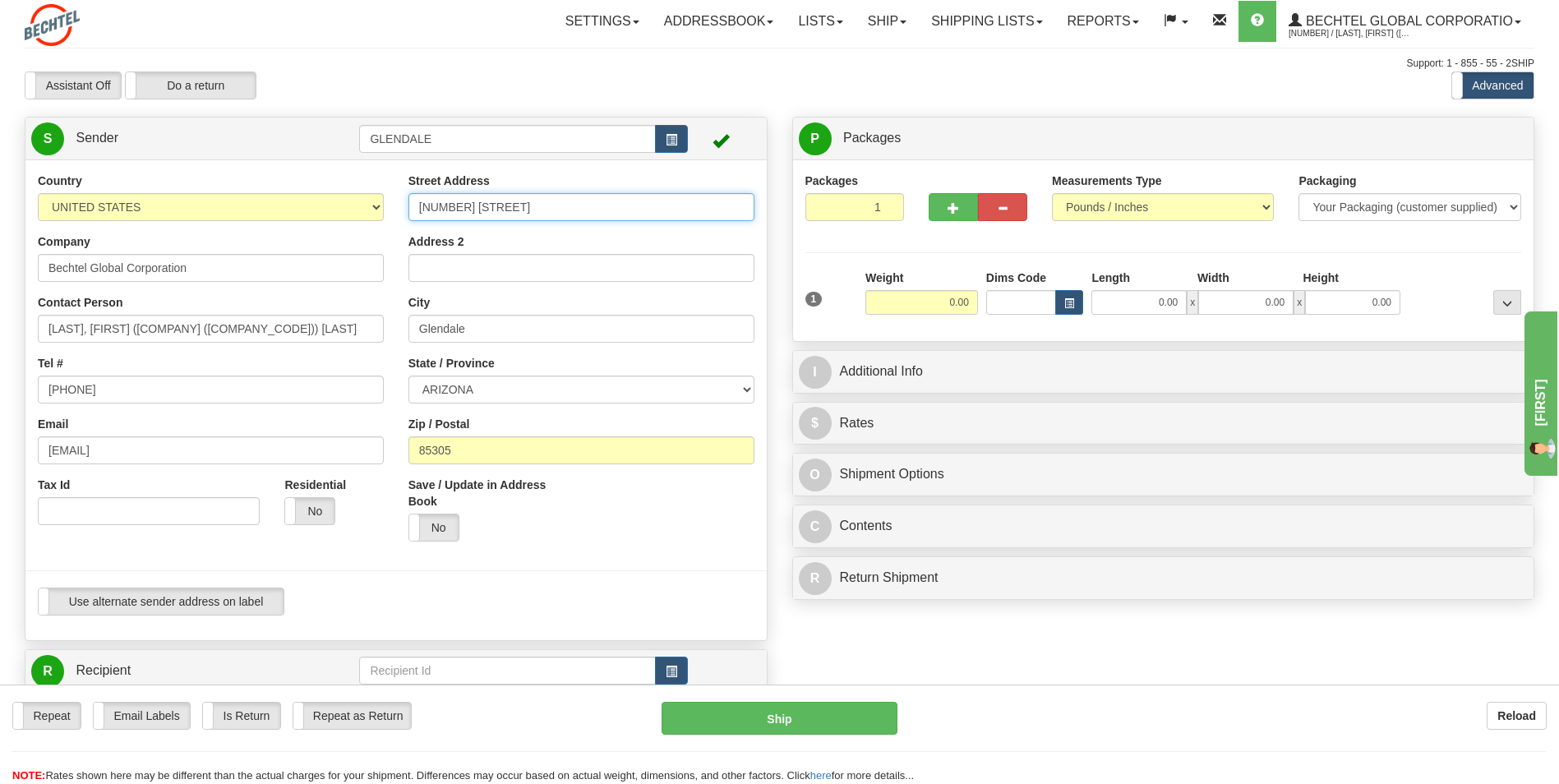 click on "[NUMBER] [STREET] [NUMBER] [STREET]" at bounding box center (581, 207) 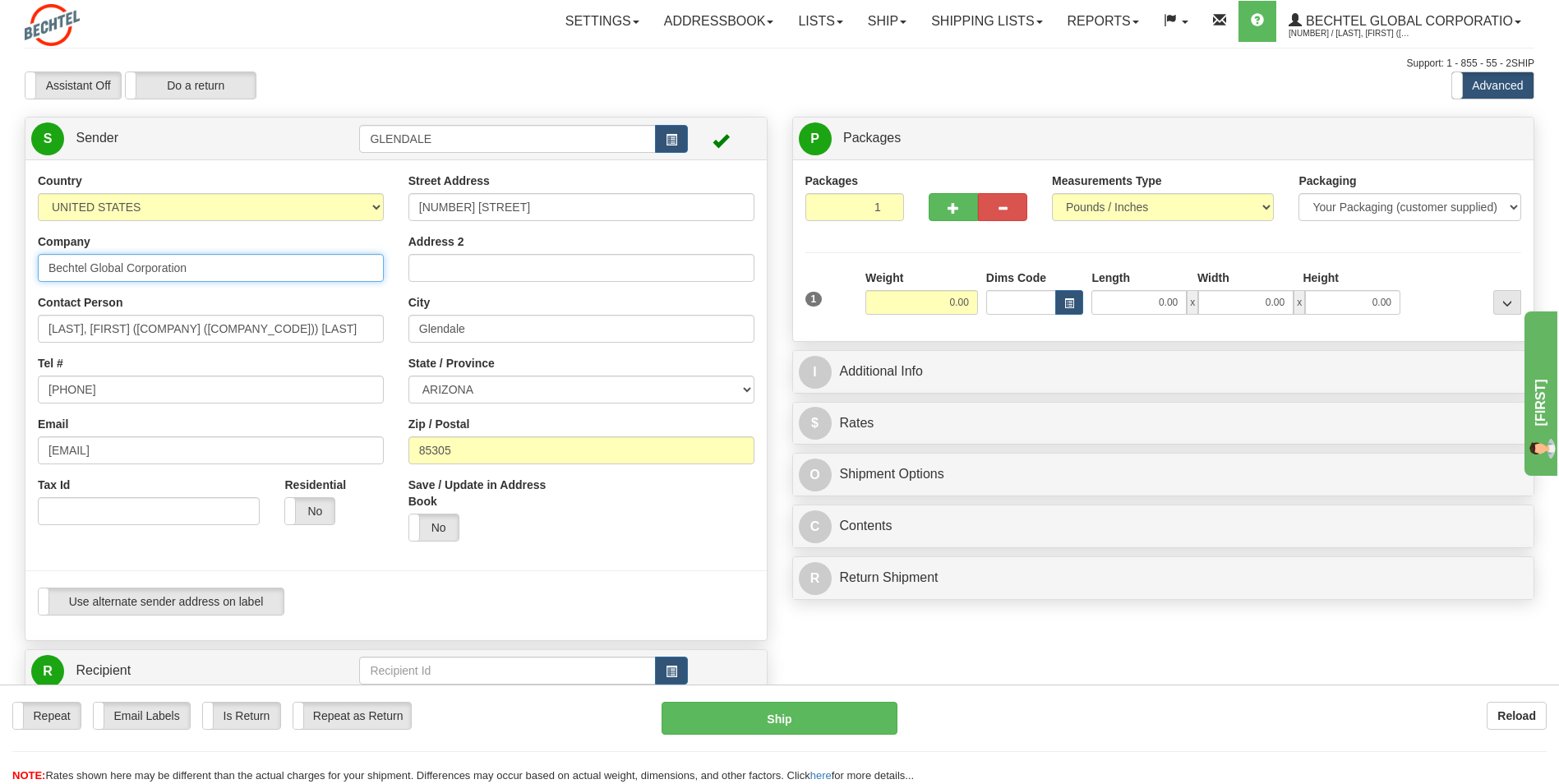 click on "Bechtel Global Corporation" at bounding box center (210, 268) 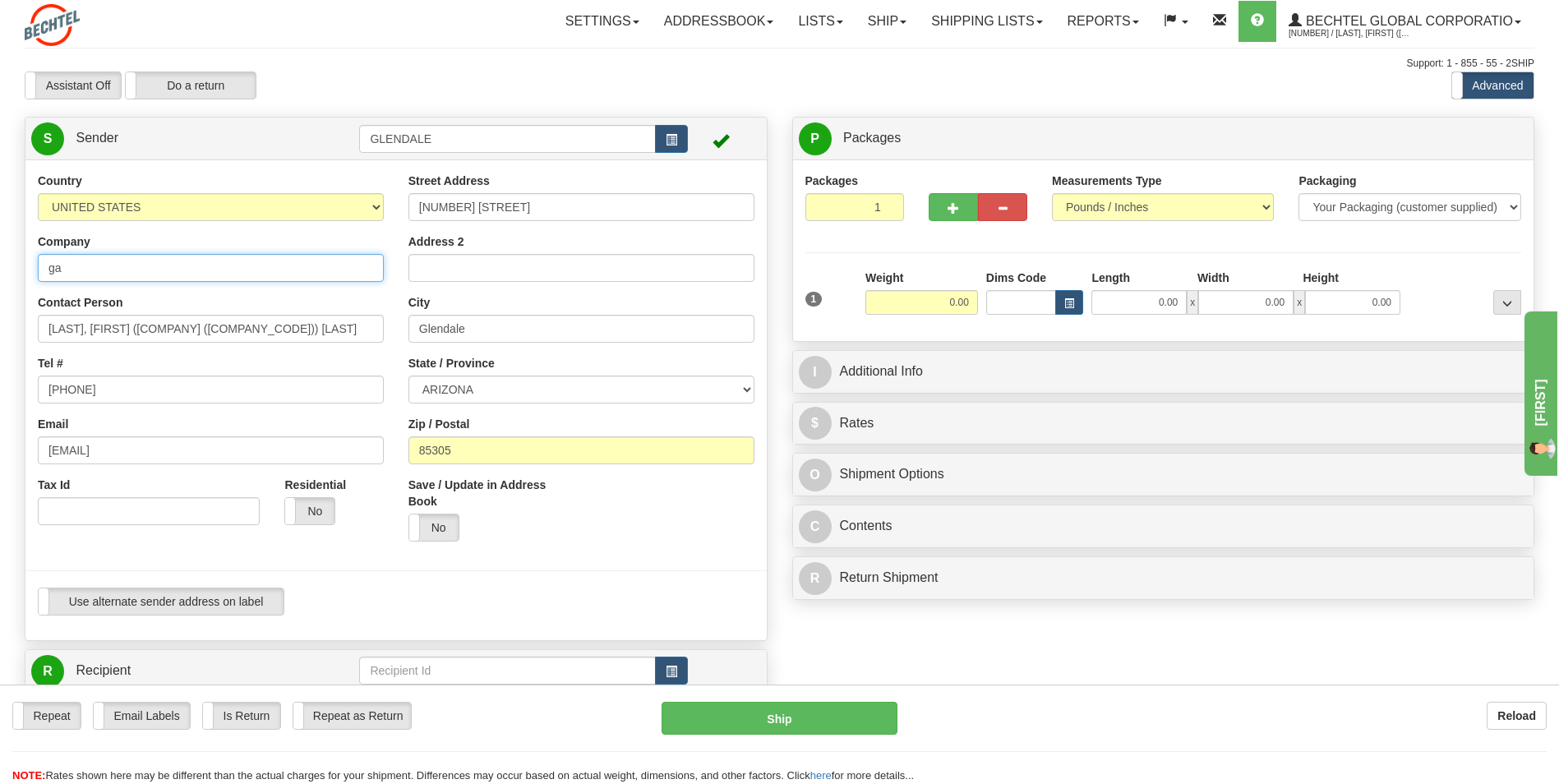 type on "g" 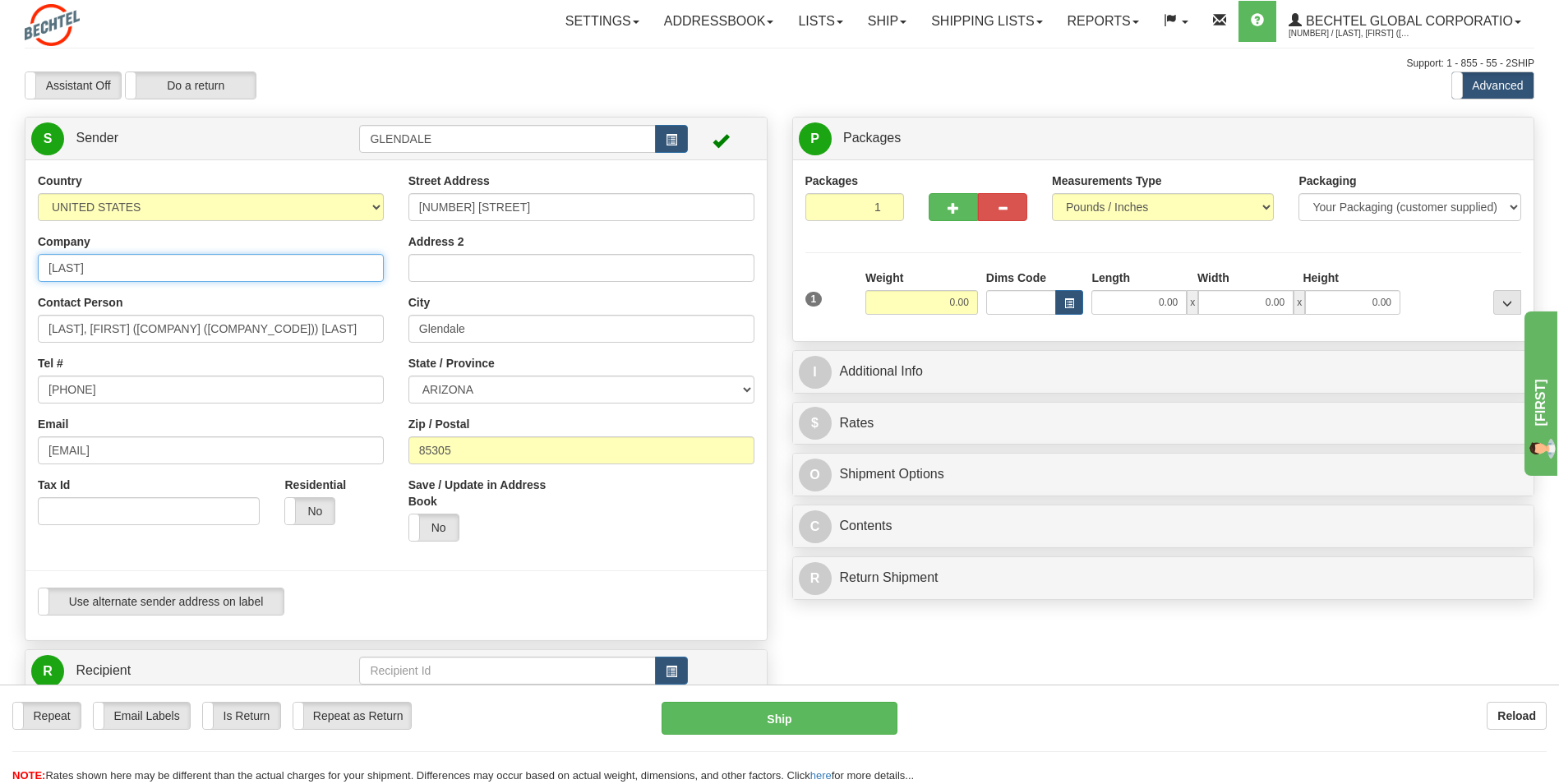 type on "[LAST] Inc" 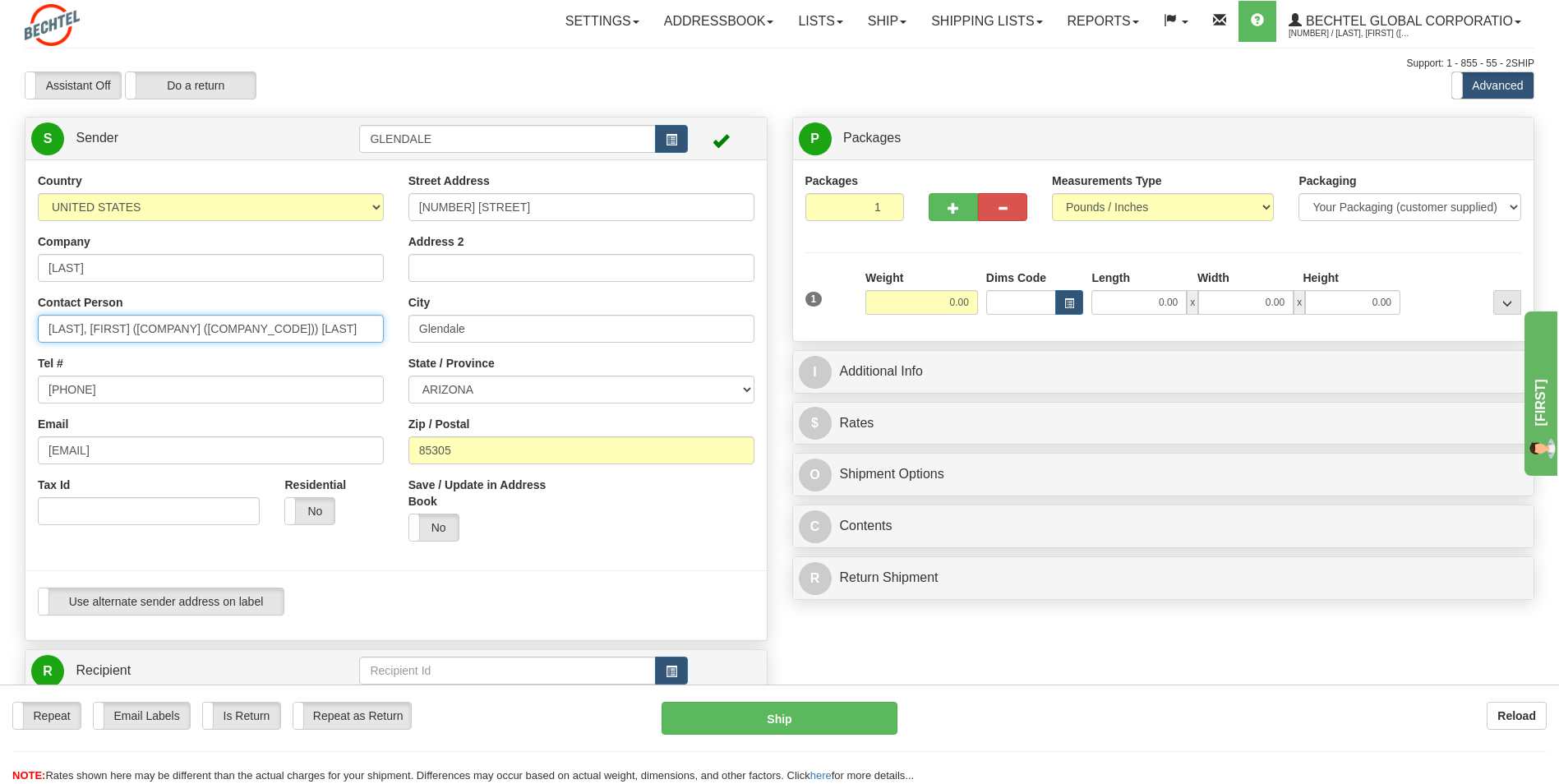 click on "[FIRST] [LAST] ([COMPANY] [CODE]) [LAST]" at bounding box center [210, 329] 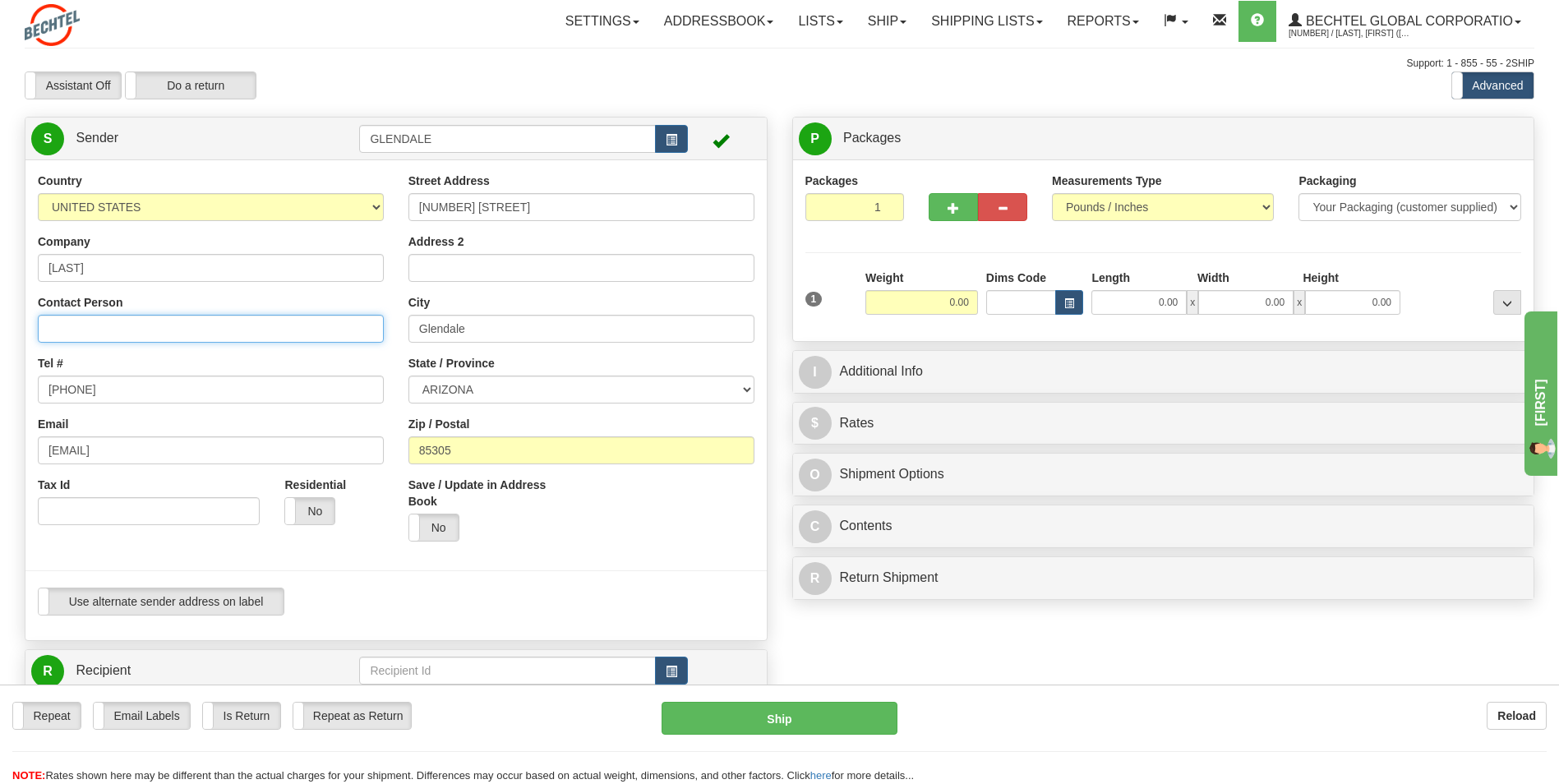 type on "c" 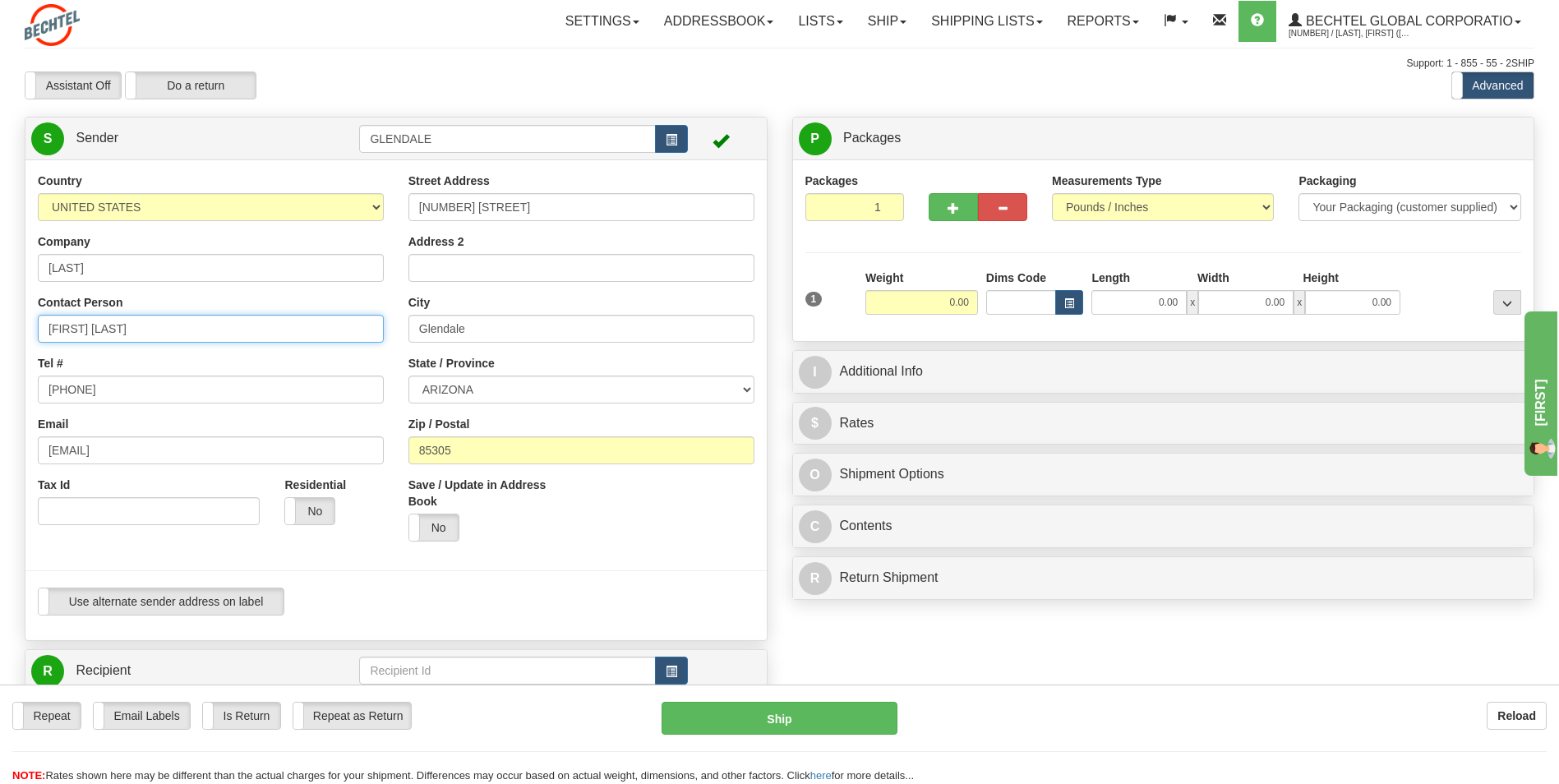 type on "[FIRST] [LAST]" 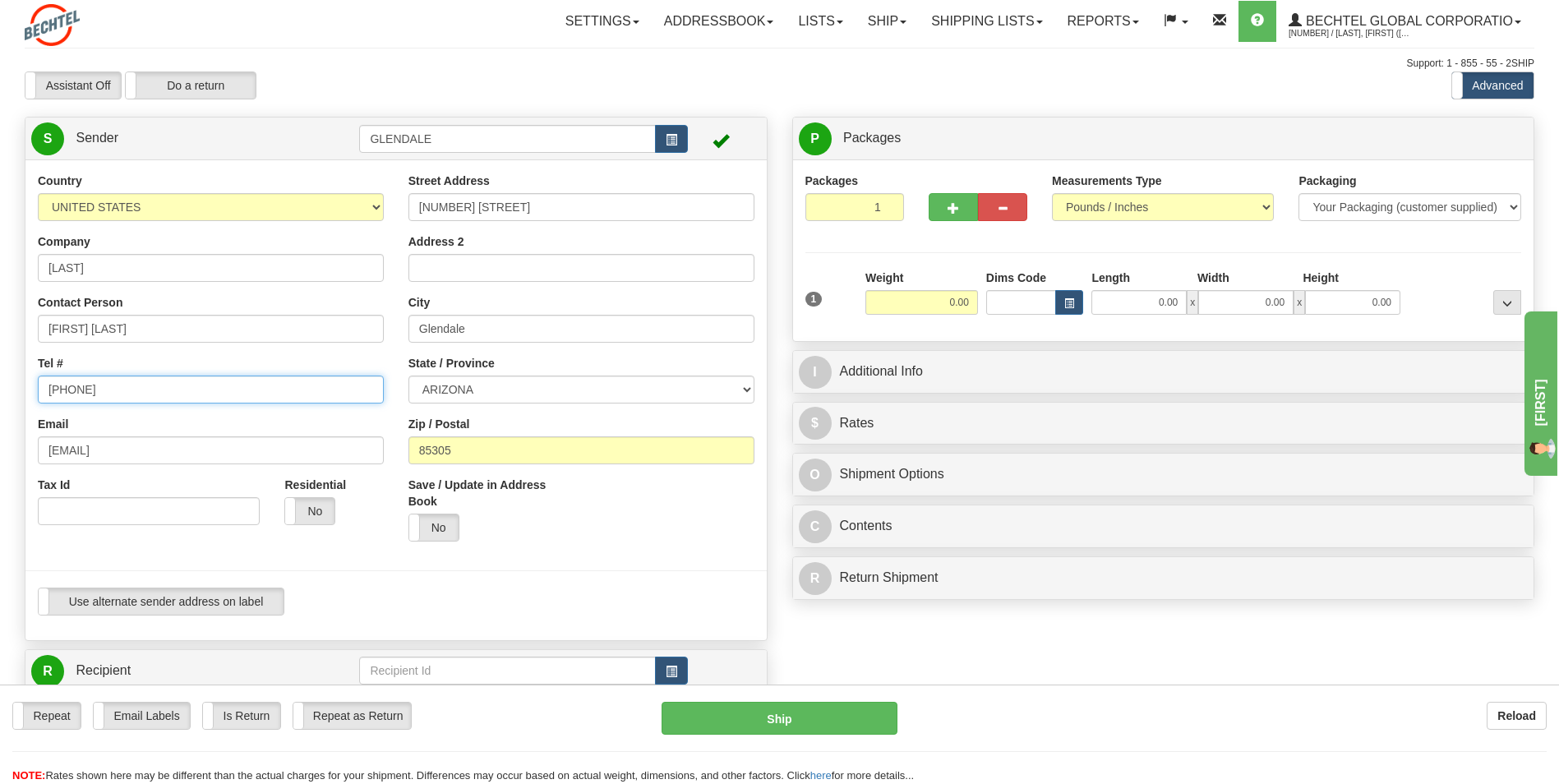 click on "[PHONE]" at bounding box center [210, 390] 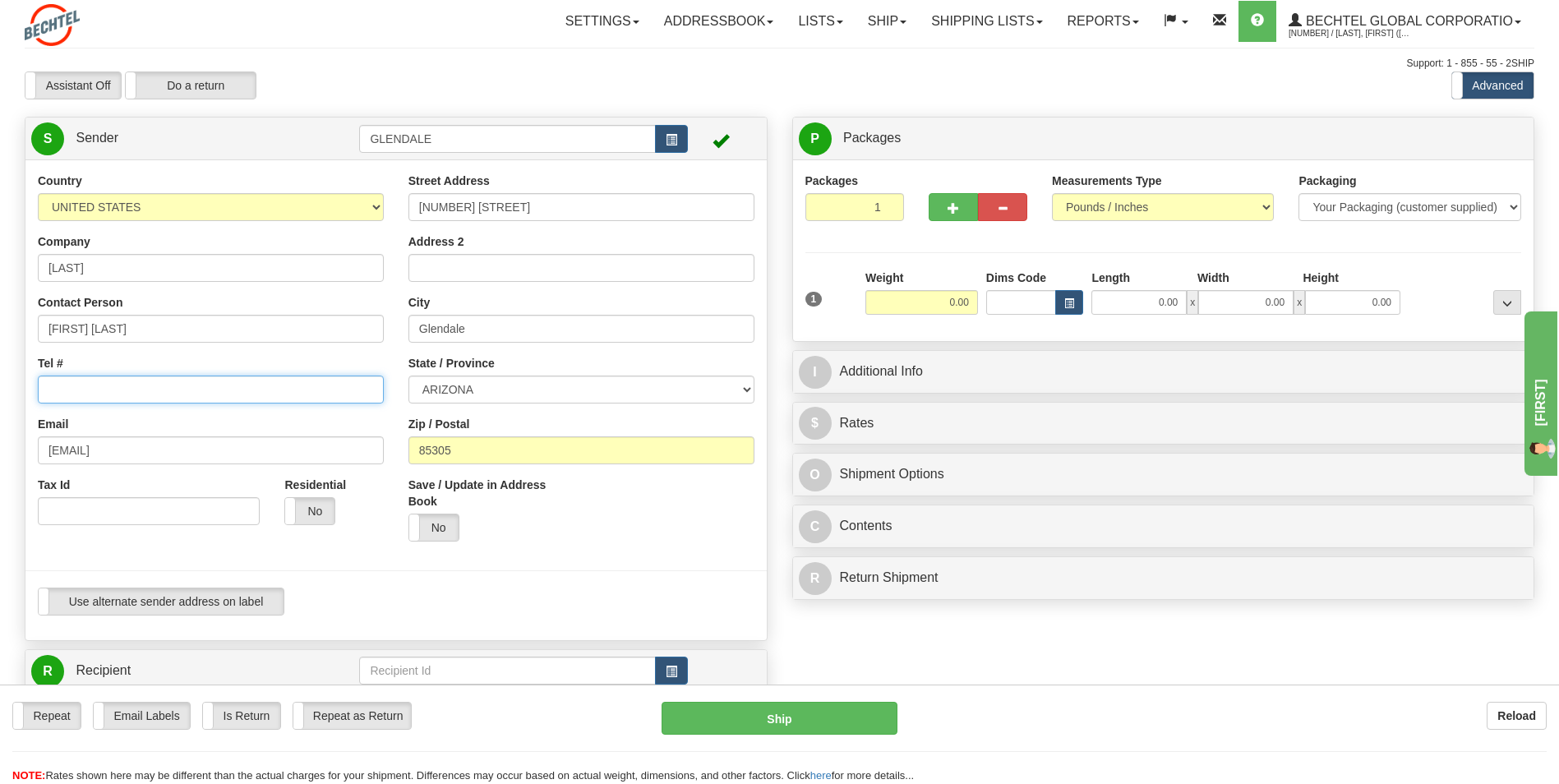 type 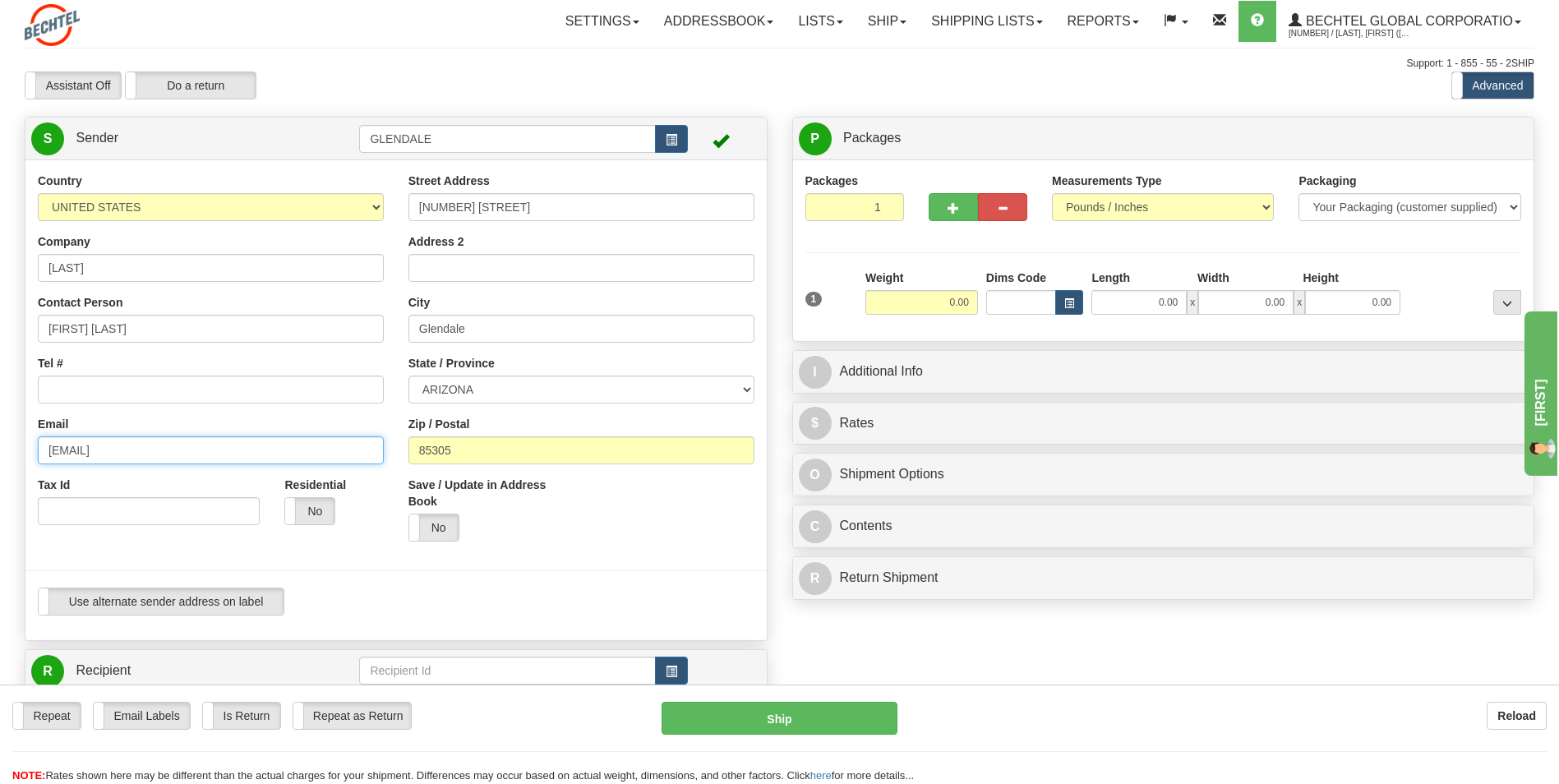 click on "[INITIAL]@[DOMAIN]" at bounding box center (210, 450) 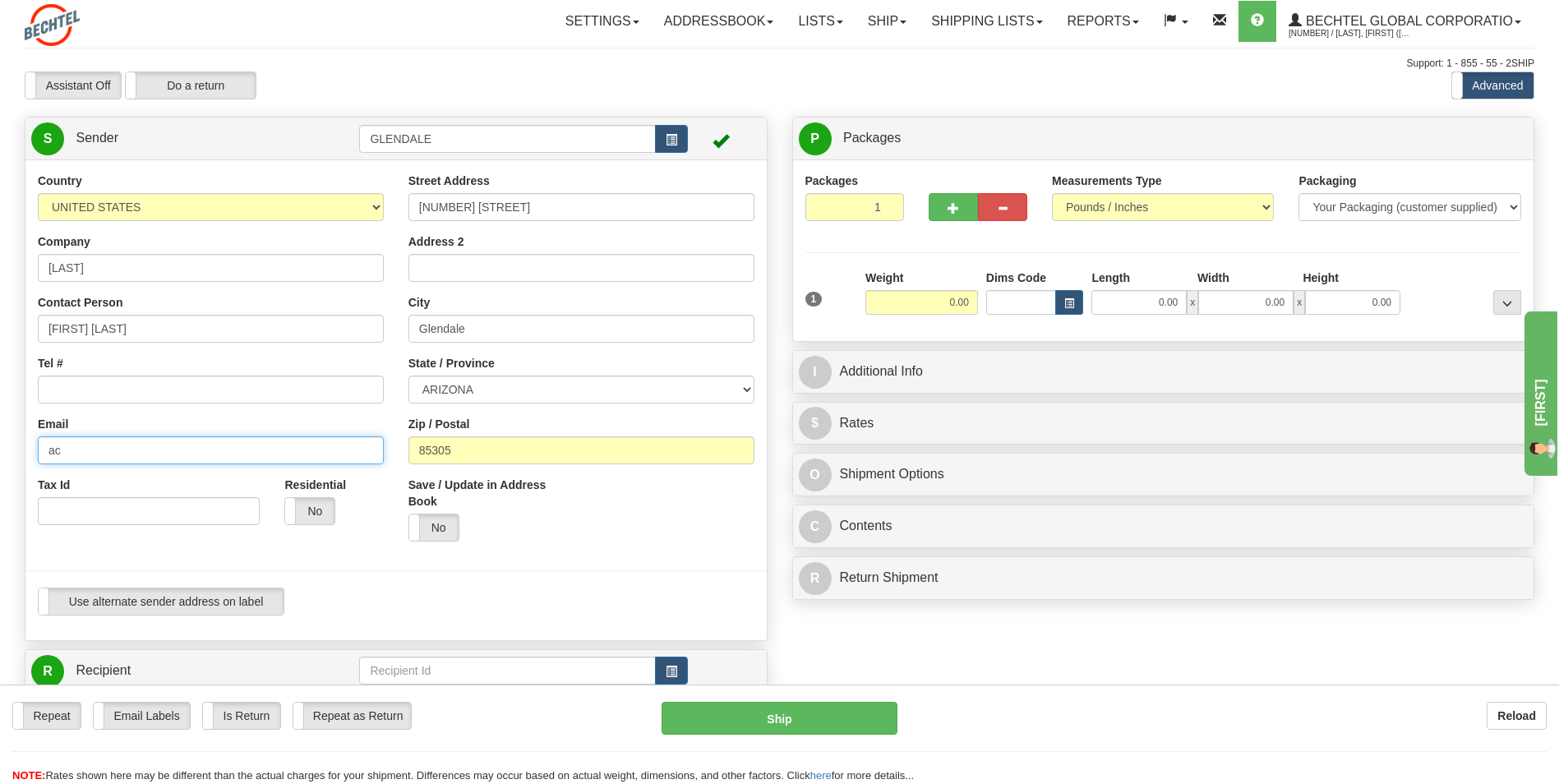 type on "a" 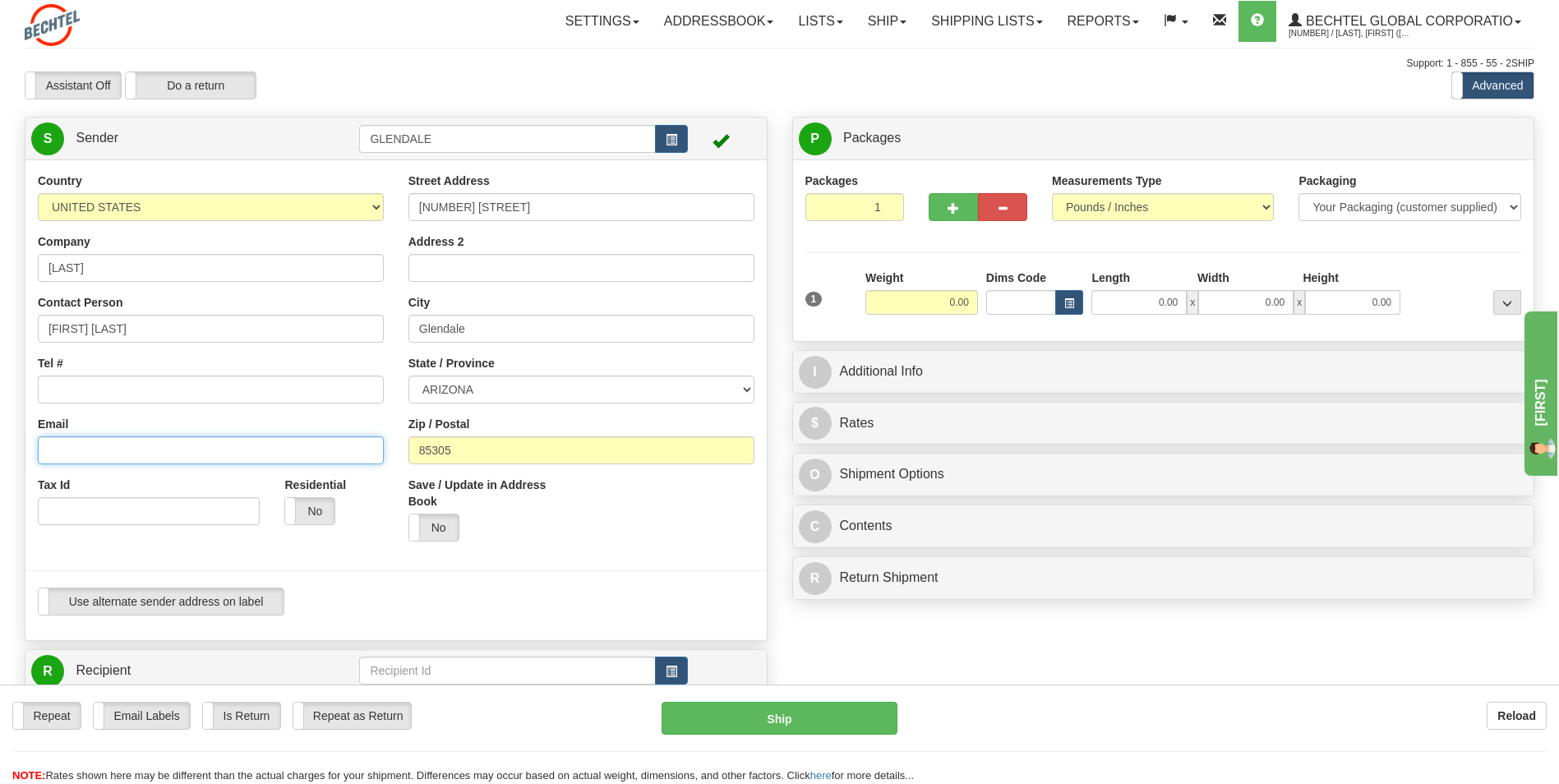type 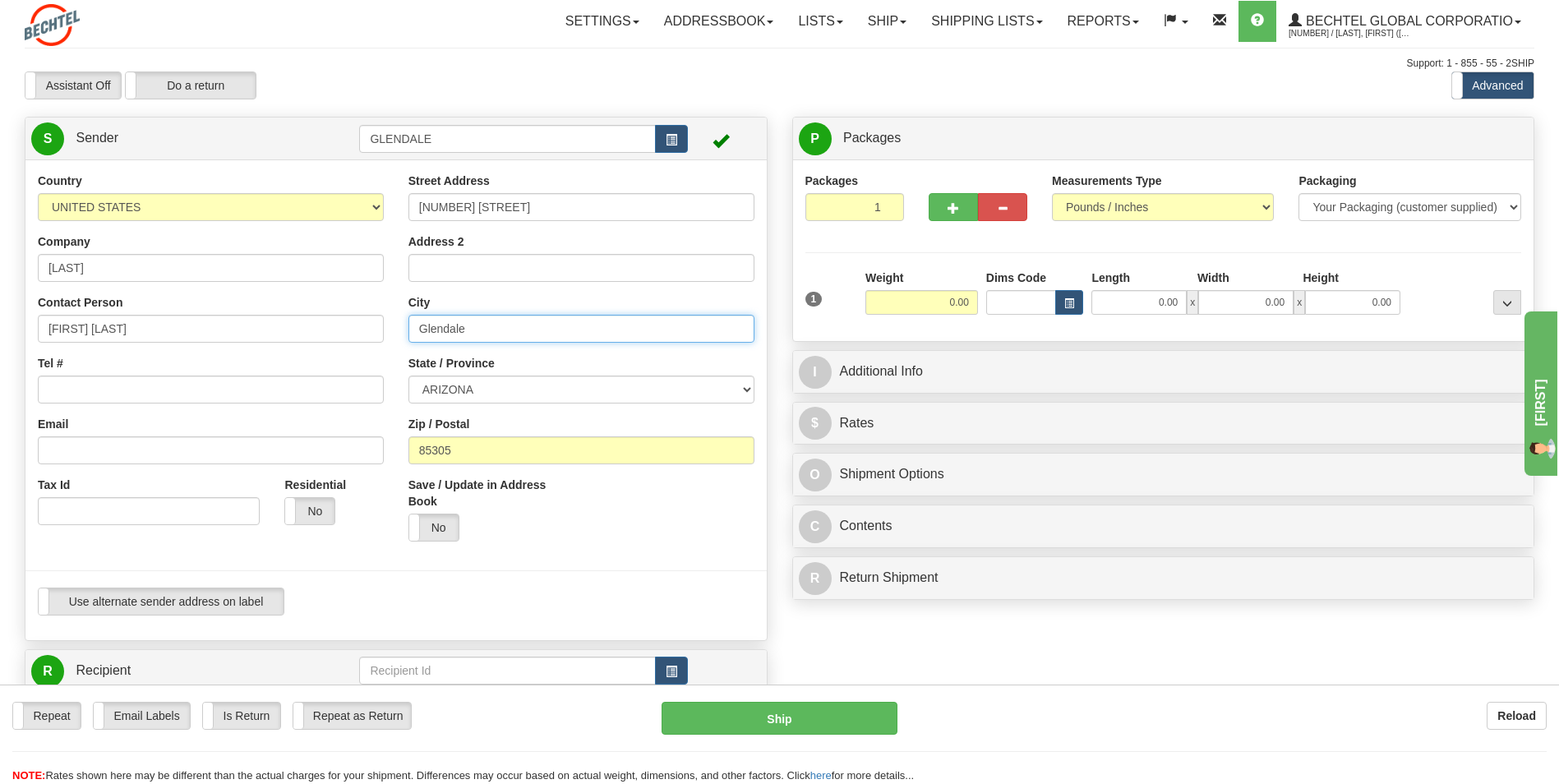 click on "Glendale" at bounding box center [581, 329] 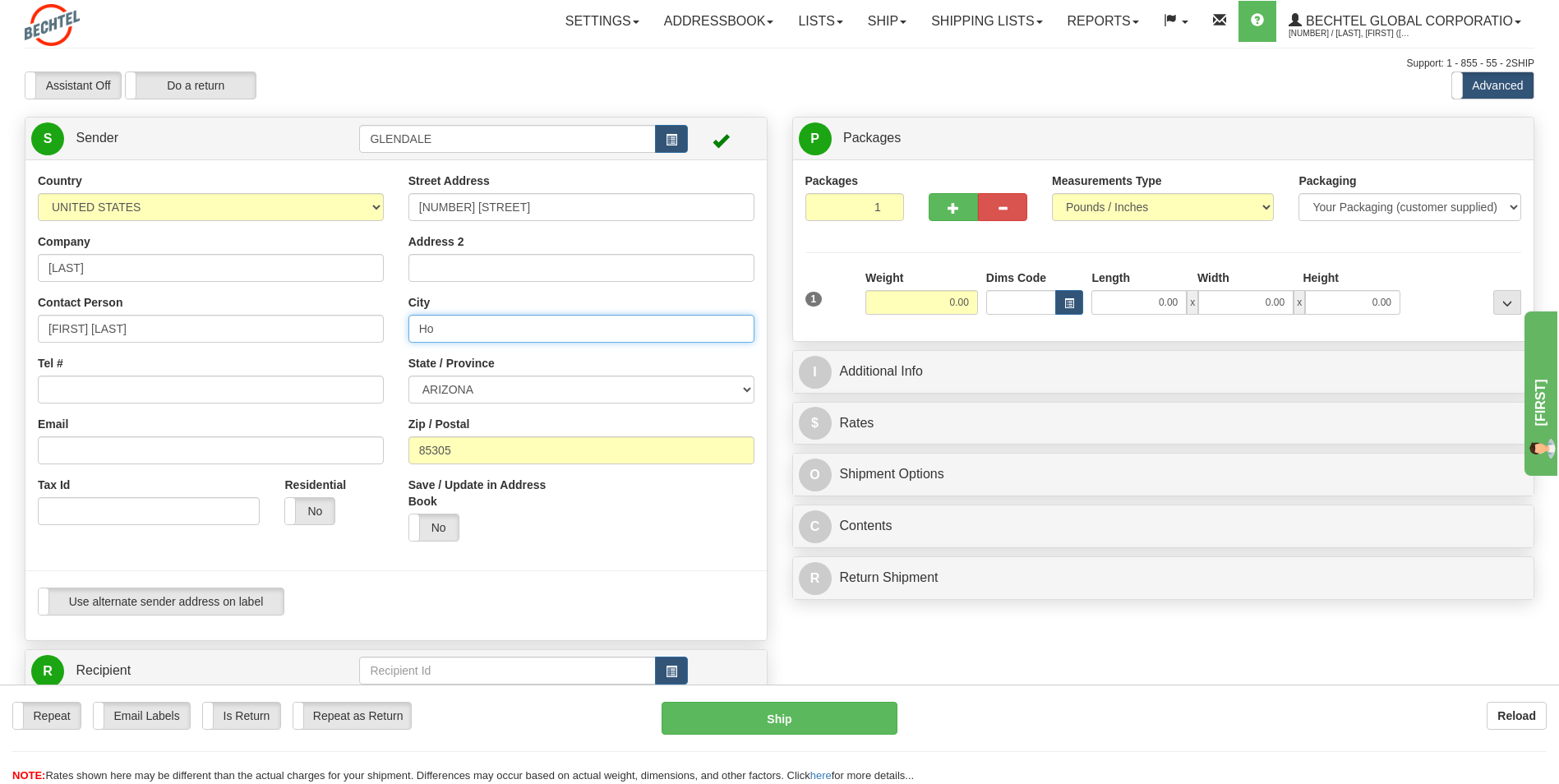 type on "H" 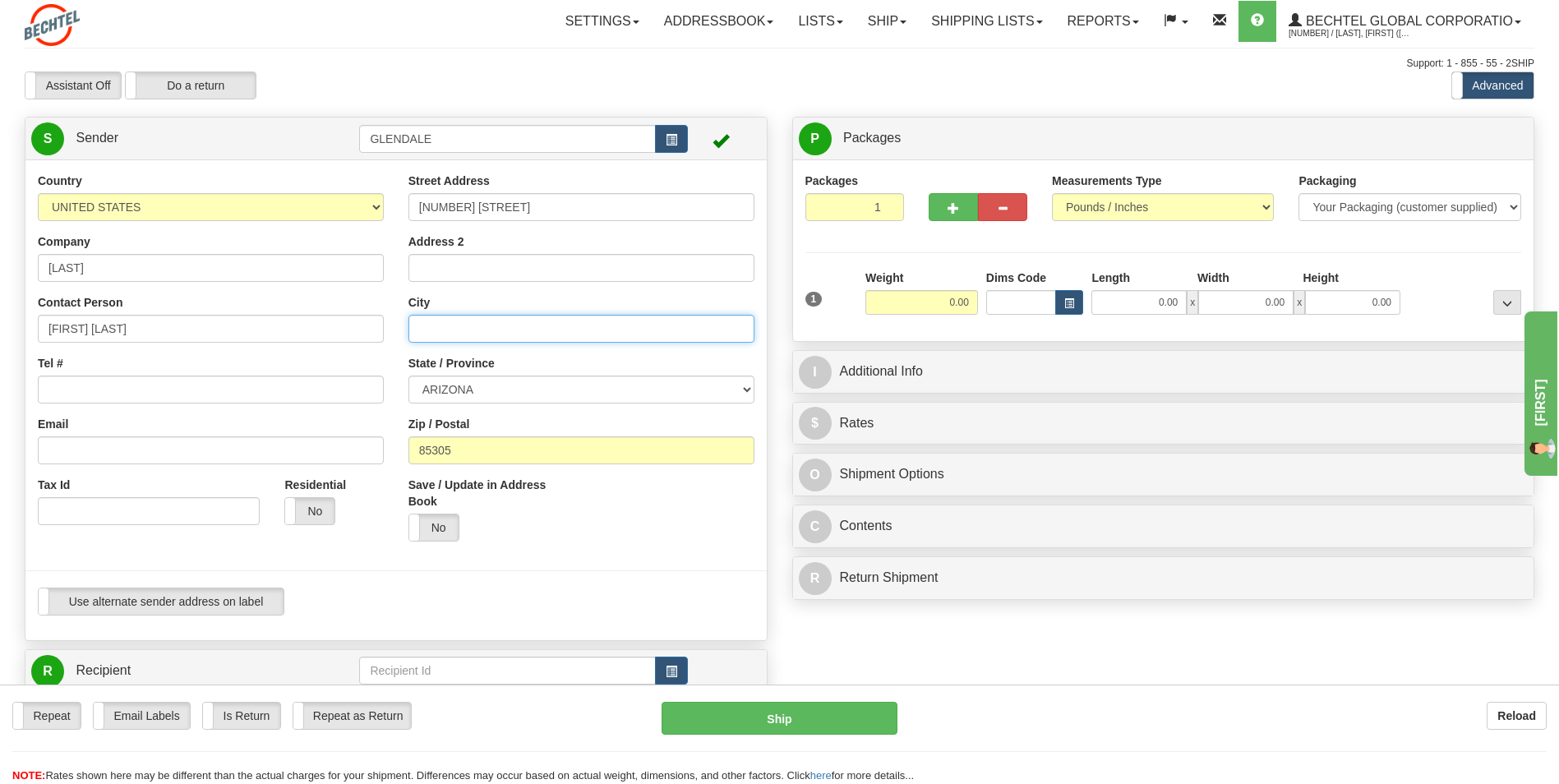 type 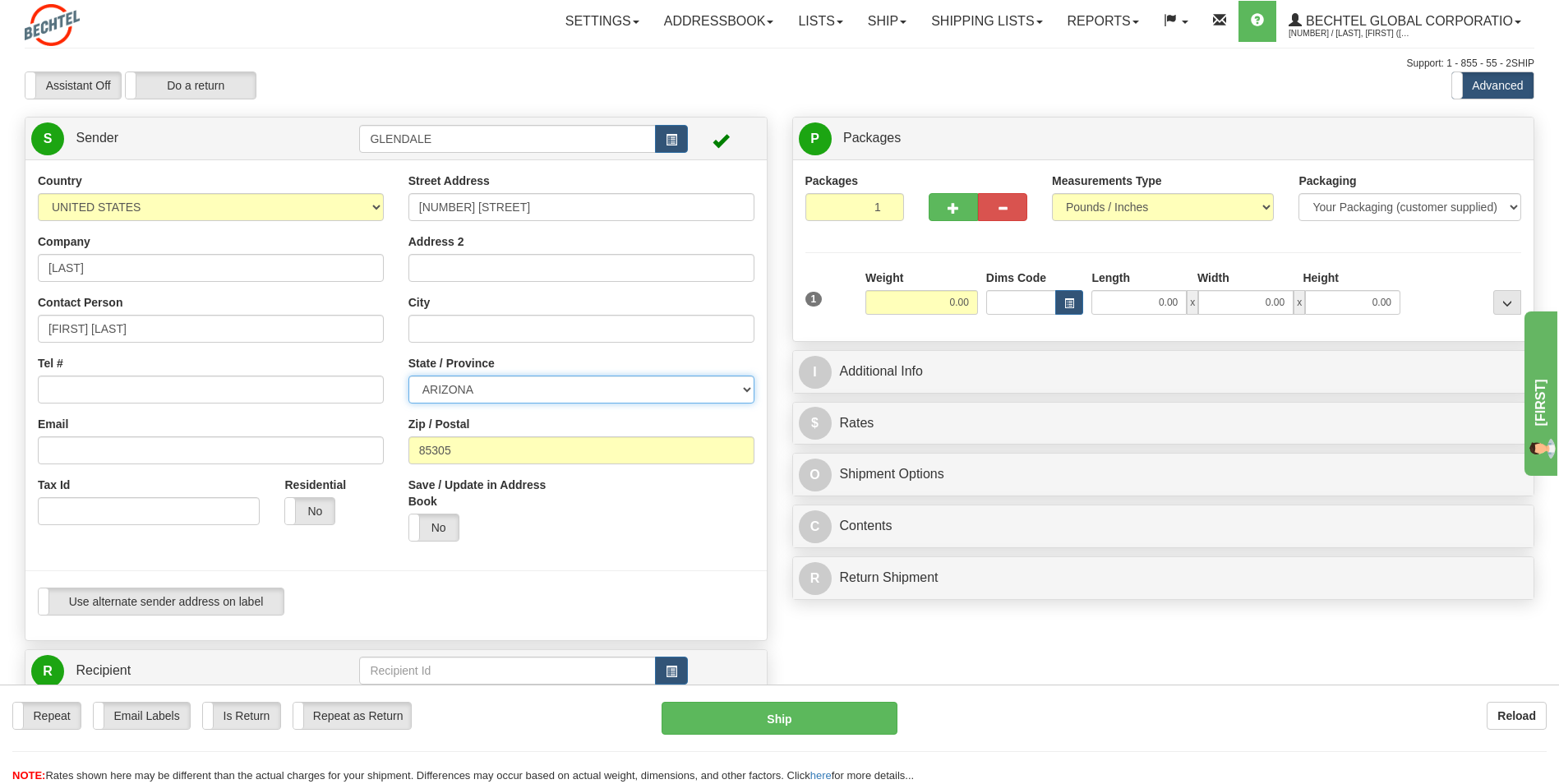 click on "ALABAMA ALASKA ARIZONA ARKANSAS Armed Forces America Armed Forces Europe Armed Forces Pacific CALIFORNIA COLORADO CONNECTICUT DELAWARE DISTRICT OF COLUMBIA FLORIDA GEORGIA HAWAII IDAHO ILLINOIS INDIANA IOWA KANSAS KENTUCKY LOUISIANA MAINE MARYLAND MASSACHUSETTS MICHIGAN MINNESOTA MISSISSIPPI MISSOURI MONTANA NEBRASKA NEVADA NEW HAMPSHIRE NEW JERSEY NEW MEXICO NEW YORK NORTH CAROLINA NORTH DAKOTA OHIO OKLAHOMA OREGON PENNSYLVANIA PUERTO RICO RHODE ISLAND SOUTH CAROLINA SOUTH DAKOTA TENNESSEE TEXAS UTAH VERMONT VIRGINIA WASHINGTON STATE WEST VIRGINIA WISCONSIN WYOMING" at bounding box center (581, 390) 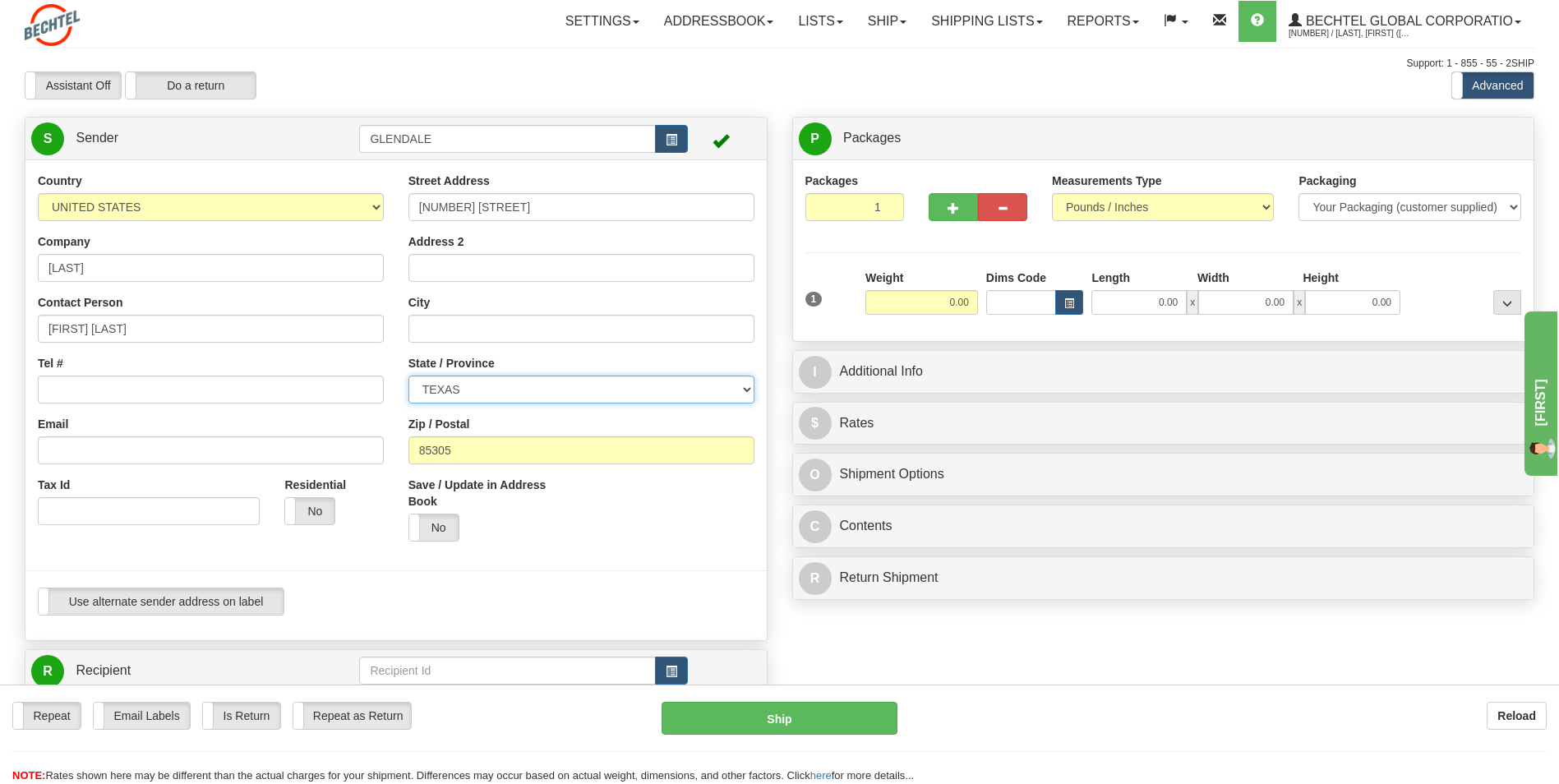 click on "ALABAMA ALASKA ARIZONA ARKANSAS Armed Forces America Armed Forces Europe Armed Forces Pacific CALIFORNIA COLORADO CONNECTICUT DELAWARE DISTRICT OF COLUMBIA FLORIDA GEORGIA HAWAII IDAHO ILLINOIS INDIANA IOWA KANSAS KENTUCKY LOUISIANA MAINE MARYLAND MASSACHUSETTS MICHIGAN MINNESOTA MISSISSIPPI MISSOURI MONTANA NEBRASKA NEVADA NEW HAMPSHIRE NEW JERSEY NEW MEXICO NEW YORK NORTH CAROLINA NORTH DAKOTA OHIO OKLAHOMA OREGON PENNSYLVANIA PUERTO RICO RHODE ISLAND SOUTH CAROLINA SOUTH DAKOTA TENNESSEE TEXAS UTAH VERMONT VIRGINIA WASHINGTON STATE WEST VIRGINIA WISCONSIN WYOMING" at bounding box center (581, 390) 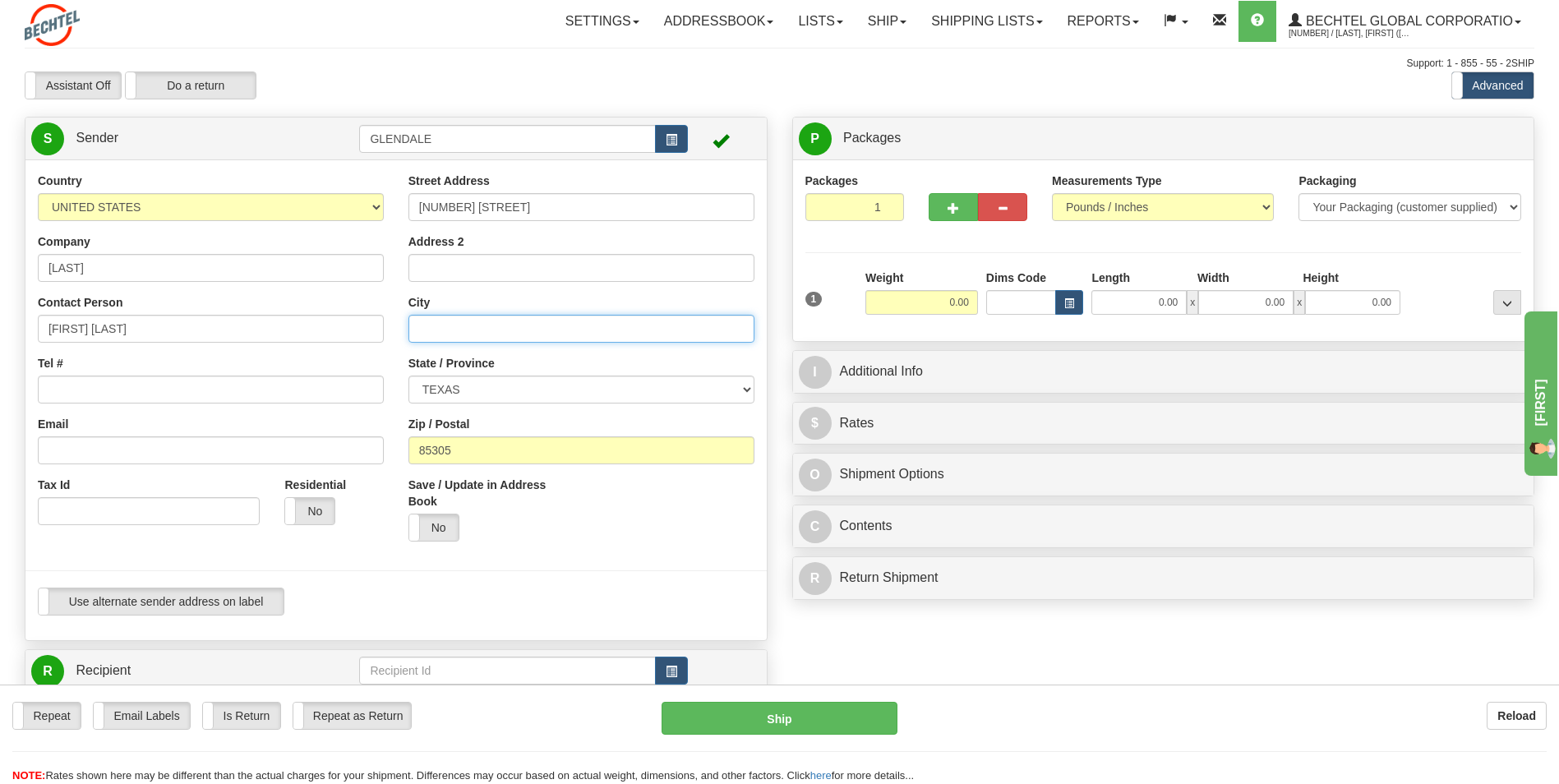 click on "City" at bounding box center [581, 329] 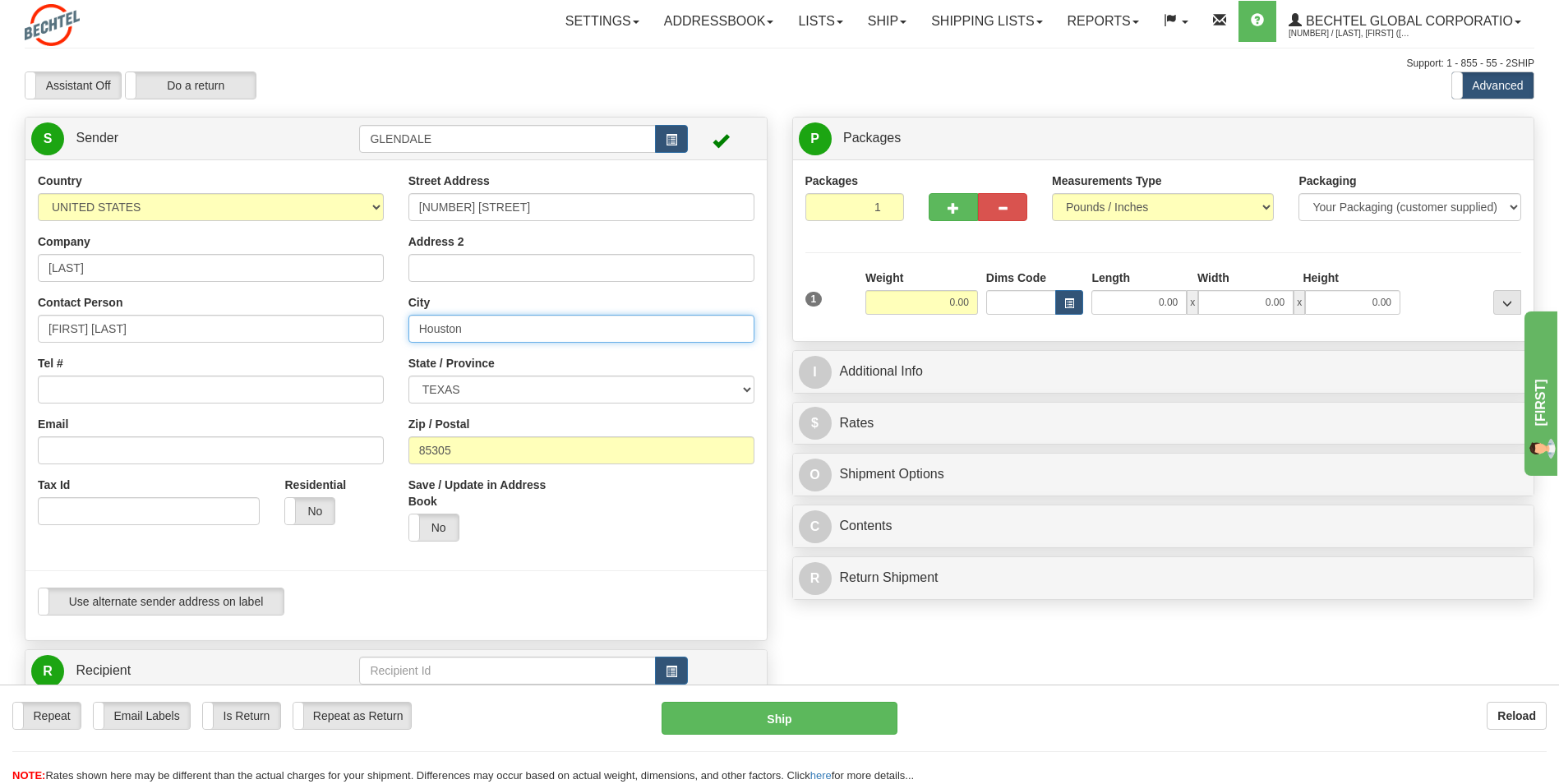 type on "Houston" 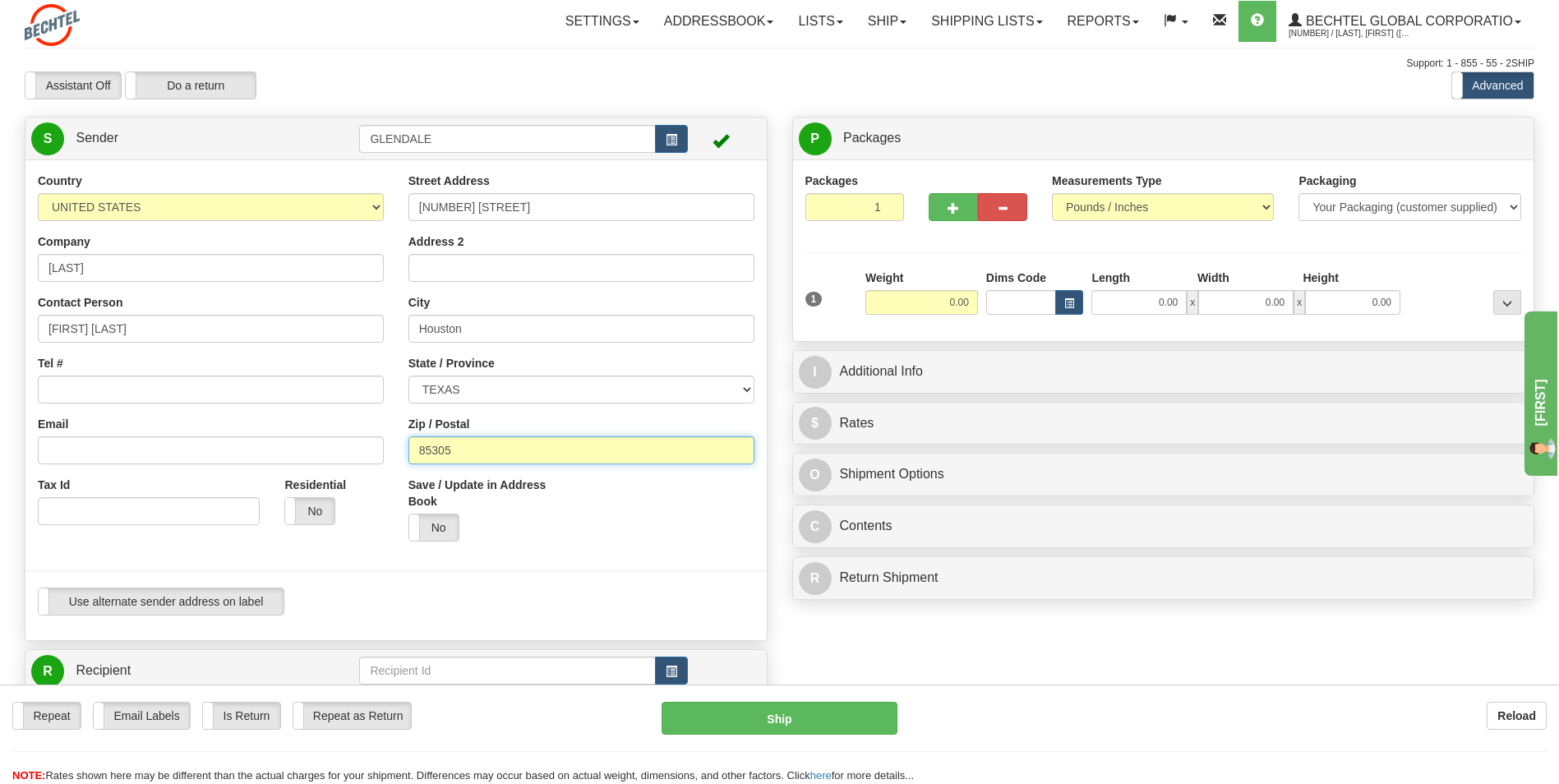 click on "85305" at bounding box center (581, 450) 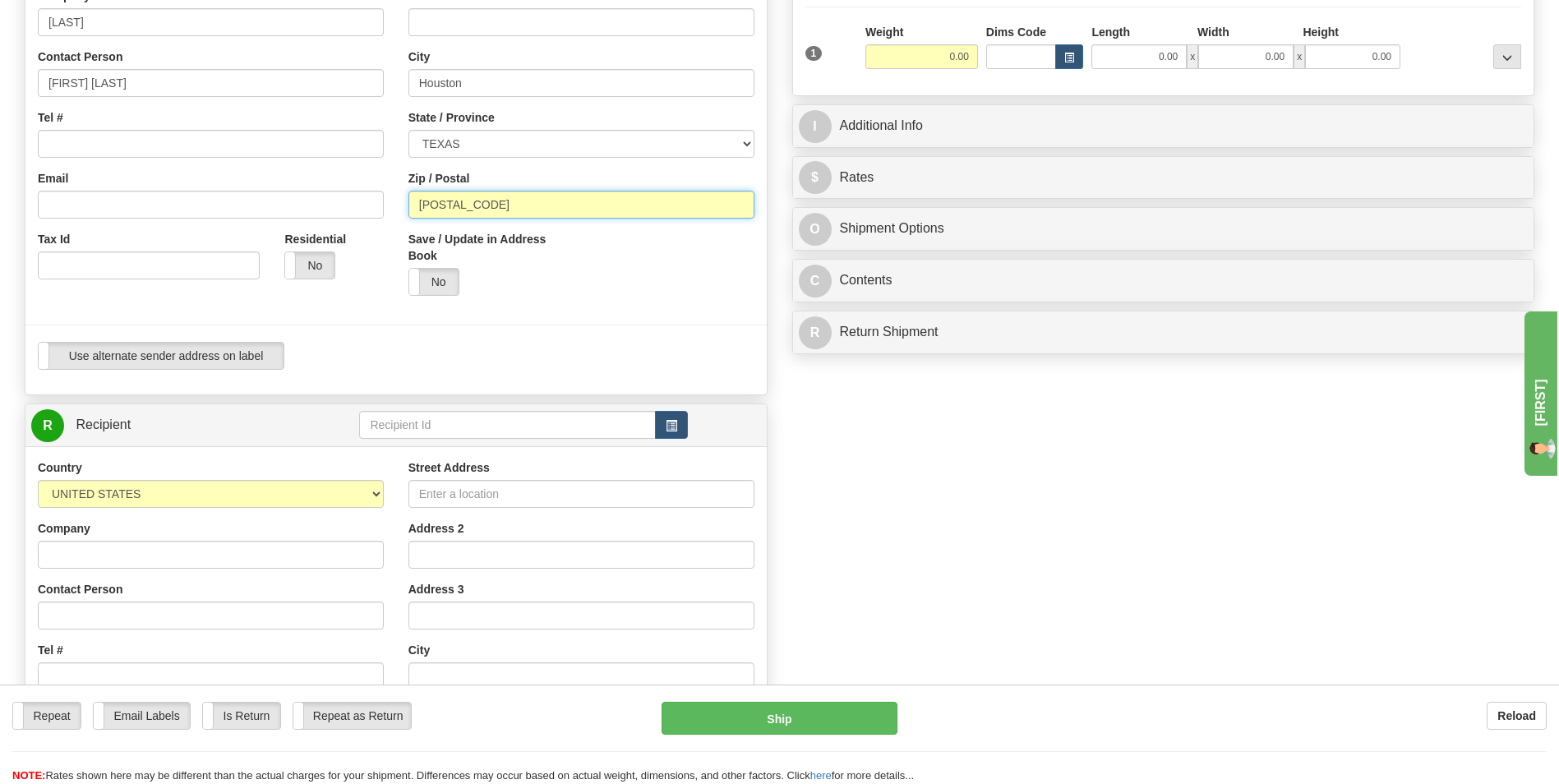 scroll, scrollTop: 247, scrollLeft: 0, axis: vertical 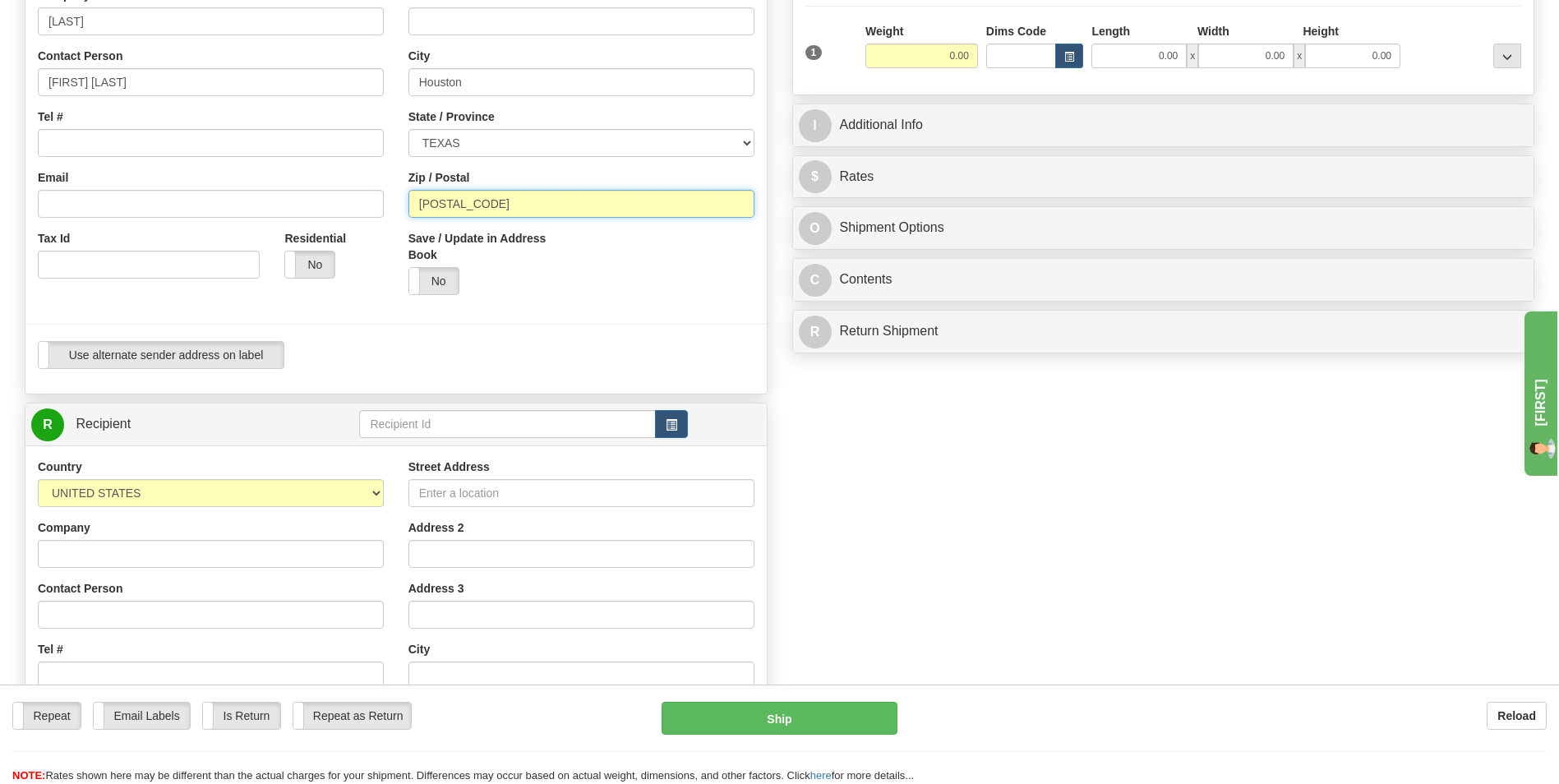 type on "[POSTAL_CODE]" 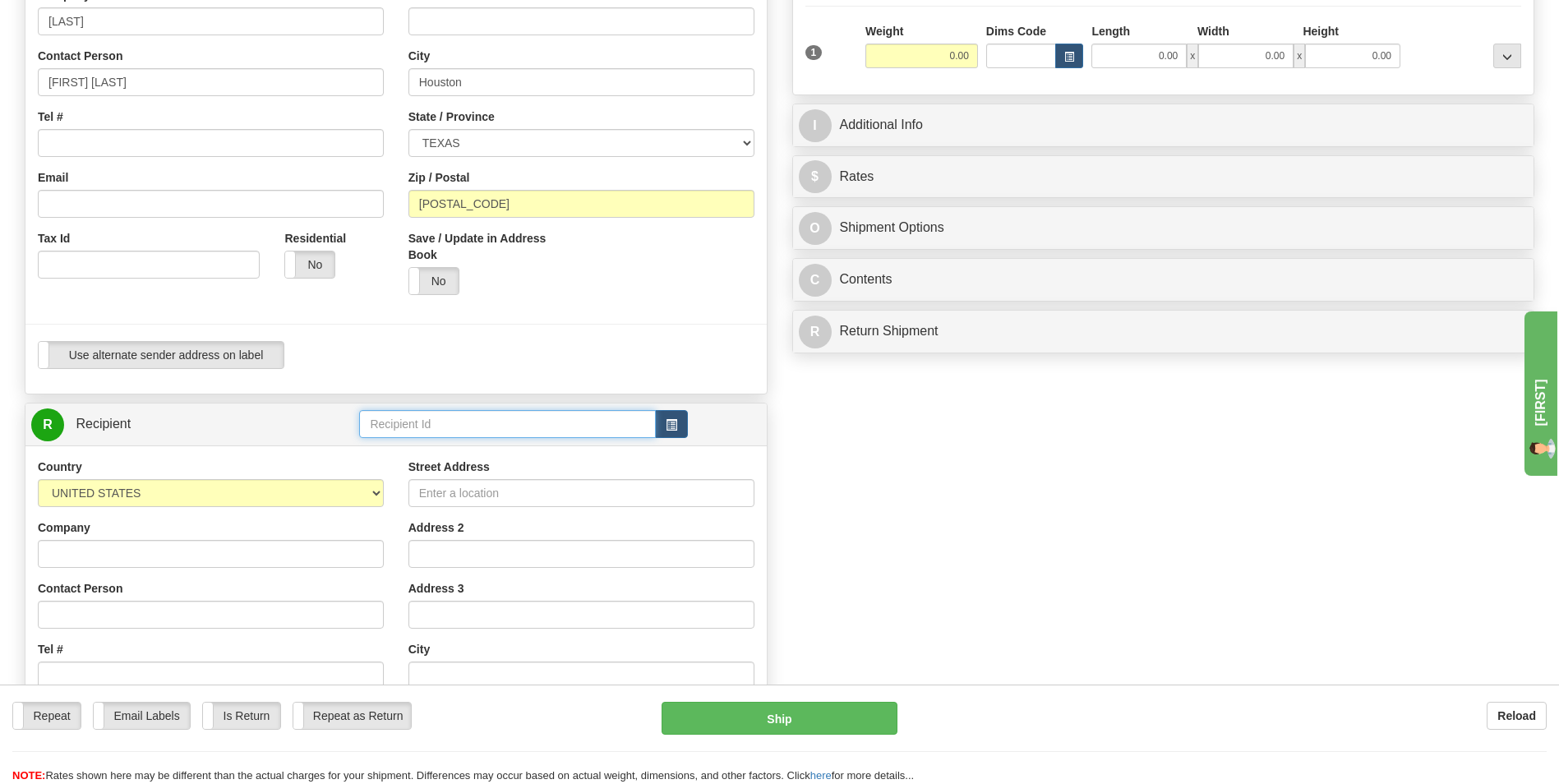click at bounding box center (507, 424) 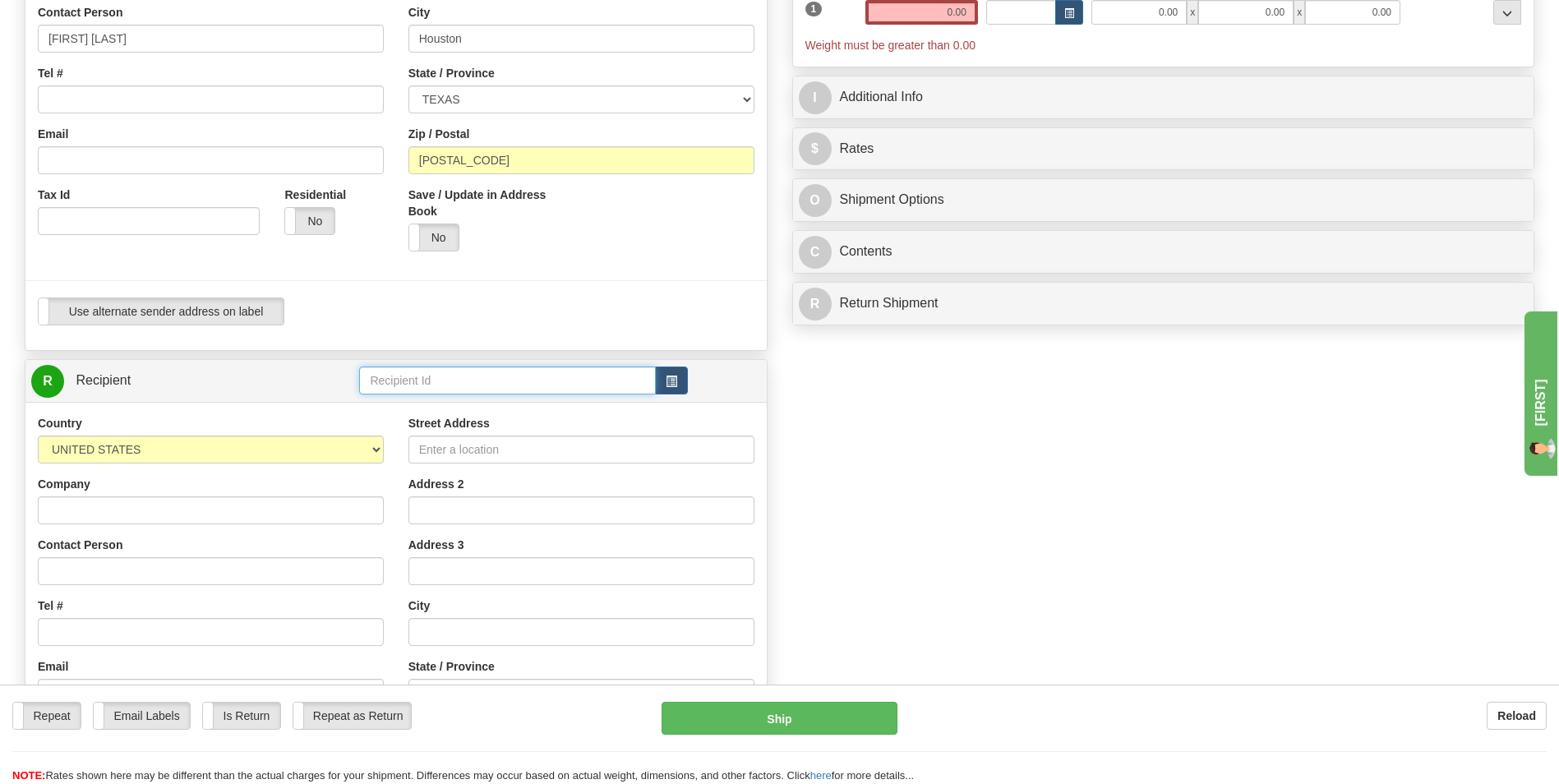 scroll, scrollTop: 329, scrollLeft: 0, axis: vertical 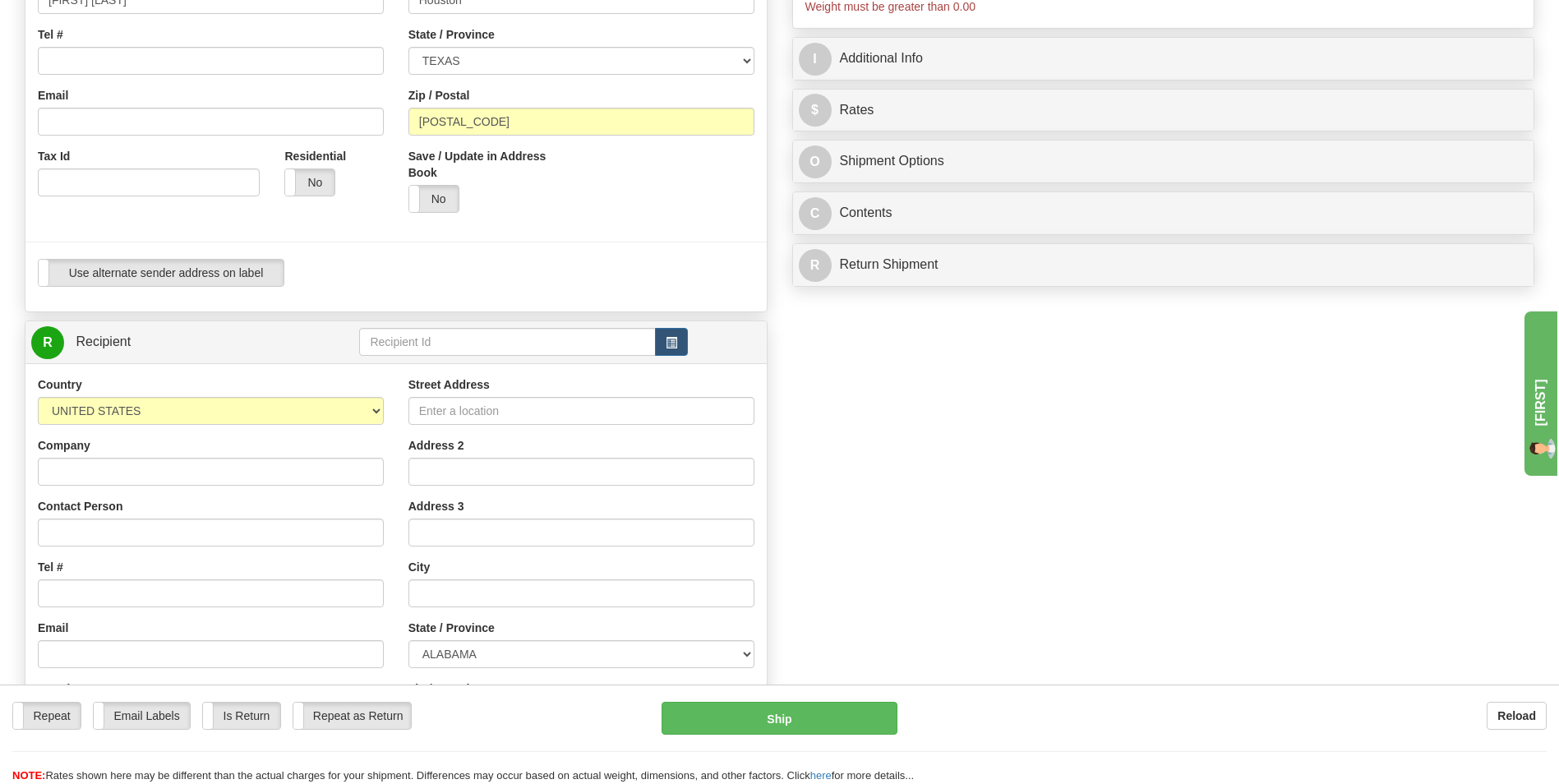 click on "Brian" at bounding box center [1621, 495] 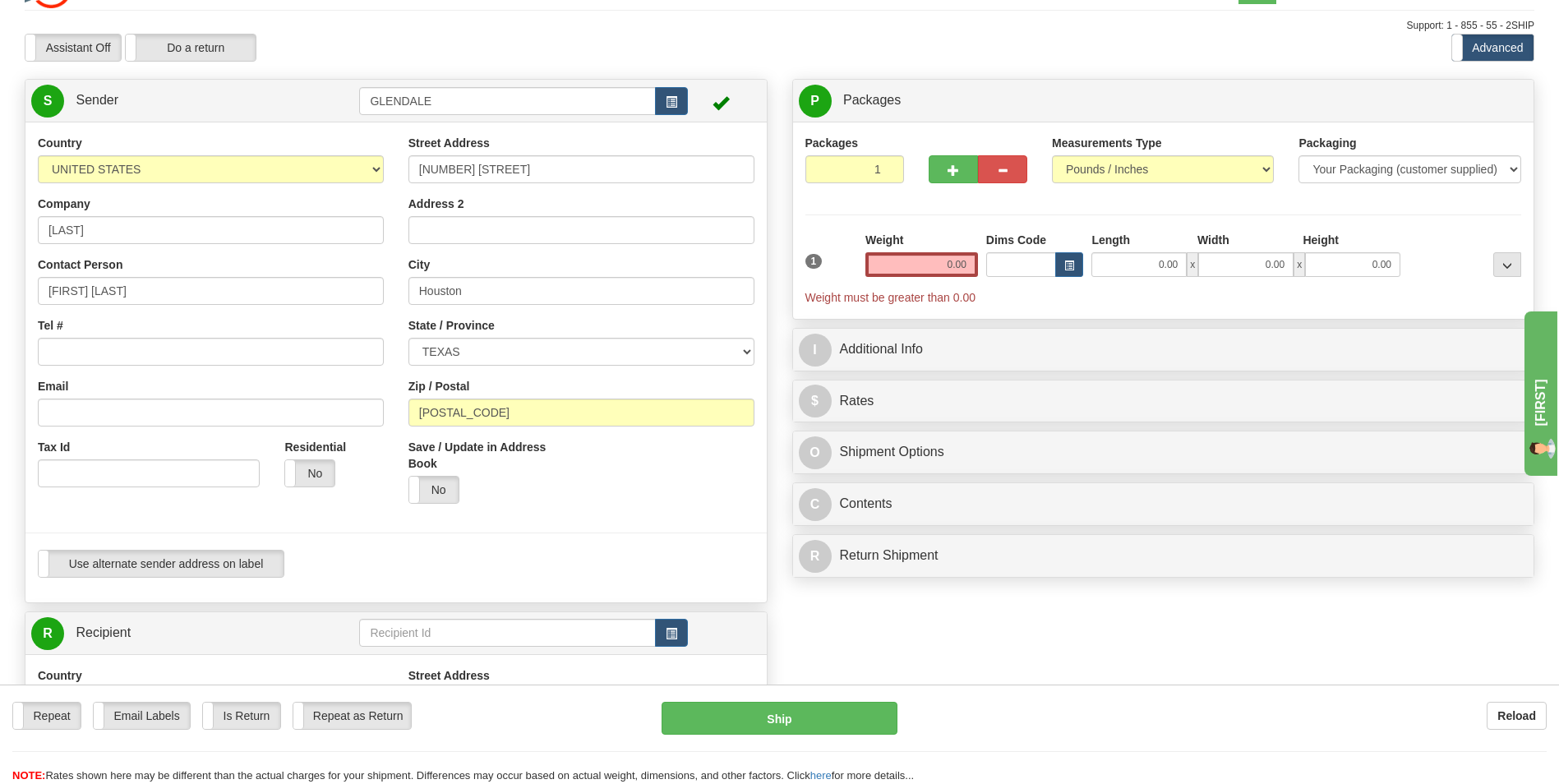 scroll, scrollTop: 0, scrollLeft: 0, axis: both 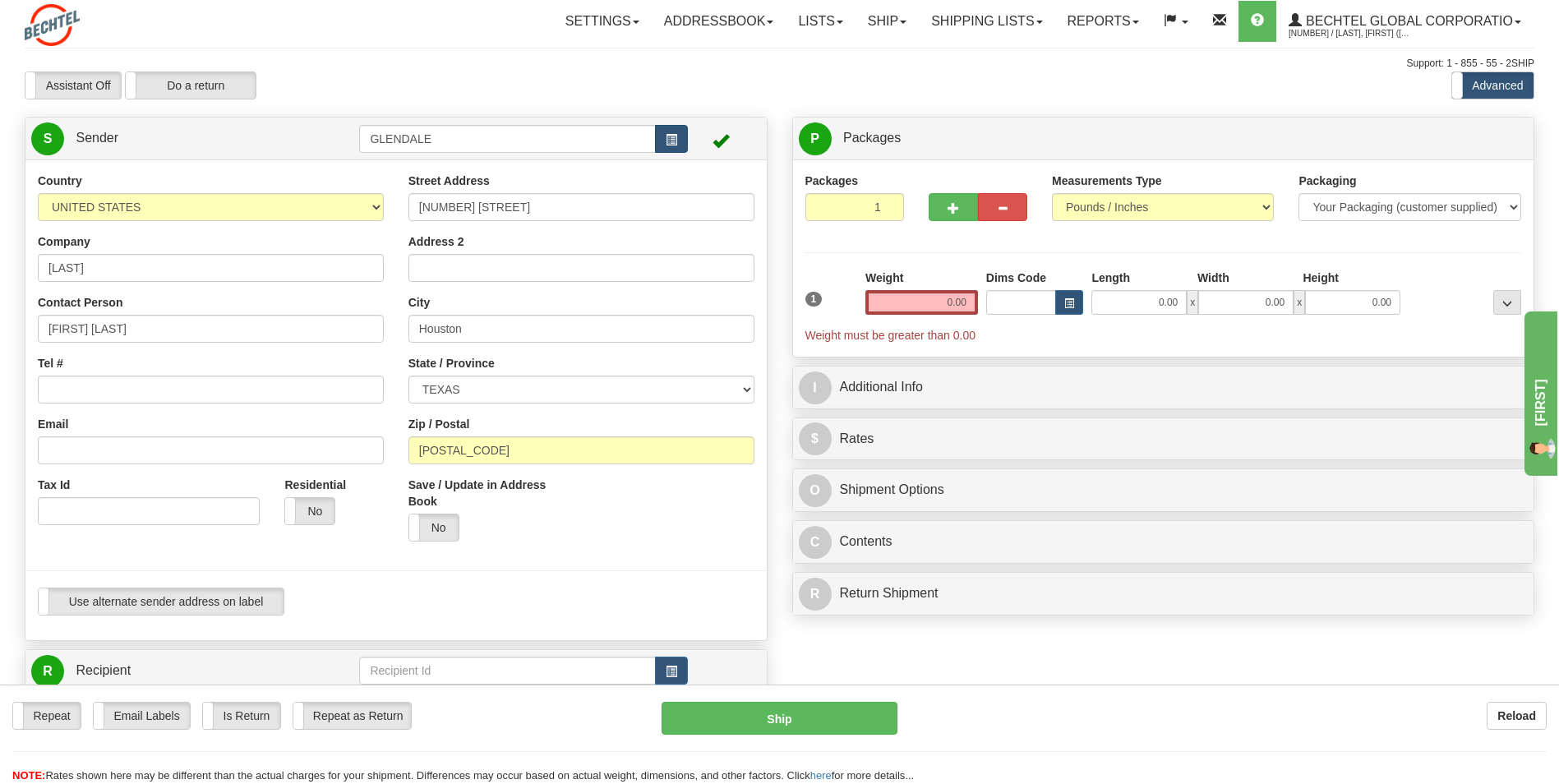 click at bounding box center (671, 140) 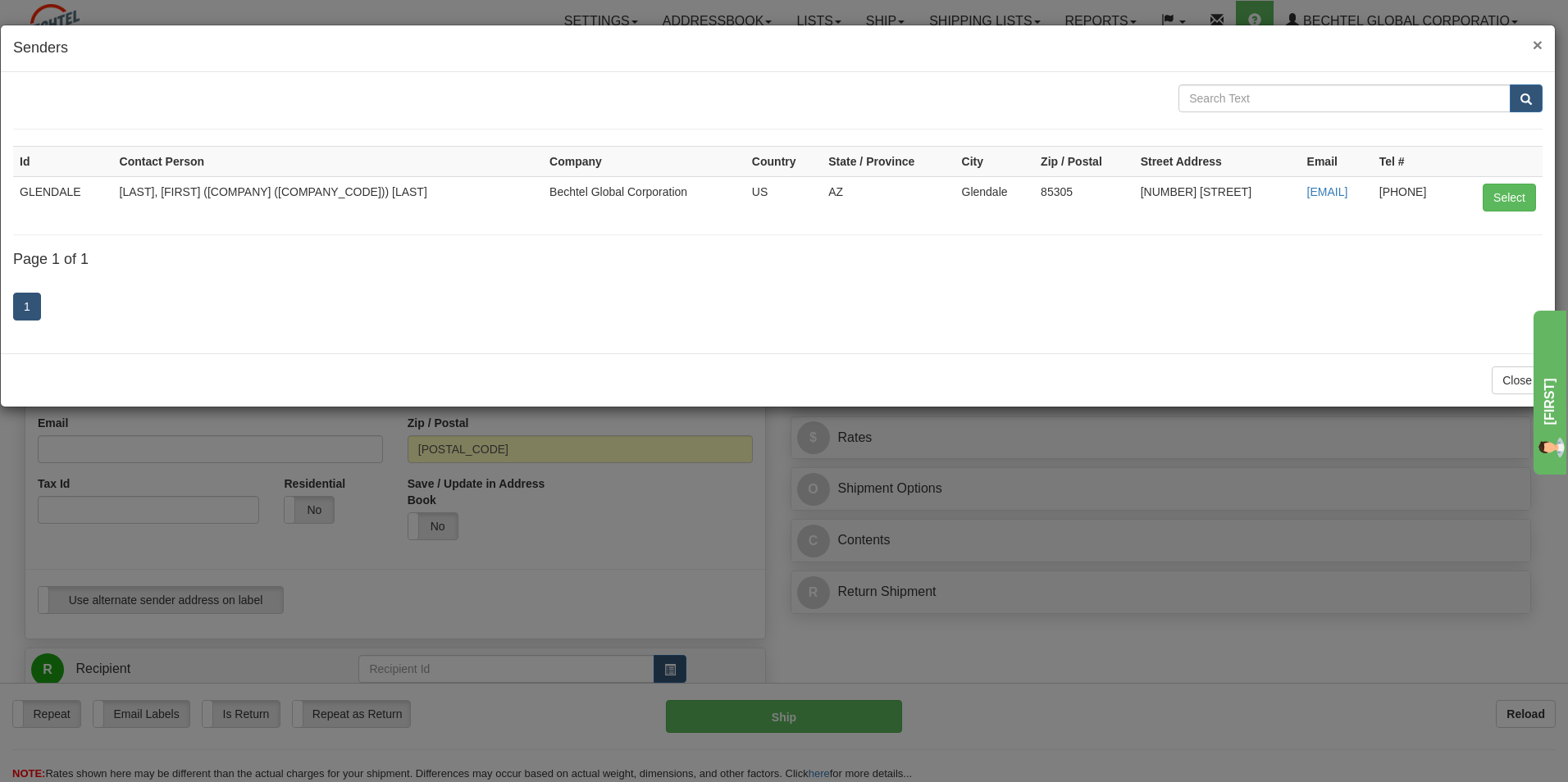 click on "×" at bounding box center [1538, 44] 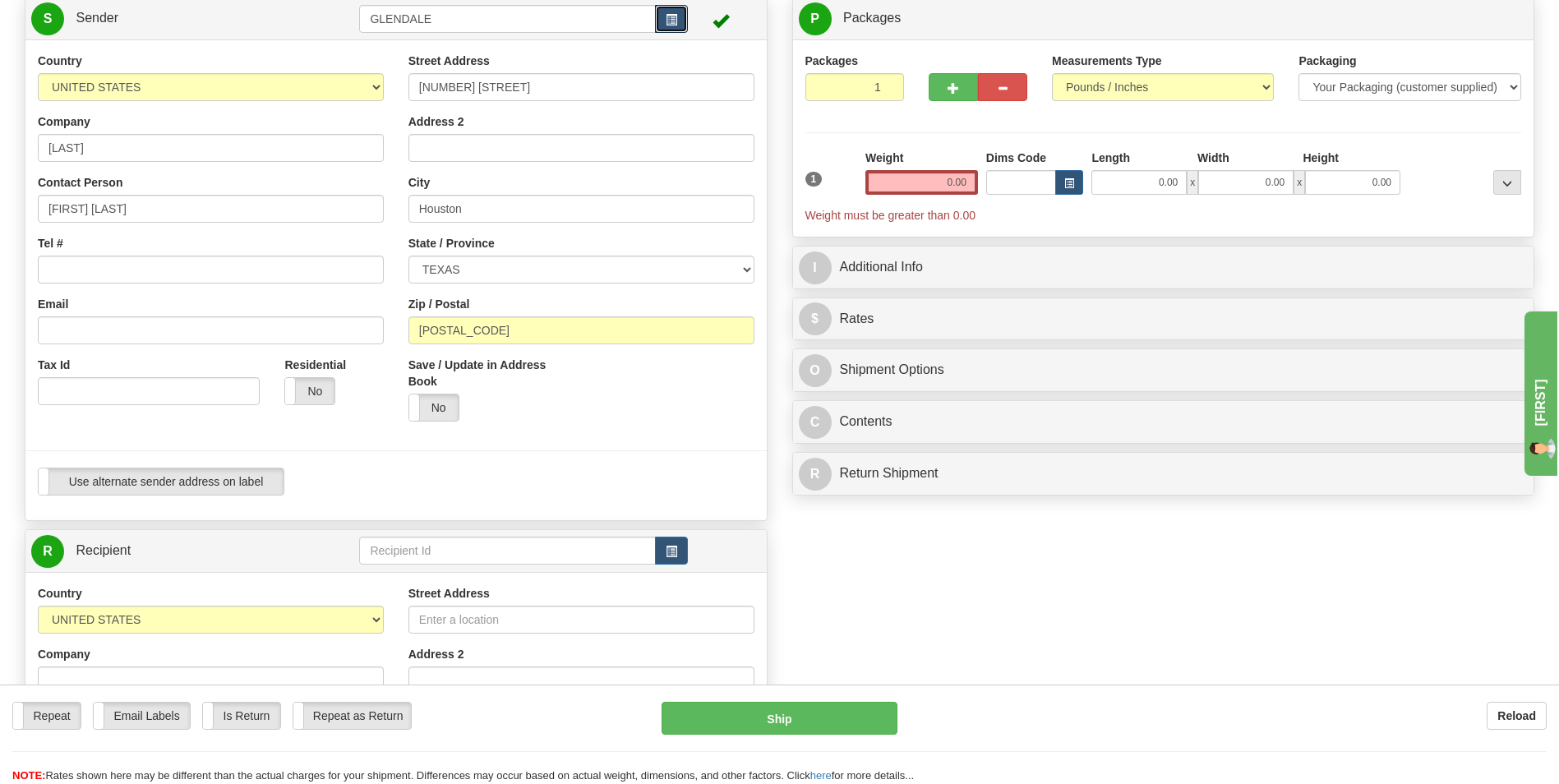 scroll, scrollTop: 82, scrollLeft: 0, axis: vertical 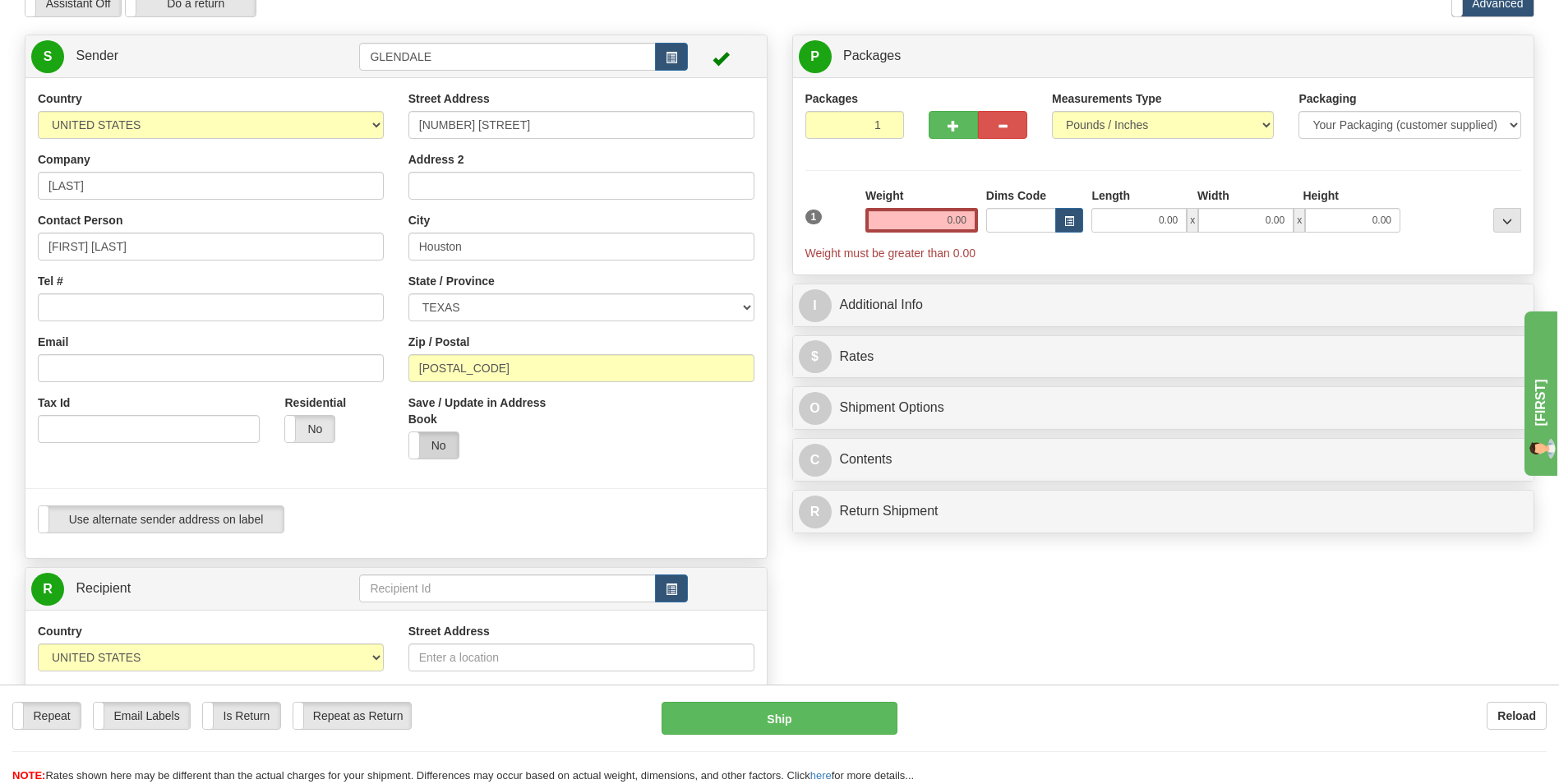 click on "No" at bounding box center [434, 445] 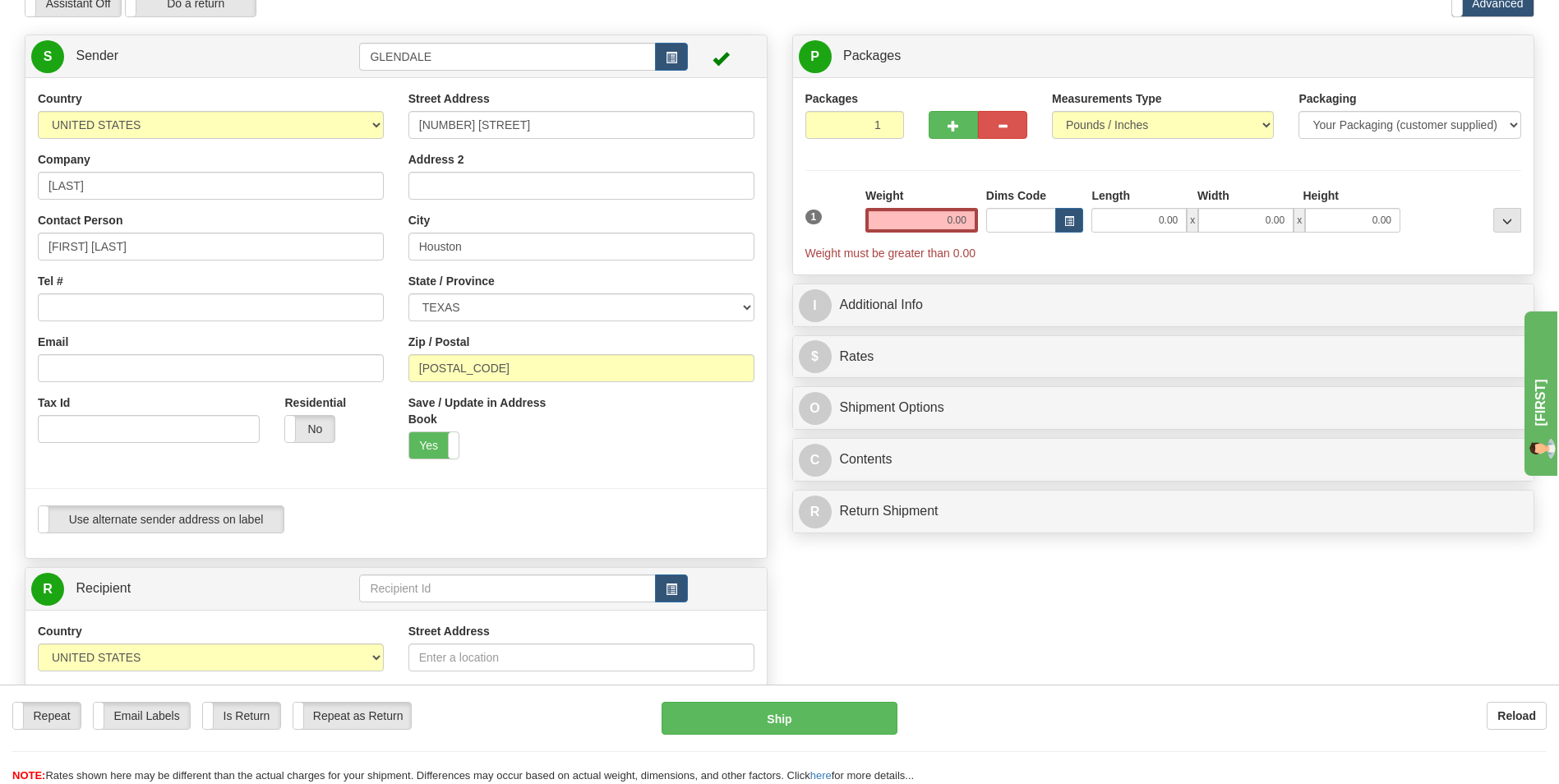 click at bounding box center [724, 56] 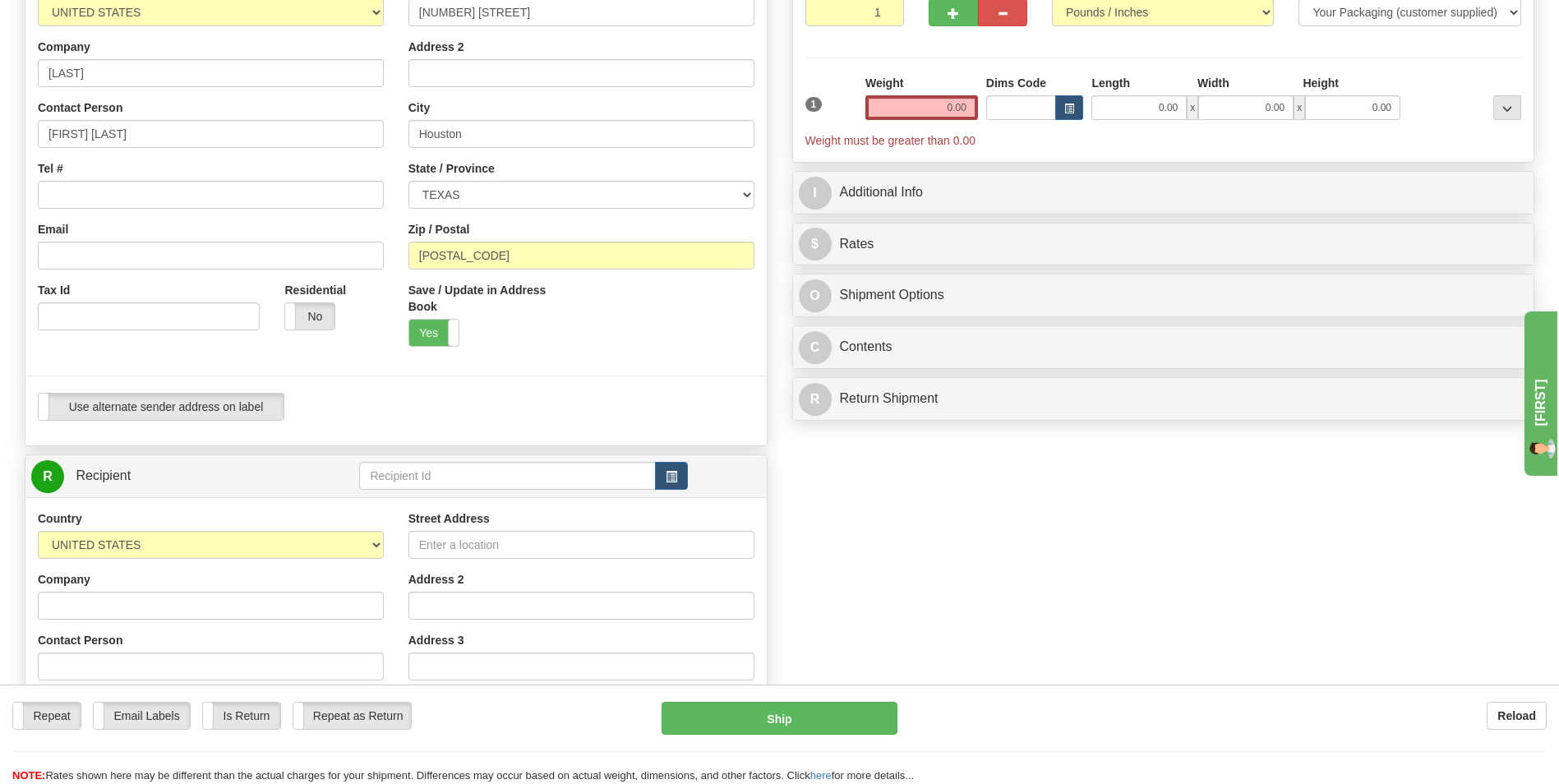 scroll, scrollTop: 247, scrollLeft: 0, axis: vertical 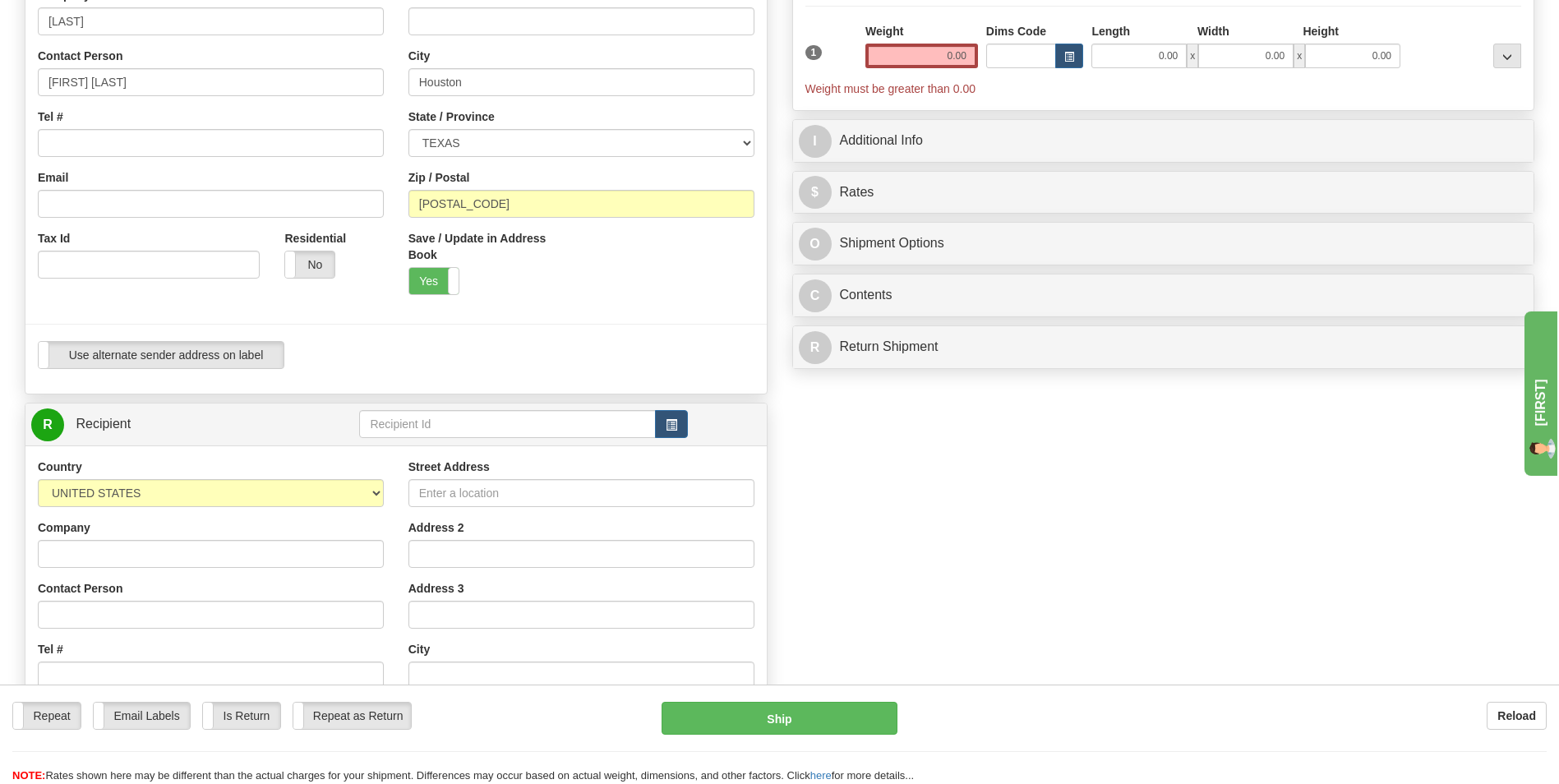 click on "Brian" at bounding box center [1603, 495] 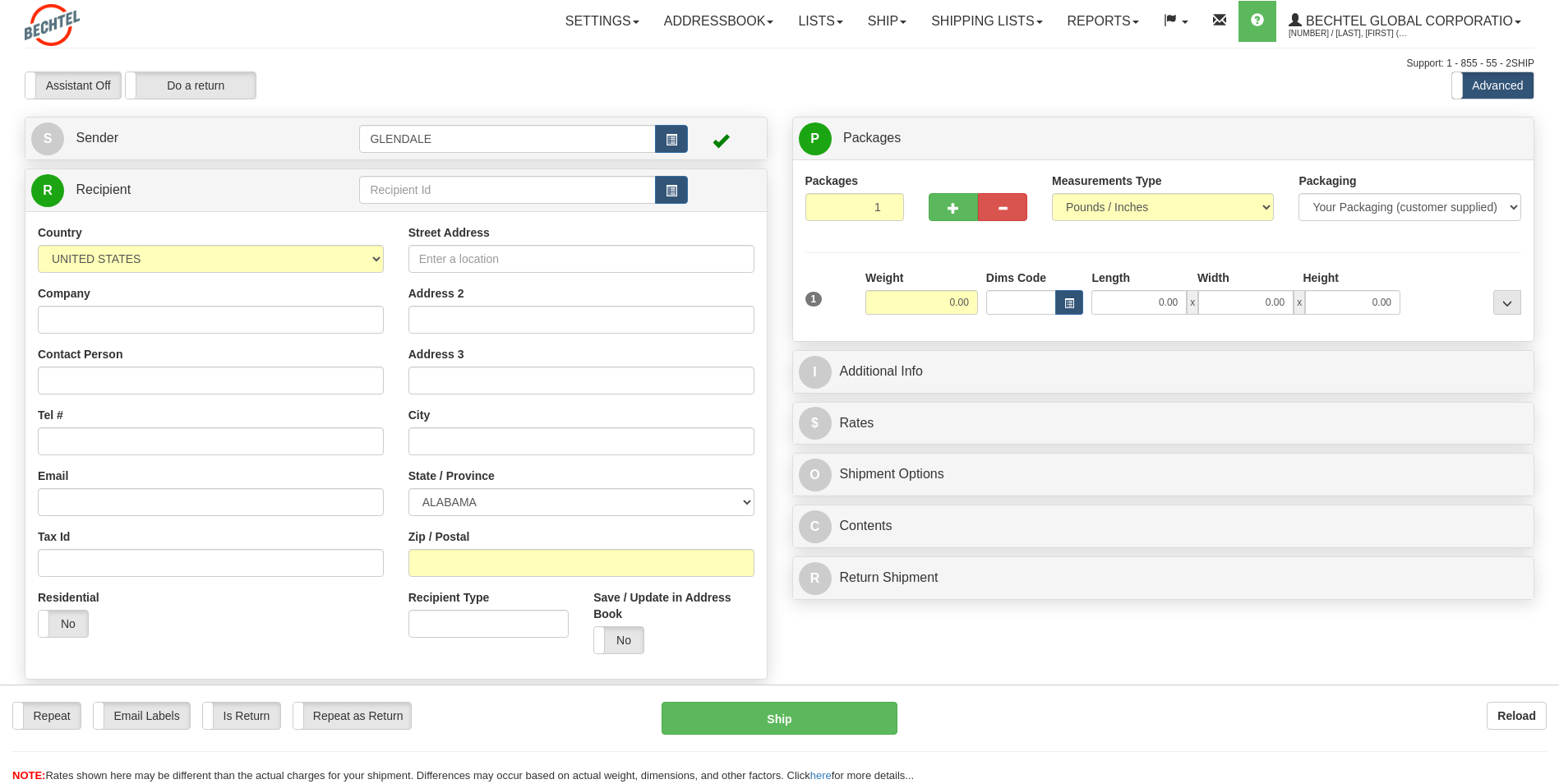 scroll, scrollTop: 0, scrollLeft: 0, axis: both 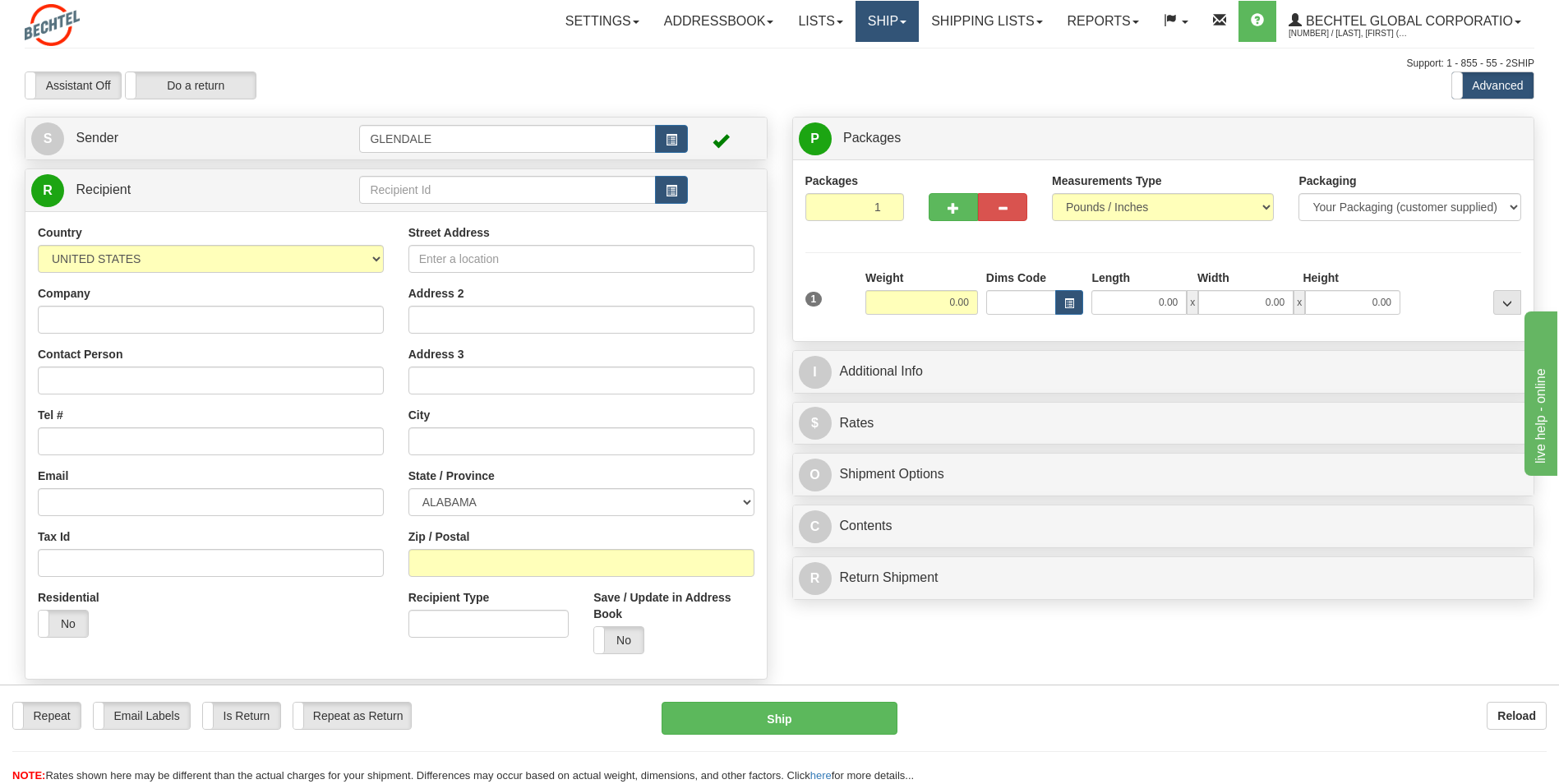 click on "Ship" at bounding box center (887, 21) 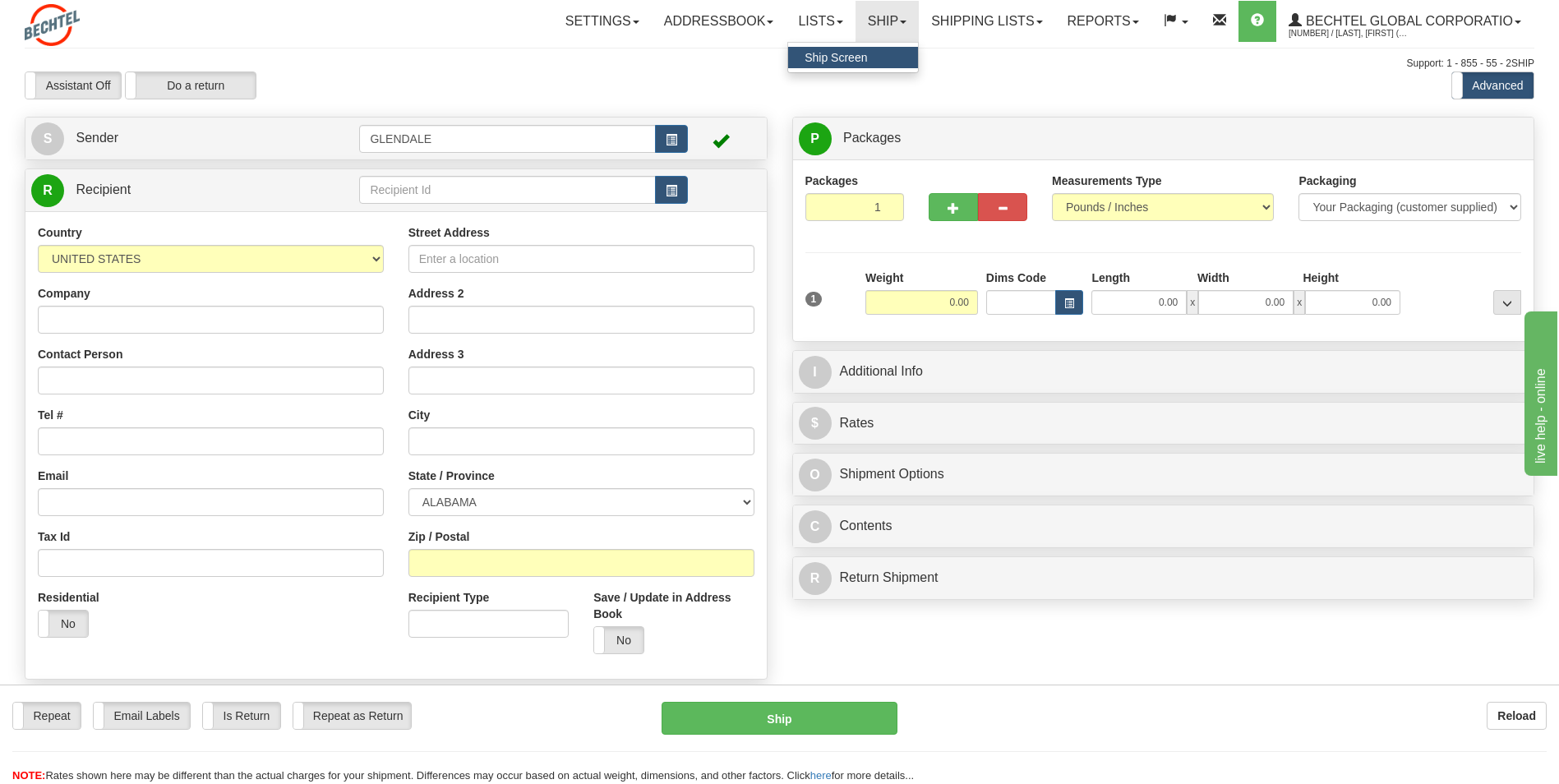 click on "Ship Screen" at bounding box center [853, 58] 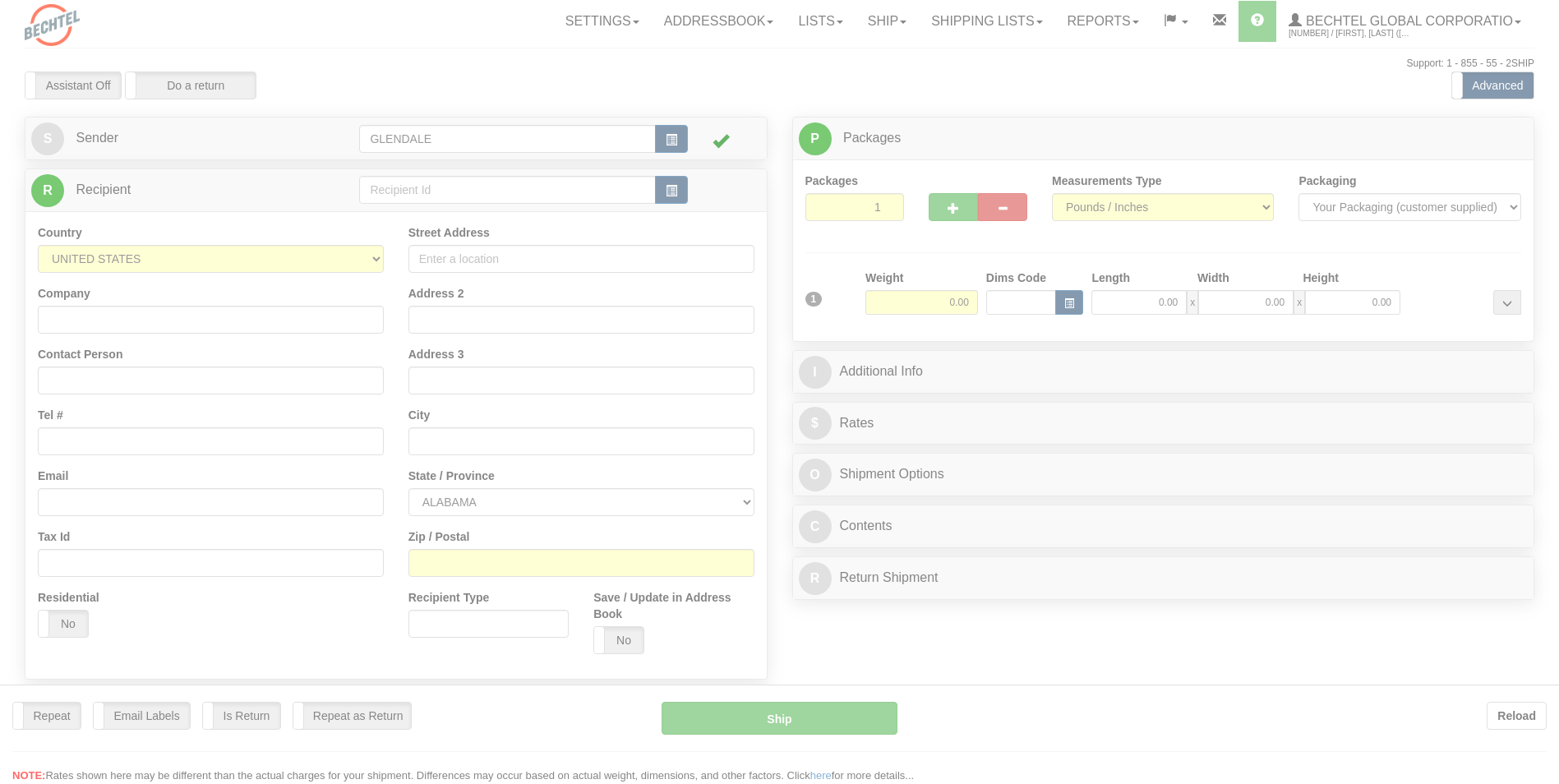 scroll, scrollTop: 0, scrollLeft: 0, axis: both 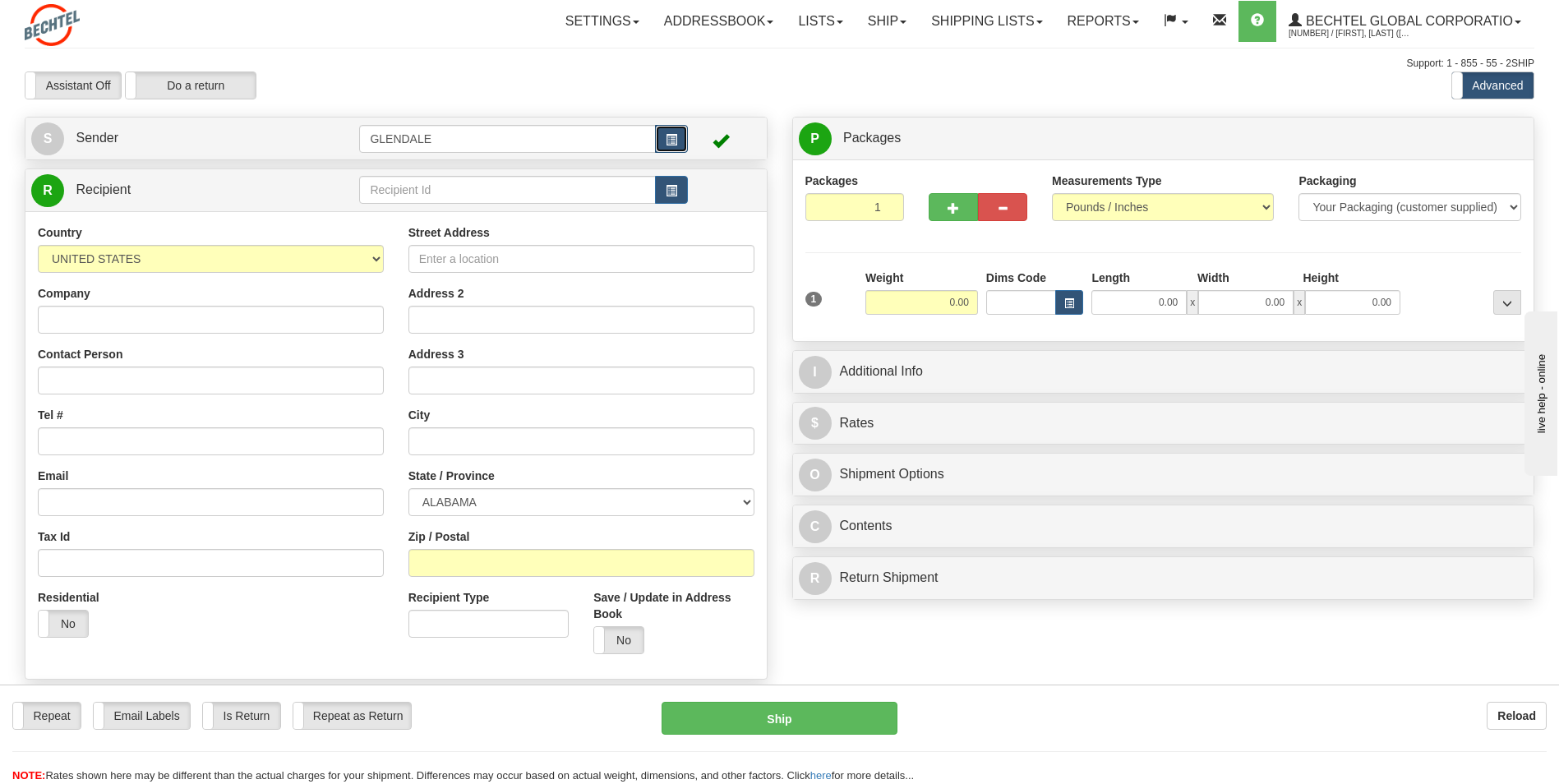 click at bounding box center (671, 139) 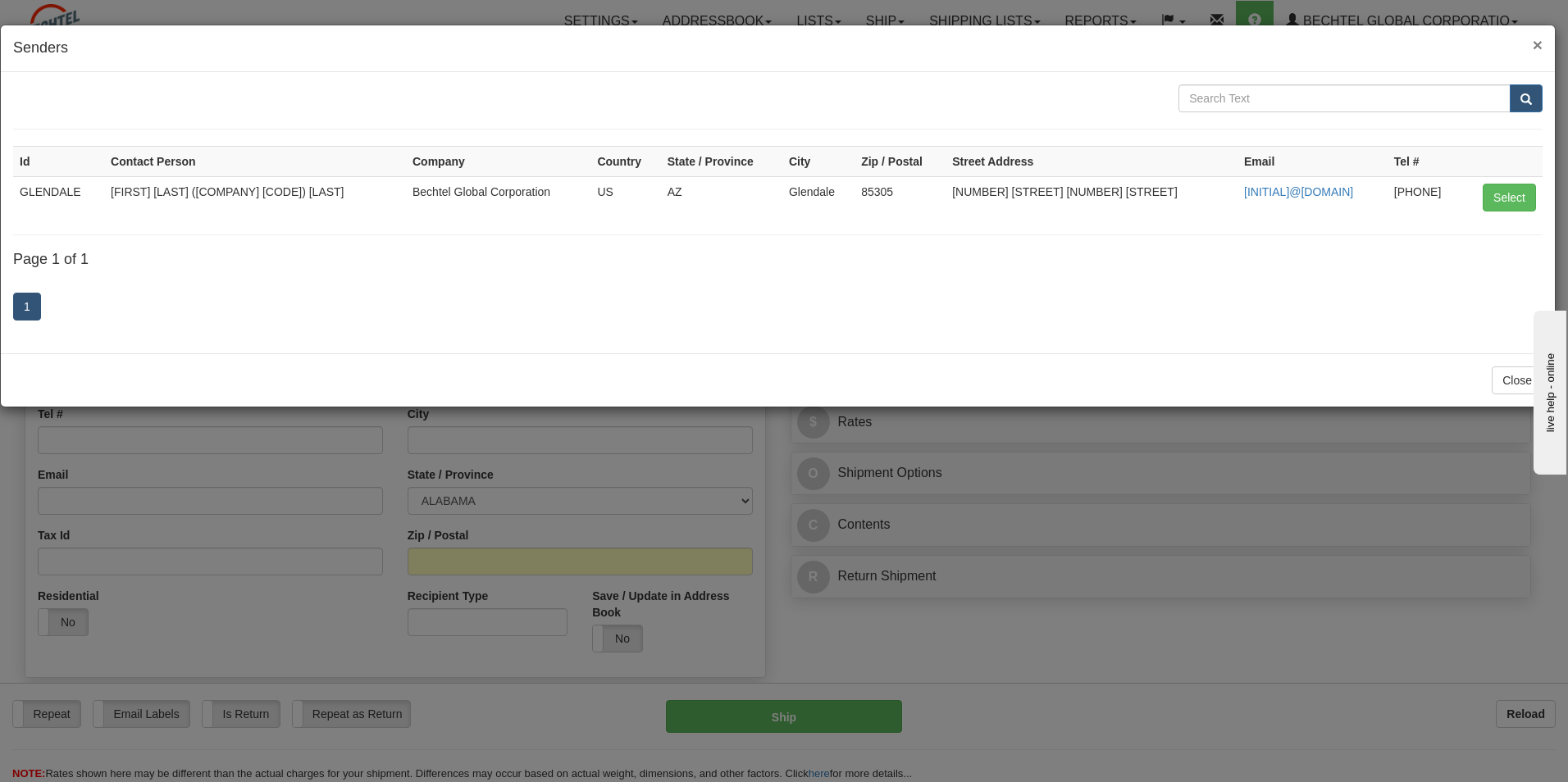 click on "×" at bounding box center (1538, 44) 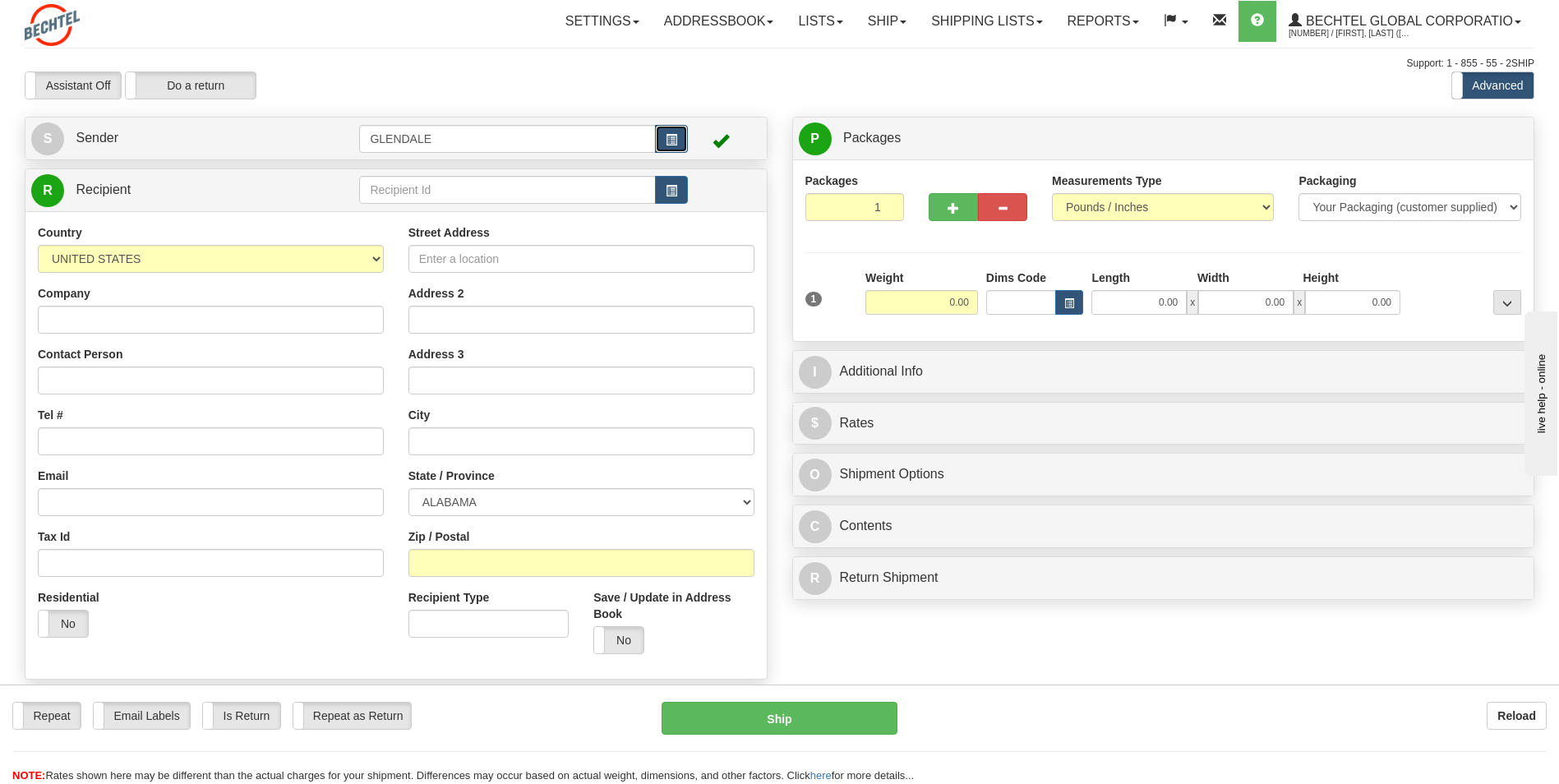 click at bounding box center (671, 140) 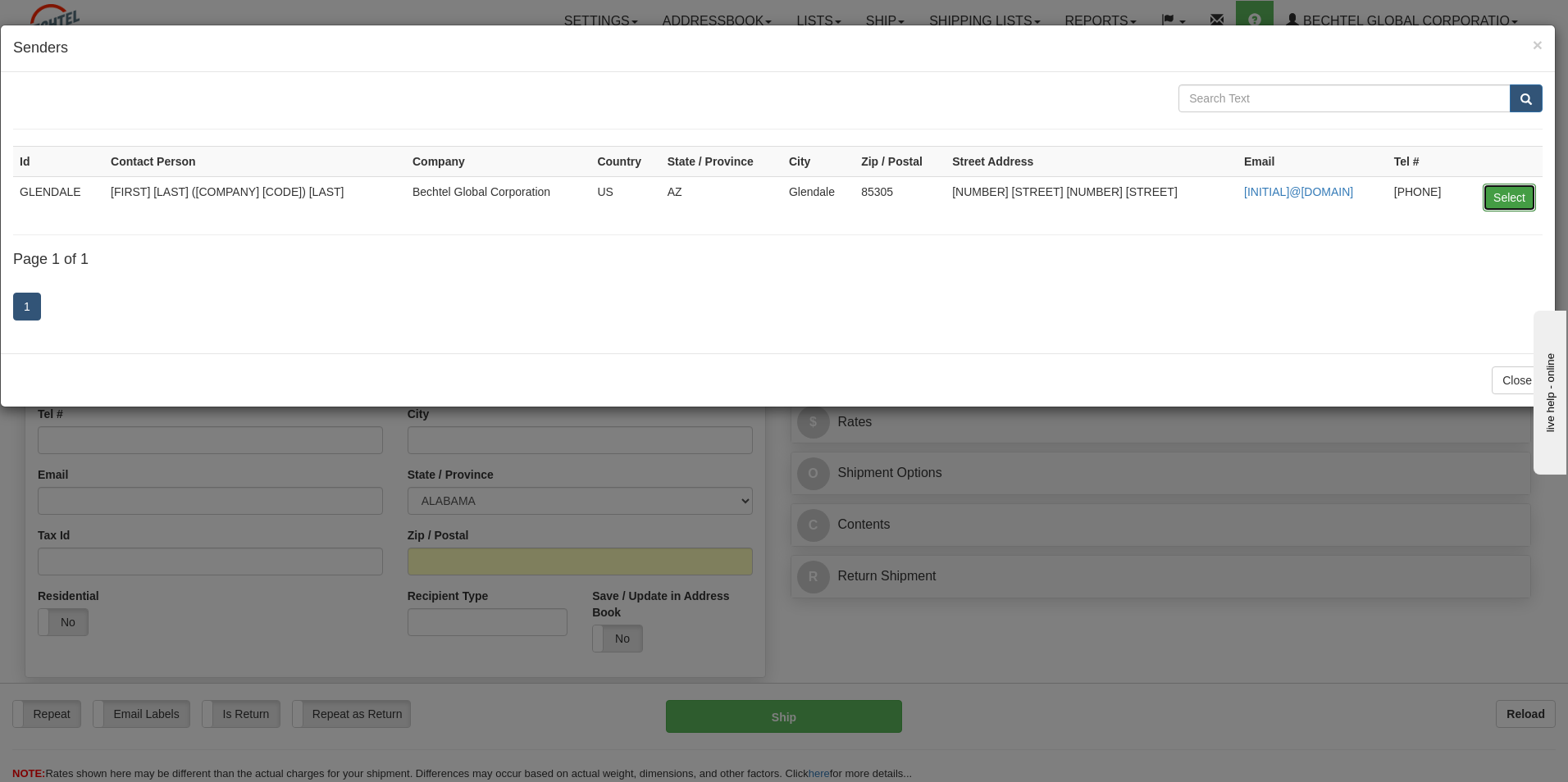 click on "Select" at bounding box center (1509, 198) 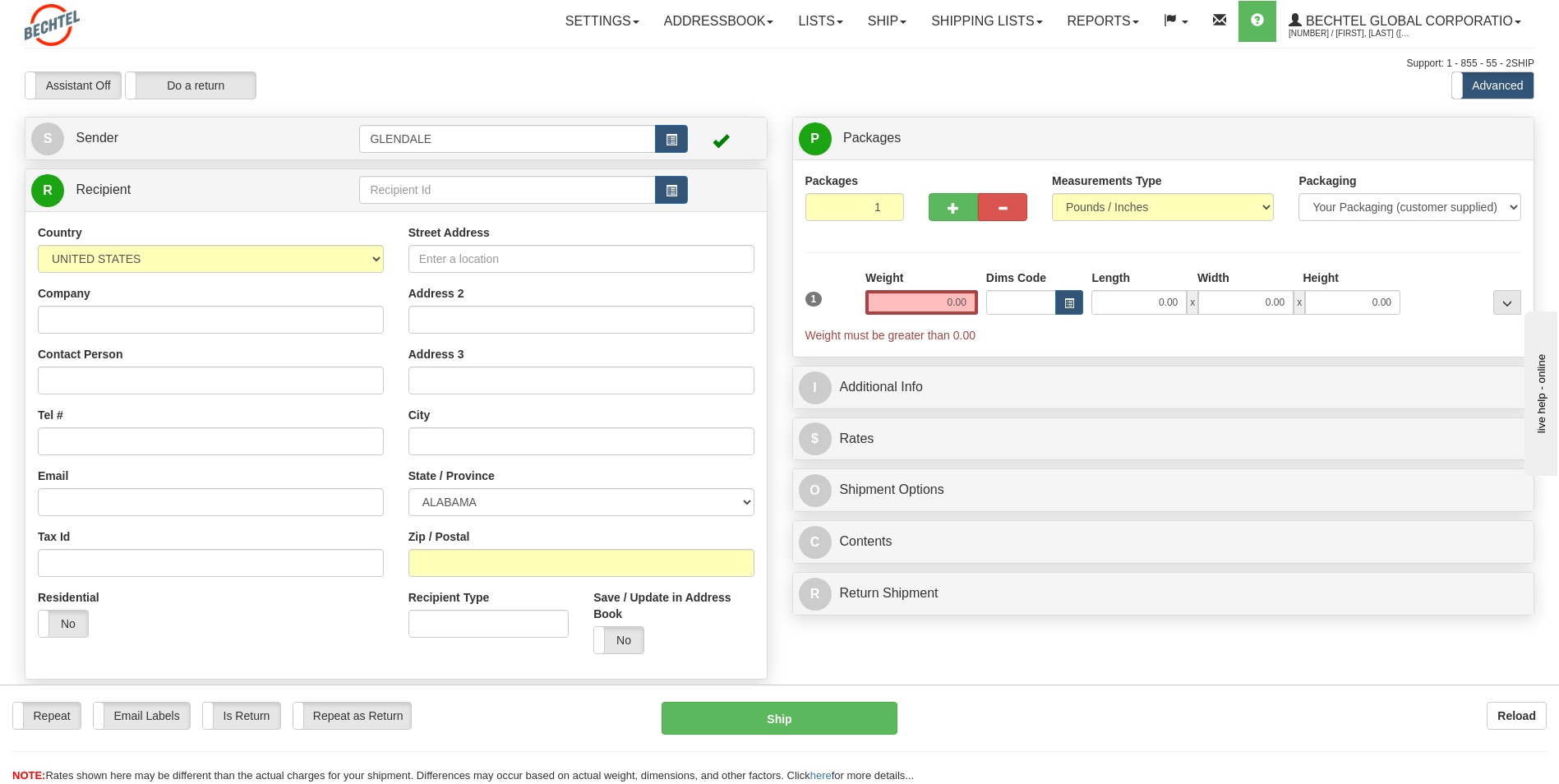 click on "Country
AFGHANISTAN
ALAND ISLANDS
ALBANIA
ALGERIA
AMERICAN SAMOA
ANDORRA
ANGOLA
ANGUILLA
ANTIGUA AND BARBUDA
ARGENTINA
ARMENIA
ARUBA
AUSTRALIA
AUSTRIA
AZERBAIJAN
AZORES
BAHAMAS
BAHRAIN
BANGLADESH
BARBADOS
BELARUS
BELGIUM
BELIZE
BENIN
BERMUDA
BHUTAN
BOLIVIA
BONAIRE, SAINT EUSTATIUS AND SABA
BOSNIA
BOTSWANA
BOUVET ISLAND
BRAZIL
BRITISH INDIAN OCEAN TERRITORY
BRITISH VIRGIN ISLANDS
BRUNEI
BULGARIA
BURKINA FASO
BURUNDI
CAMBODIA
CAMEROON
CANADA
CANARY ISLANDS
CAPE VERDE
CAYMAN ISLANDS
CENTRAL AFRICAN REPUBLIC
CHAD
CHILE
CHINA
CHRISTMAS ISLAND
COCOS (KEELING) ISLANDS
COLOMBIA
COMOROS
CONGO
CONGO, DEMOCRATIC REPUBLIC OF
COOK ISLANDS
COSTA RICA
CROATIA
CURAÇAO
CYPRUS
CZECH REPUBLIC
DENMARK
DJIBOUTI
DOMINICA
DOMINICAN REPUBLIC
EAST TIMOR
ECUADOR
EGYPT
EL SALVADOR
EQUATORIAL GUINEA
ERITREA
ESTONIA
ETHIOPIA
FIJI" at bounding box center [210, 437] 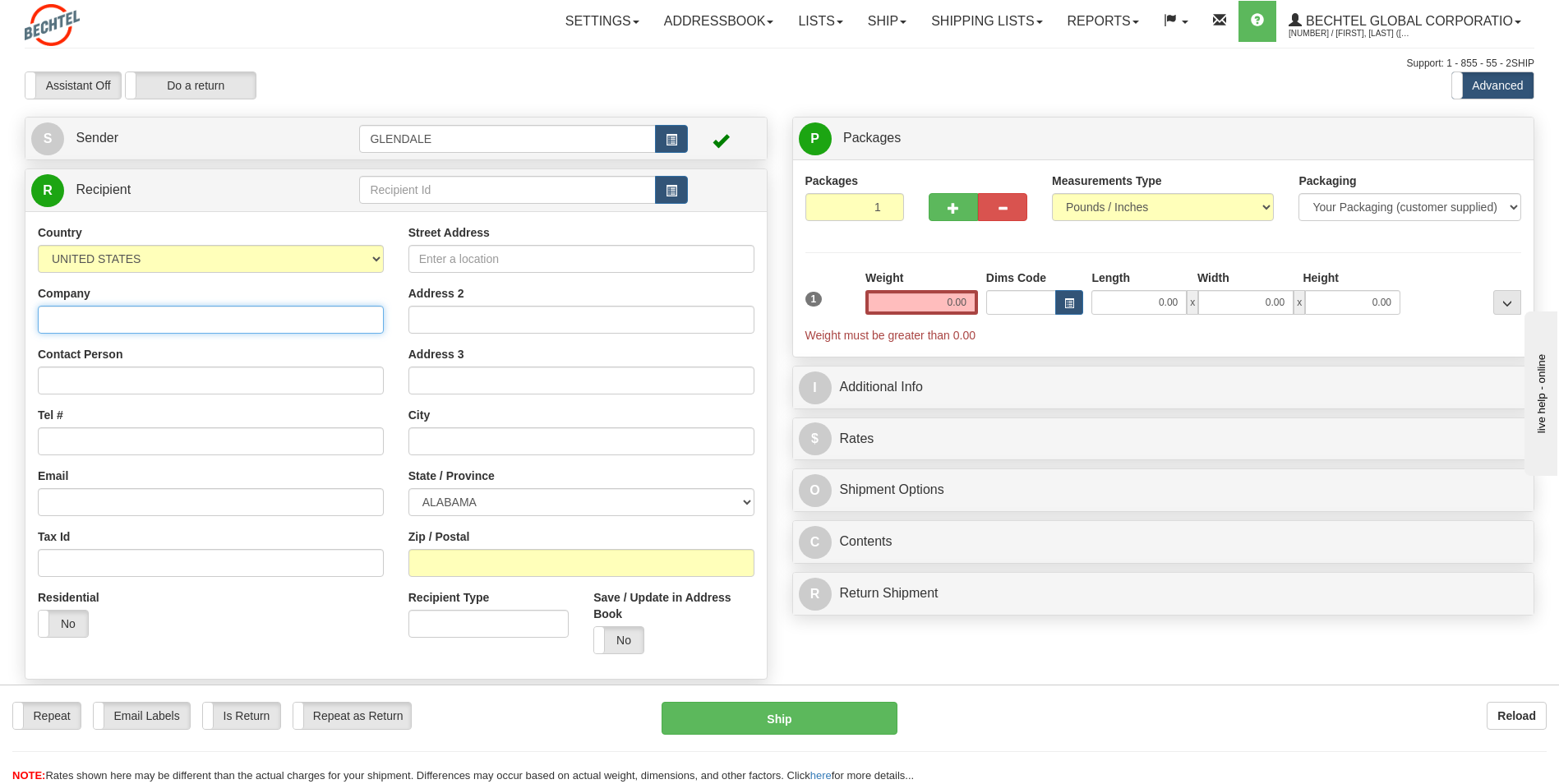 click on "Company" at bounding box center [210, 320] 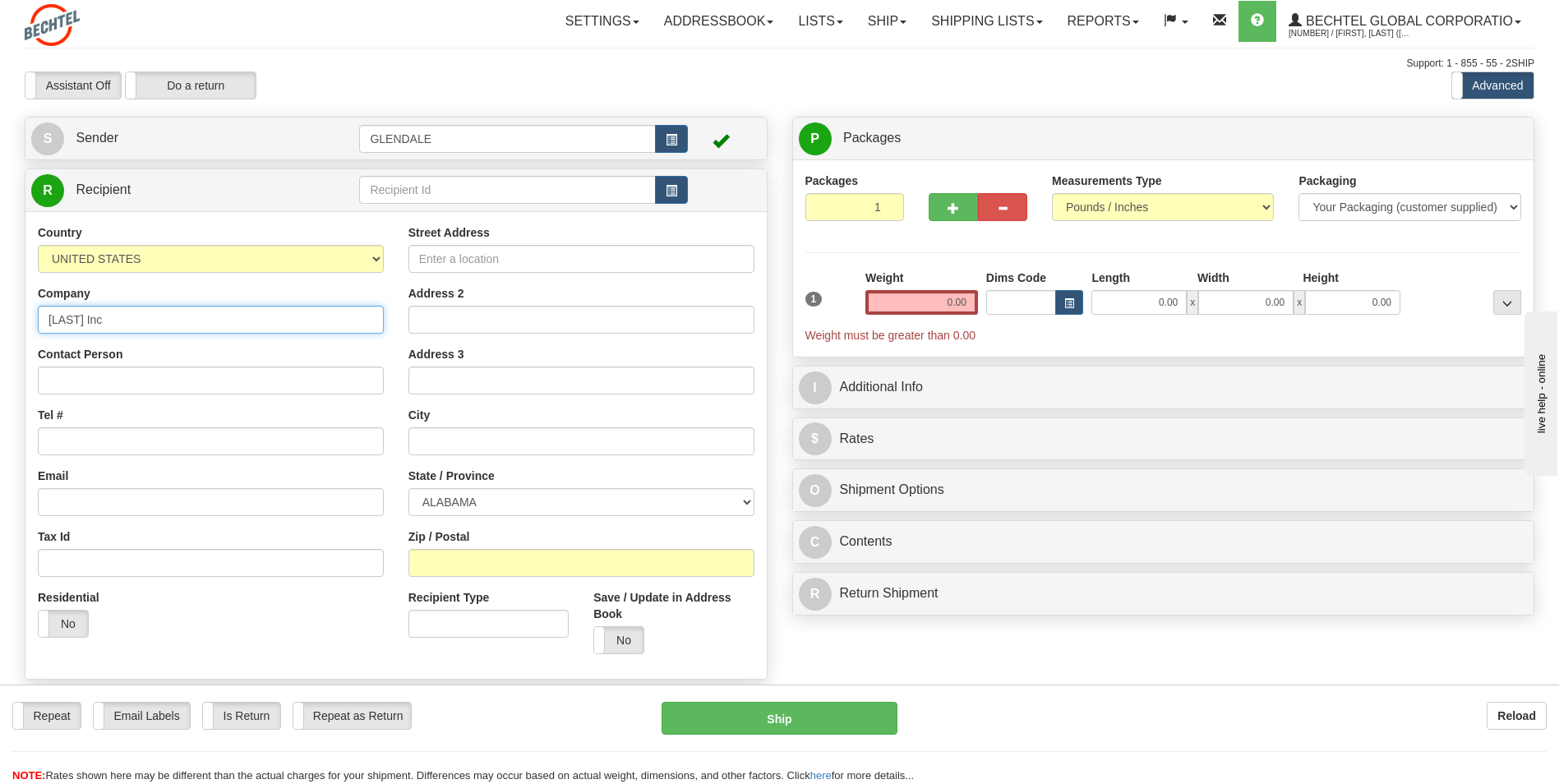 type on "[LAST] Inc" 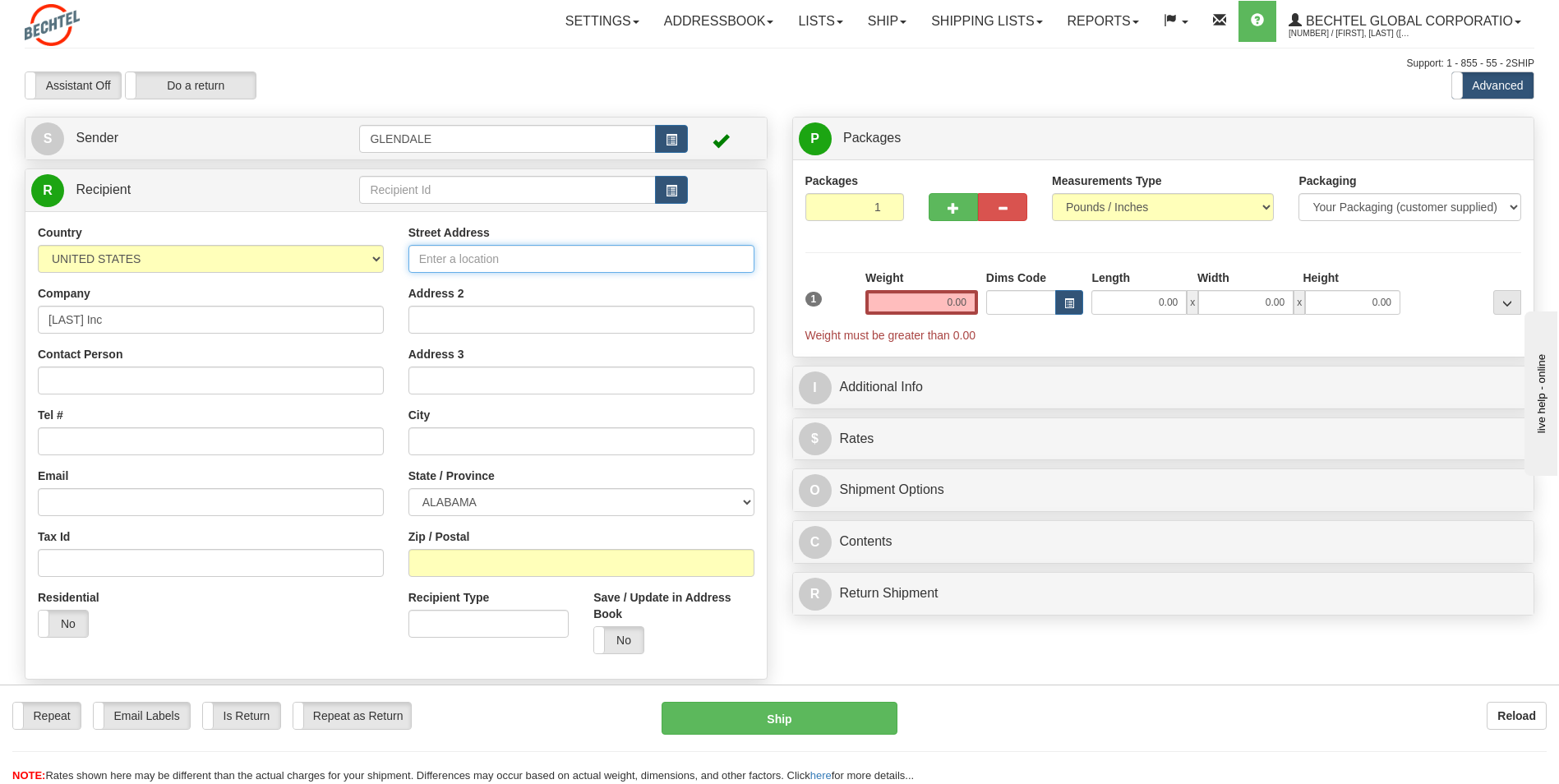 click on "Street Address" at bounding box center [581, 259] 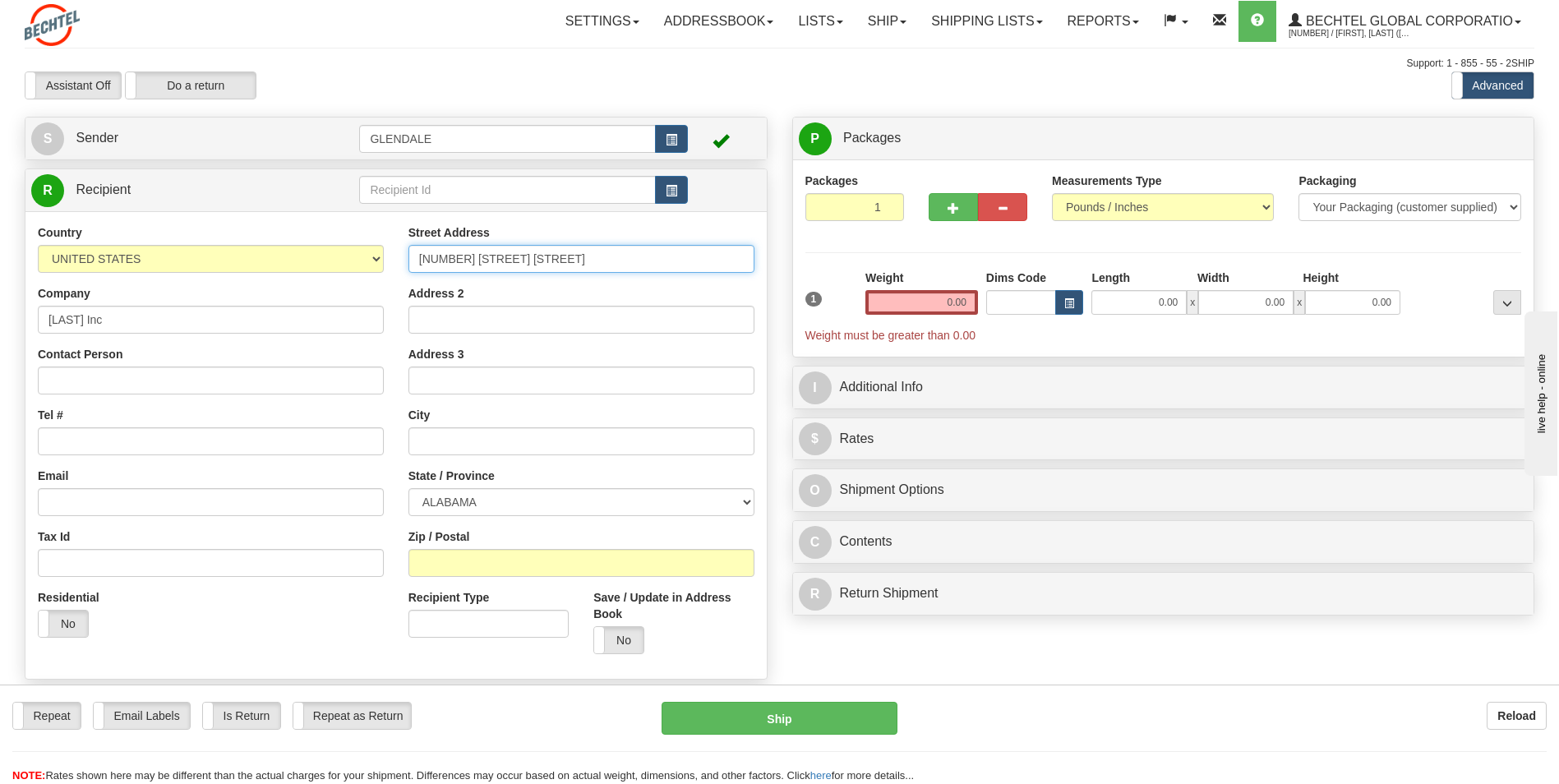 type on "[NUMBER] [STREET] [STREET]" 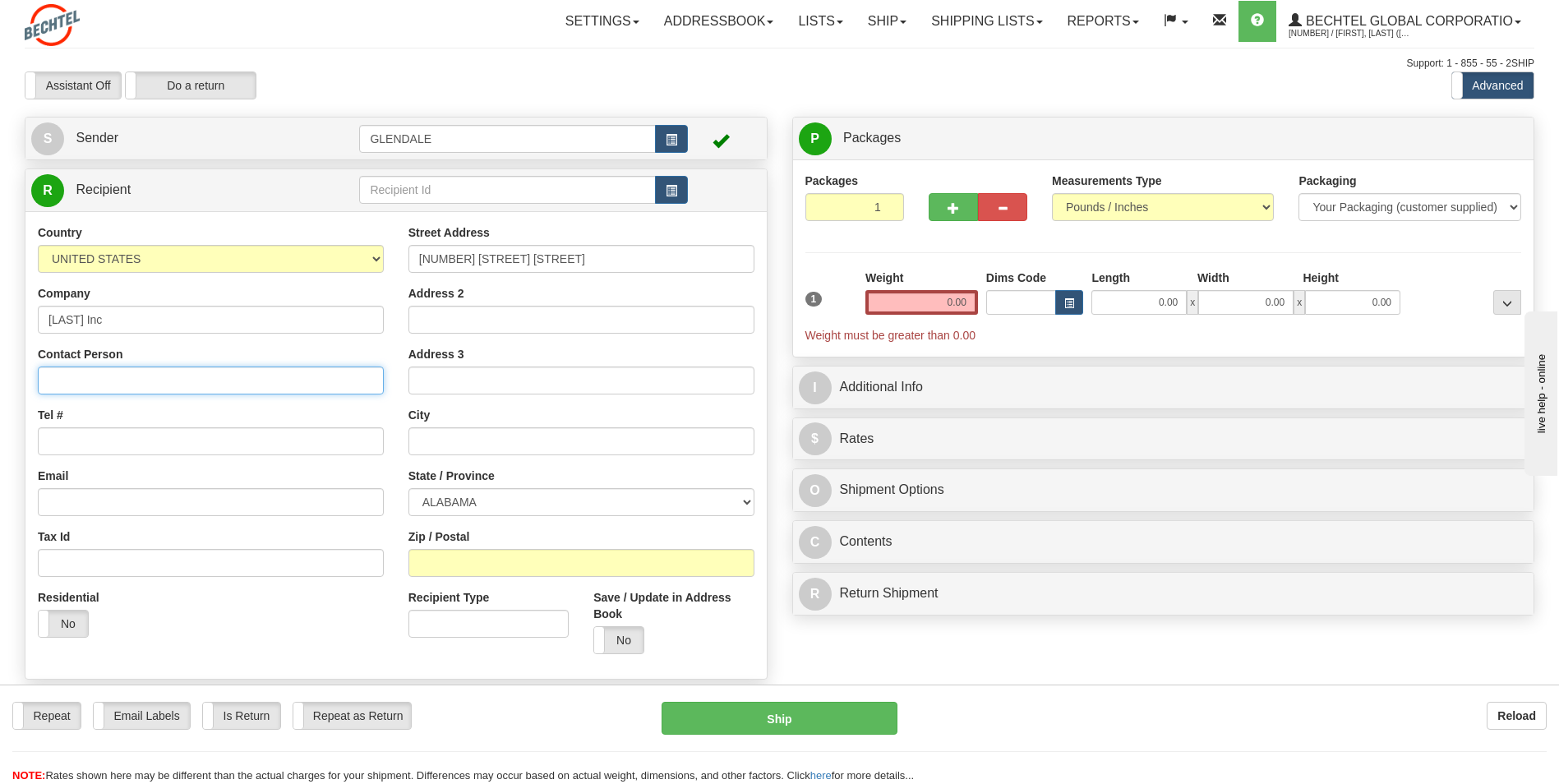 click on "Contact Person" at bounding box center (210, 380) 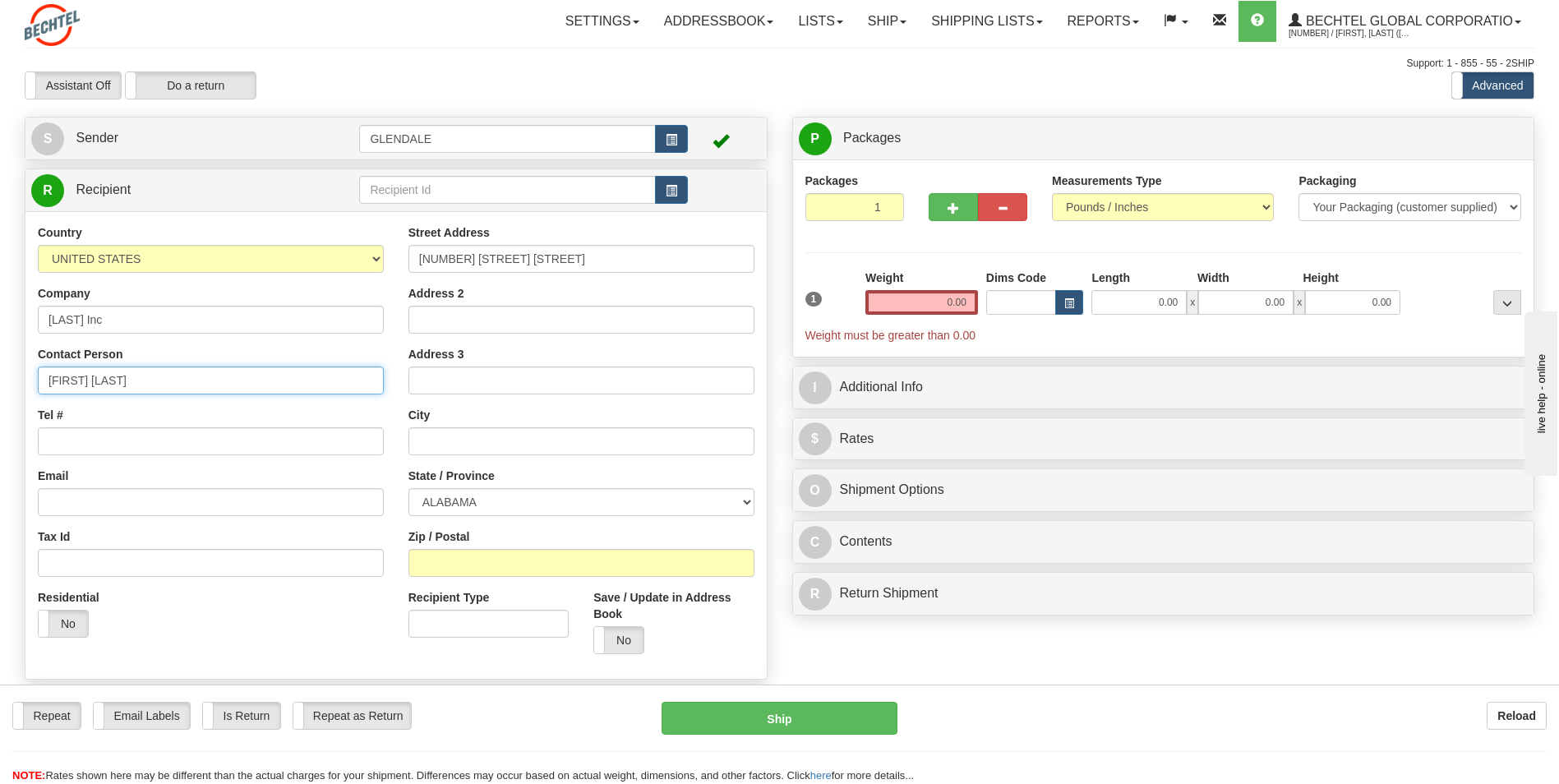 type on "[FIRST] [LAST]" 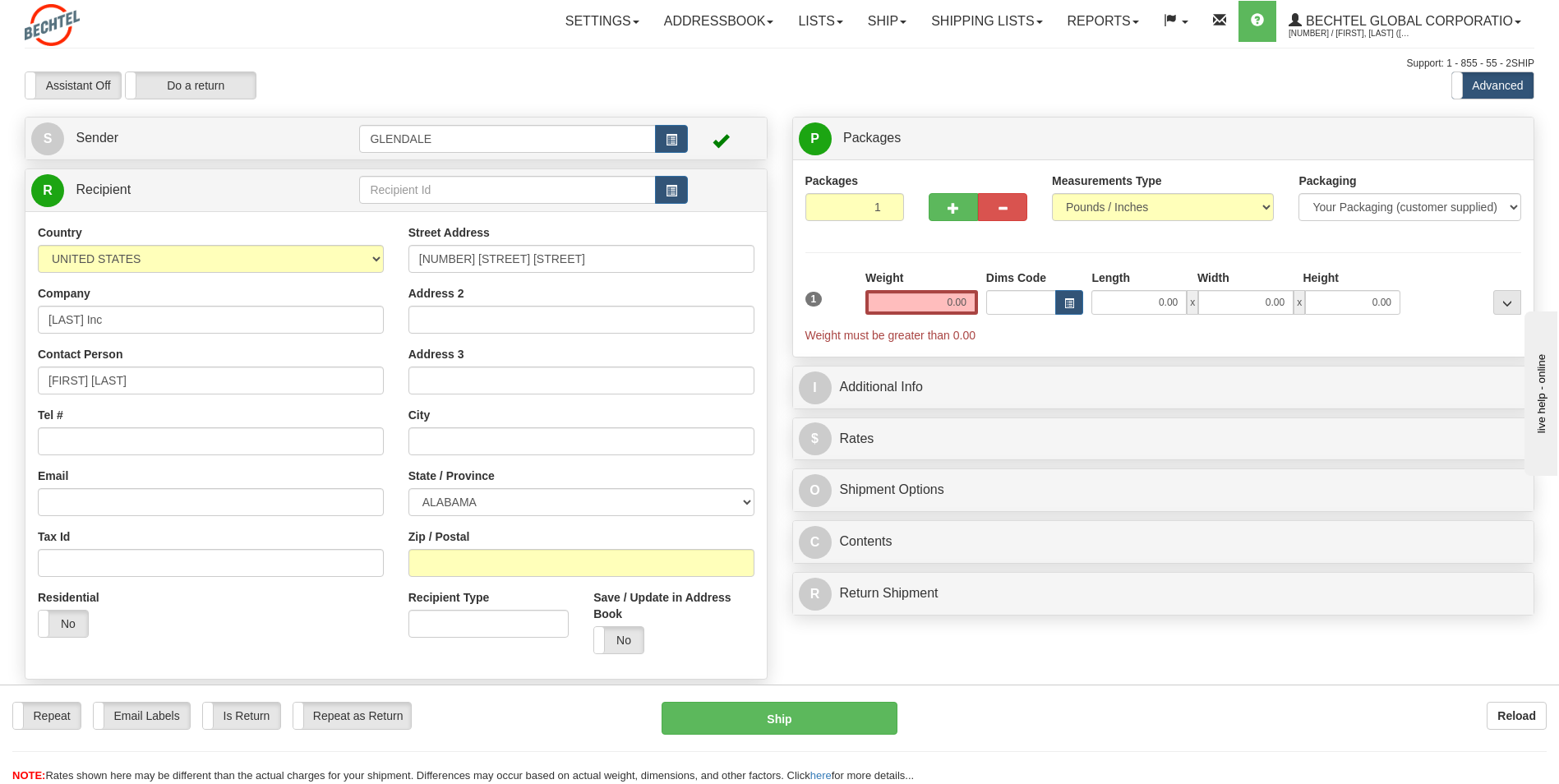 click on "[STREET]
[NUMBER] [STREET] [STREET]
Address 2
Address 3
City
State / Province
[STATE] [STATE] [STATE] [STATE] [STATE] [STATE] [STATE] [STATE] [STATE] [STATE] [STATE] [STATE] [STATE] [STATE] [STATE] [STATE] [STATE] [STATE] [STATE] [STATE] [STATE] [STATE] [STATE] [STATE] [STATE] [STATE] [STATE] [STATE] [STATE] [STATE] [STATE] [STATE] [STATE] [STATE] [STATE] [STATE] [STATE] [STATE] [STATE] [STATE] [STATE] [STATE] [STATE] [STATE]" at bounding box center (581, 445) 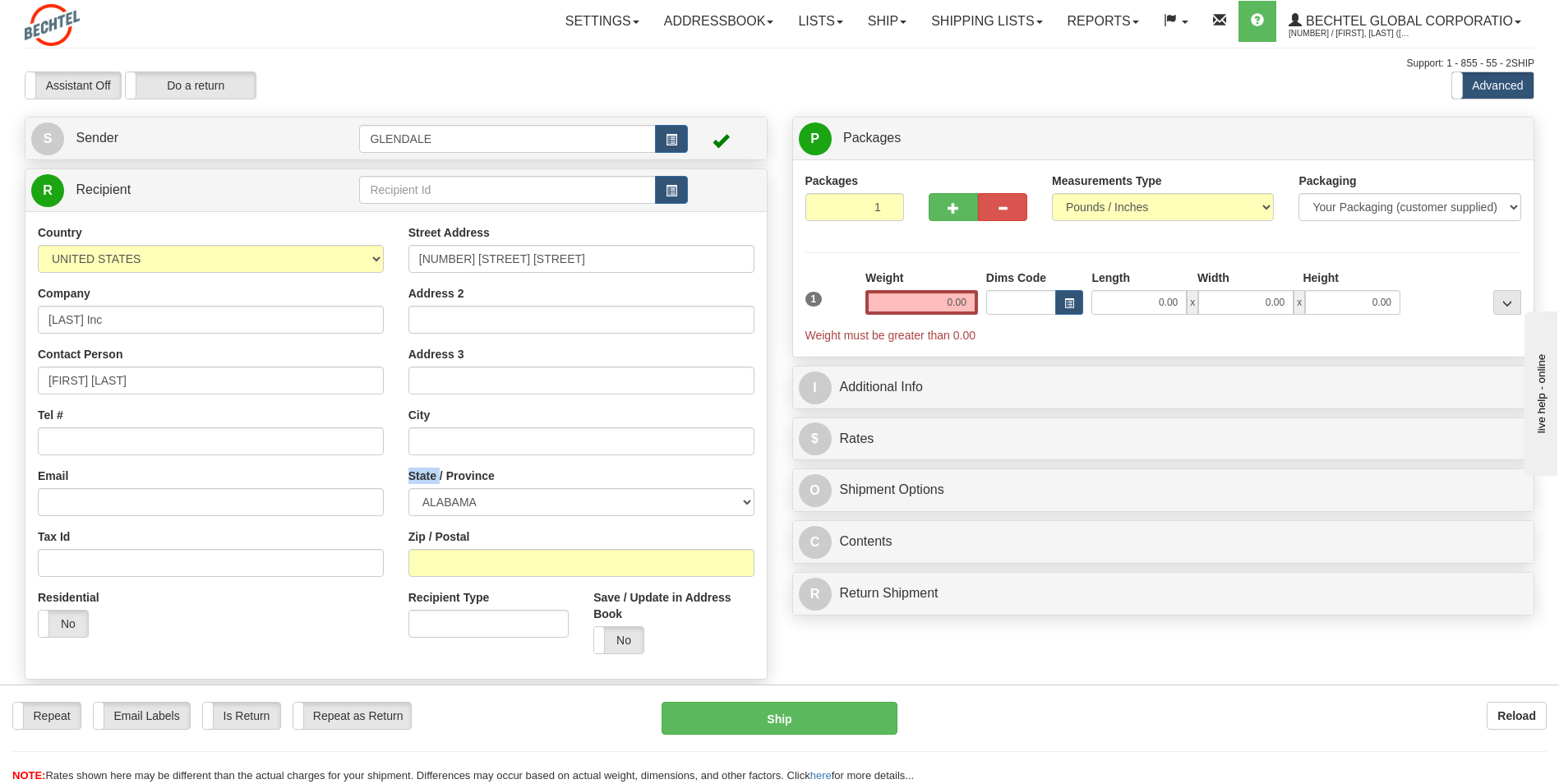 click on "[STREET]
[NUMBER] [STREET] [STREET]
Address 2
Address 3
City
State / Province
[STATE] [STATE] [STATE] [STATE] [STATE] [STATE] [STATE] [STATE] [STATE] [STATE] [STATE] [STATE] [STATE] [STATE] [STATE] [STATE] [STATE] [STATE] [STATE] [STATE] [STATE] [STATE] [STATE] [STATE] [STATE] [STATE] [STATE] [STATE] [STATE] [STATE] [STATE] [STATE] [STATE] [STATE] [STATE] [STATE] [STATE] [STATE] [STATE] [STATE] [STATE] [STATE] [STATE] [STATE]" at bounding box center [581, 445] 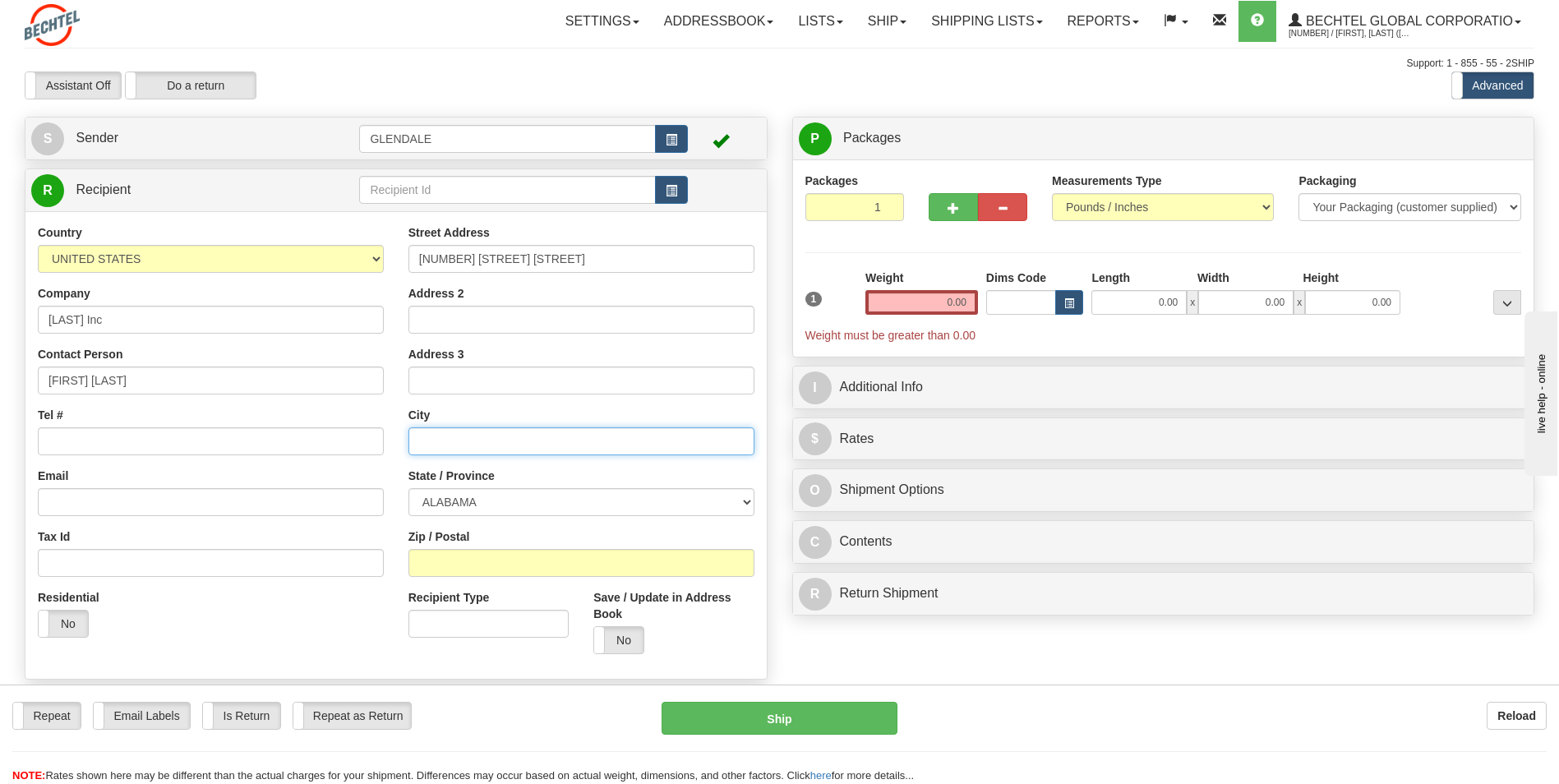 click at bounding box center [581, 441] 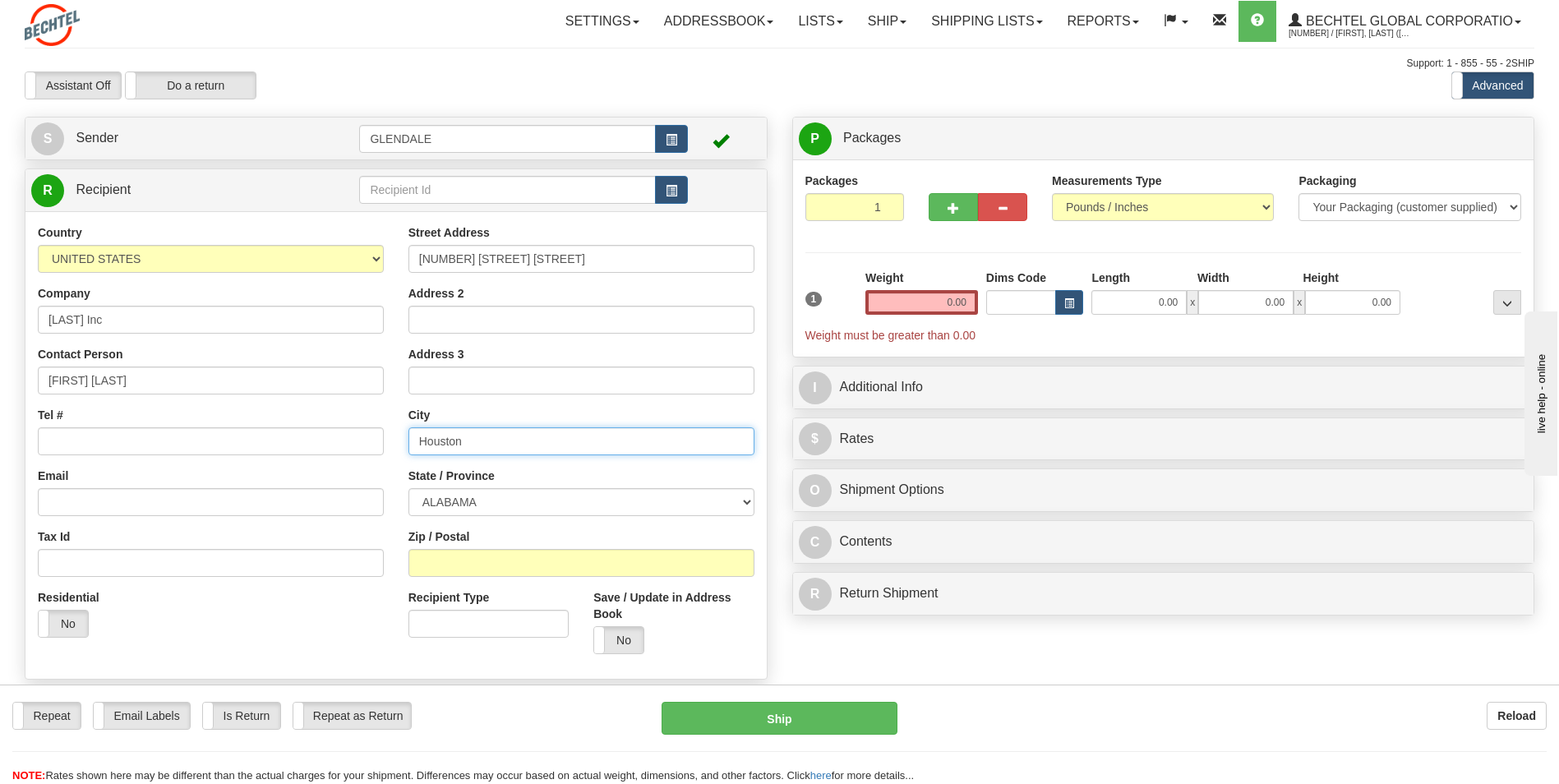 type on "Houston" 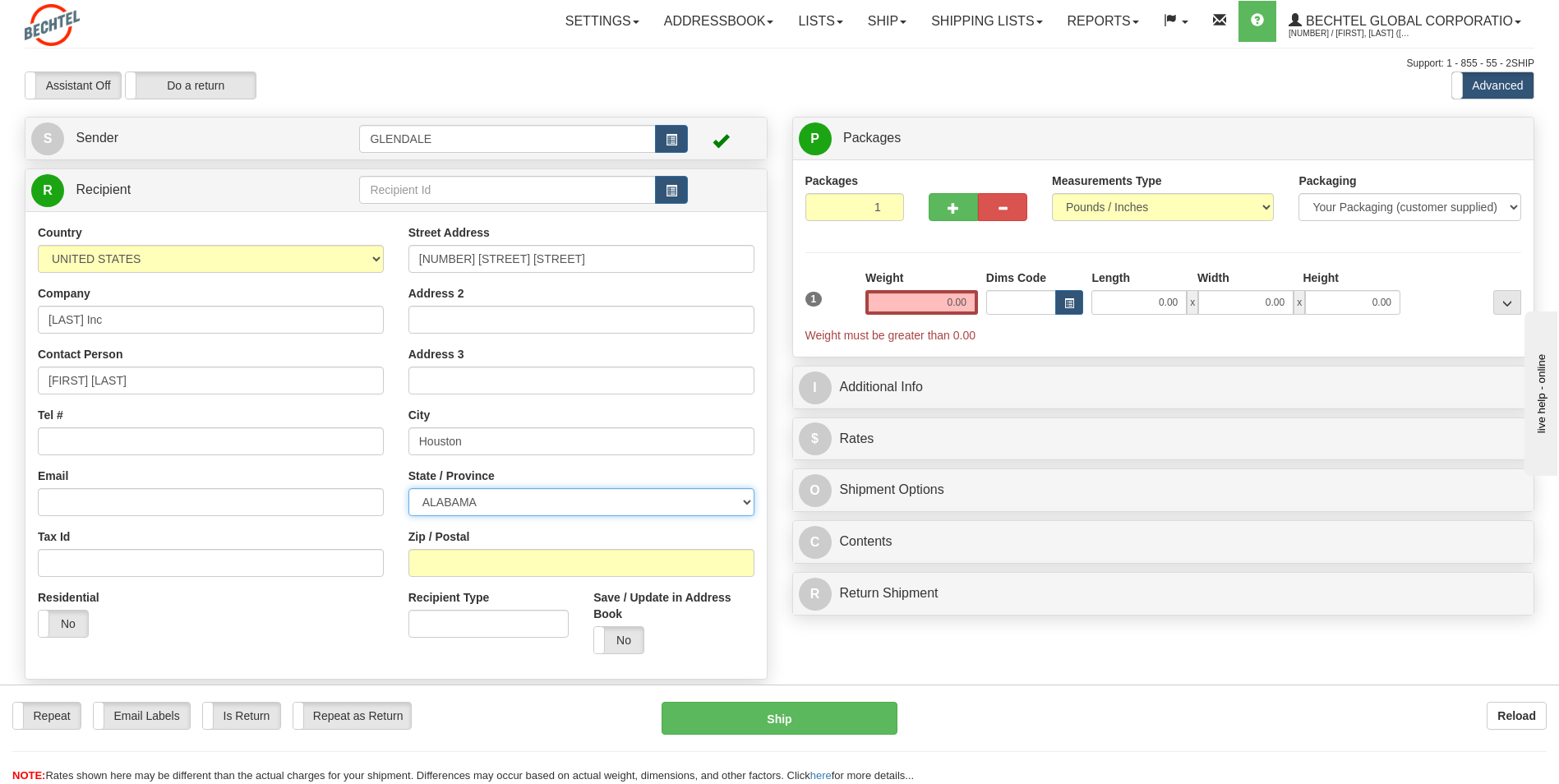 click on "ALABAMA ALASKA ARIZONA ARKANSAS Armed Forces America Armed Forces Europe Armed Forces Pacific CALIFORNIA COLORADO CONNECTICUT DELAWARE DISTRICT OF COLUMBIA FLORIDA GEORGIA HAWAII IDAHO ILLINOIS INDIANA IOWA KANSAS KENTUCKY LOUISIANA MAINE MARYLAND MASSACHUSETTS MICHIGAN MINNESOTA MISSISSIPPI MISSOURI MONTANA NEBRASKA NEVADA NEW HAMPSHIRE NEW JERSEY NEW MEXICO NEW YORK NORTH CAROLINA NORTH DAKOTA OHIO OKLAHOMA OREGON PENNSYLVANIA PUERTO RICO RHODE ISLAND SOUTH CAROLINA SOUTH DAKOTA TENNESSEE TEXAS UTAH VERMONT VIRGINIA WASHINGTON STATE WEST VIRGINIA WISCONSIN WYOMING" at bounding box center [581, 502] 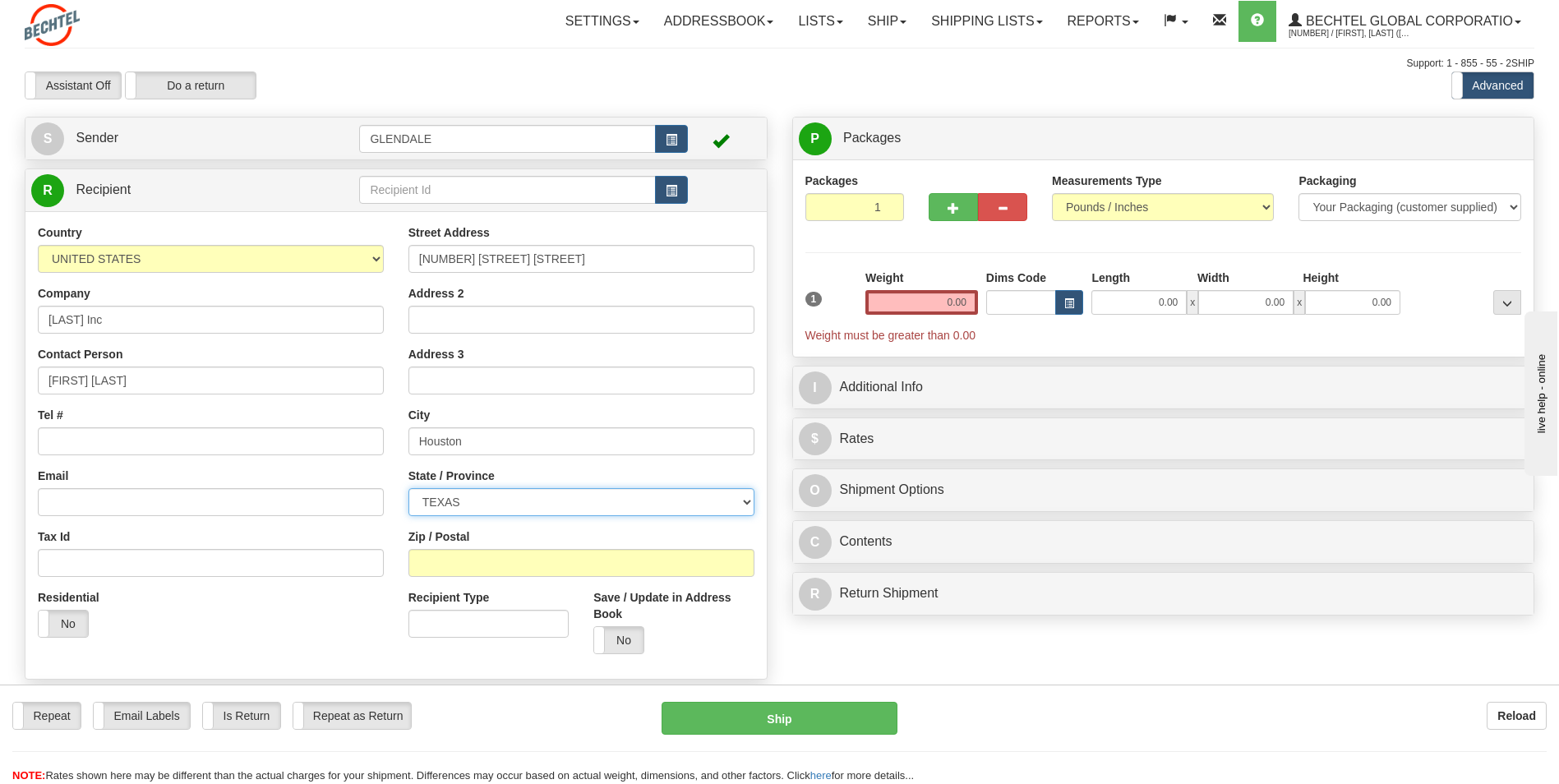 click on "ALABAMA ALASKA ARIZONA ARKANSAS Armed Forces America Armed Forces Europe Armed Forces Pacific CALIFORNIA COLORADO CONNECTICUT DELAWARE DISTRICT OF COLUMBIA FLORIDA GEORGIA HAWAII IDAHO ILLINOIS INDIANA IOWA KANSAS KENTUCKY LOUISIANA MAINE MARYLAND MASSACHUSETTS MICHIGAN MINNESOTA MISSISSIPPI MISSOURI MONTANA NEBRASKA NEVADA NEW HAMPSHIRE NEW JERSEY NEW MEXICO NEW YORK NORTH CAROLINA NORTH DAKOTA OHIO OKLAHOMA OREGON PENNSYLVANIA PUERTO RICO RHODE ISLAND SOUTH CAROLINA SOUTH DAKOTA TENNESSEE TEXAS UTAH VERMONT VIRGINIA WASHINGTON STATE WEST VIRGINIA WISCONSIN WYOMING" at bounding box center [581, 502] 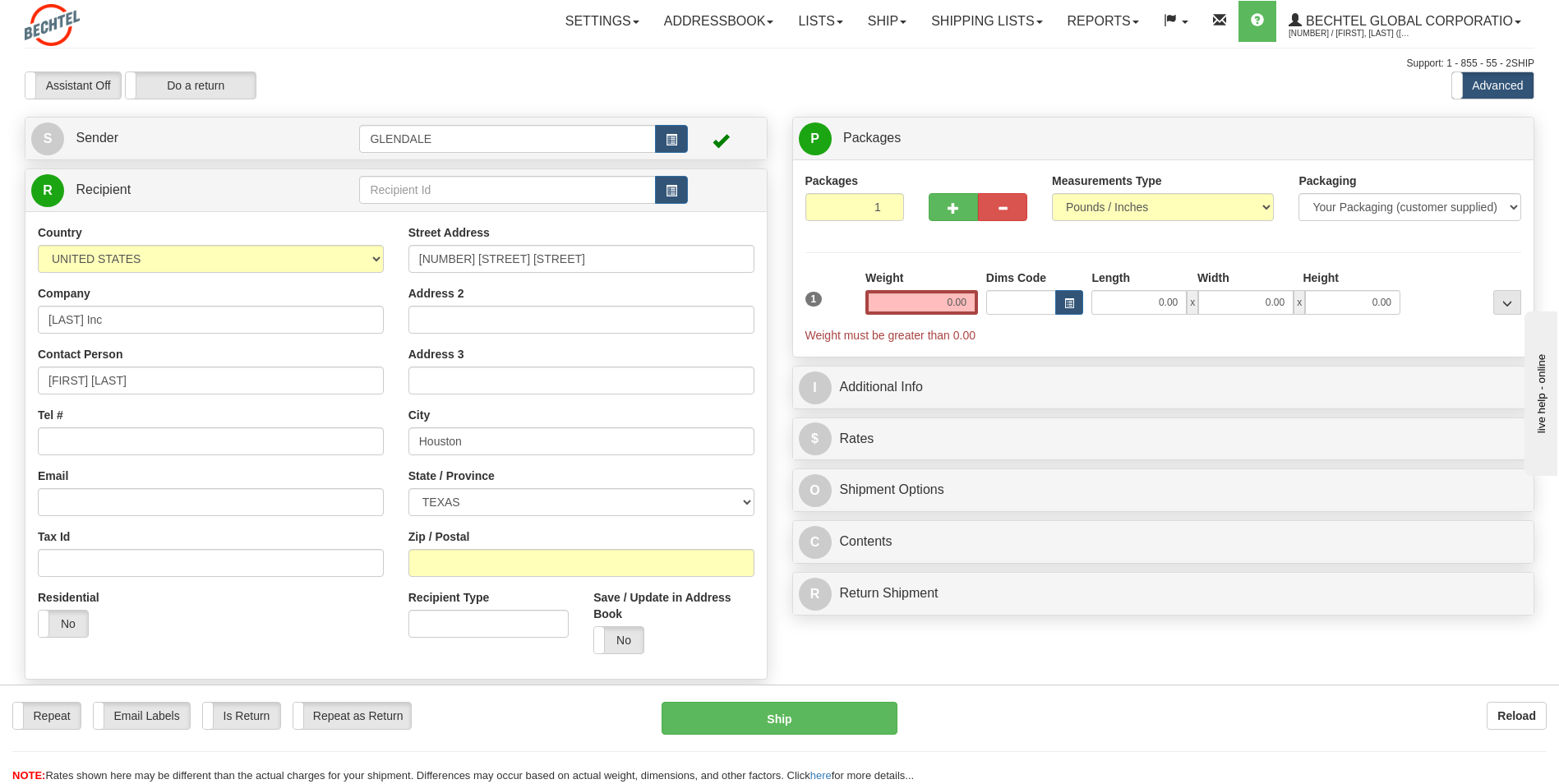 click on "[STREET]
[NUMBER] [STREET] [STREET]
Address 2
Address 3
City
Houston
State / Province
[STATE] [STATE] [STATE] [STATE] [STATE] [STATE] [STATE] [STATE] [STATE] [STATE] [STATE] [STATE] [STATE] [STATE] [STATE] [STATE] [STATE] [STATE] [STATE] [STATE] [STATE] [STATE] [STATE] [STATE] [STATE] [STATE] [STATE] [STATE] [STATE] [STATE] [STATE] [STATE] [STATE] [STATE] [STATE] [STATE] [STATE] [STATE] [STATE] [STATE] [STATE] [STATE] [STATE] [STATE]" at bounding box center (581, 445) 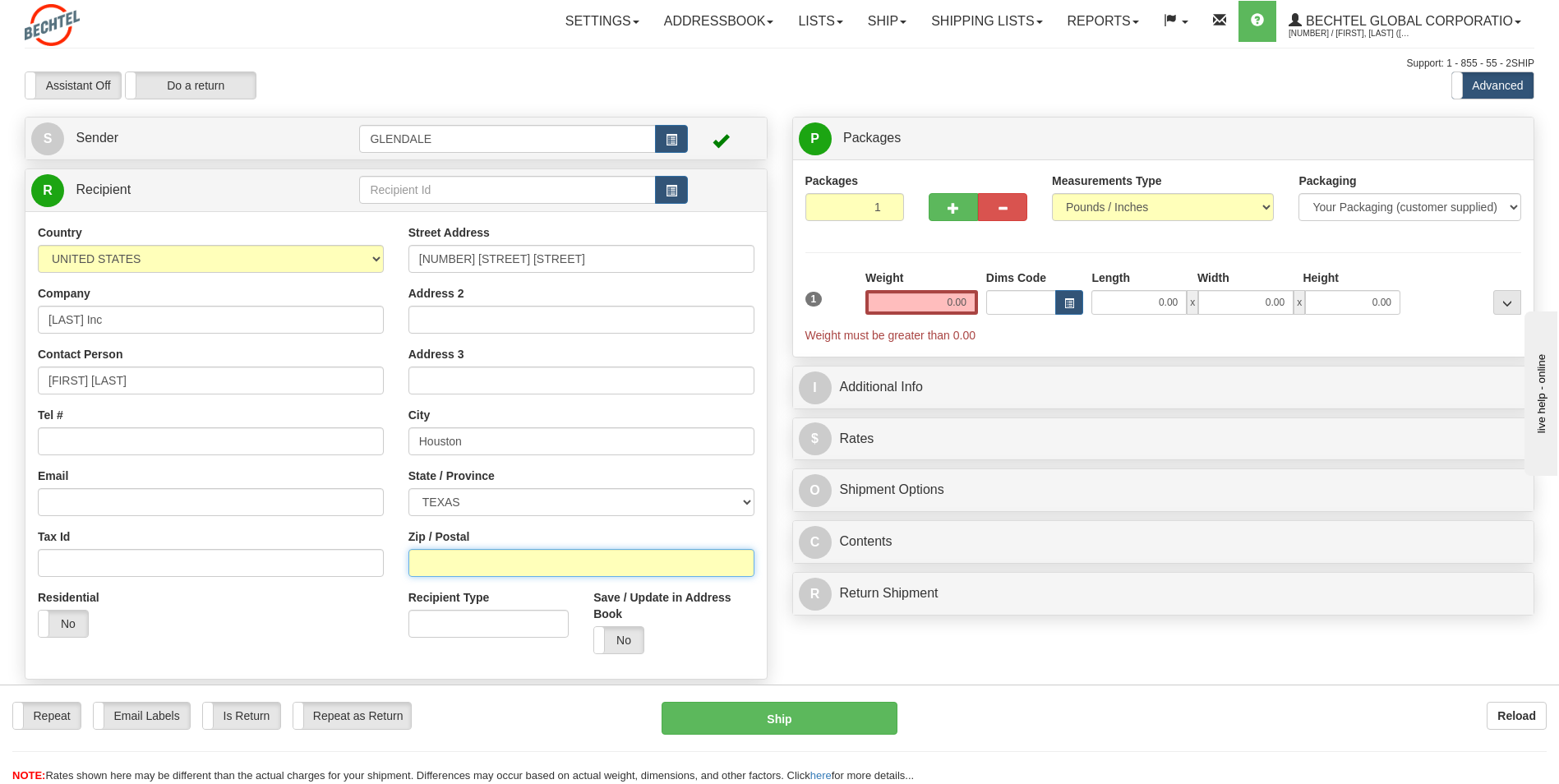 click on "Zip / Postal" at bounding box center (581, 563) 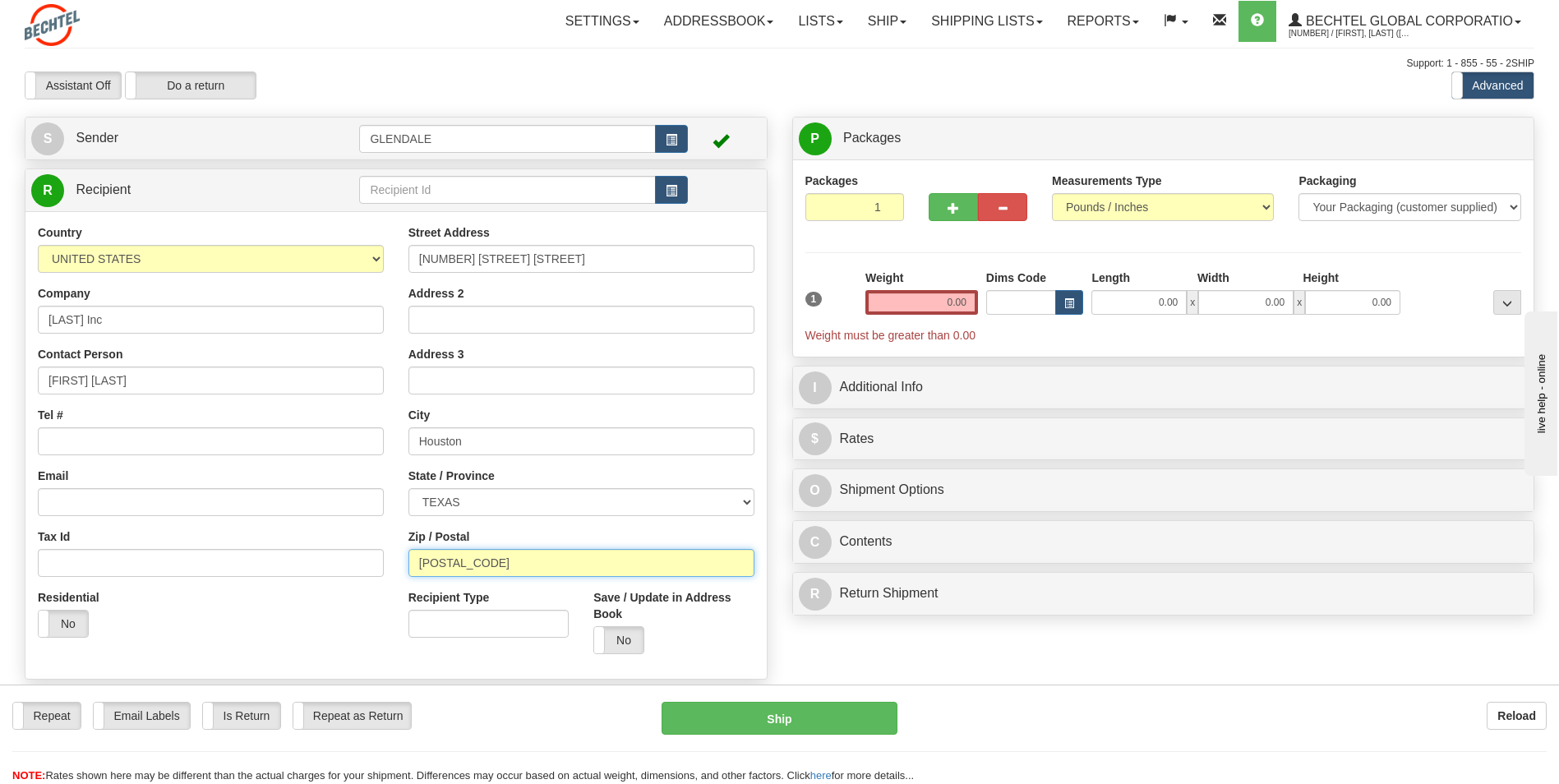 type on "[POSTAL_CODE]" 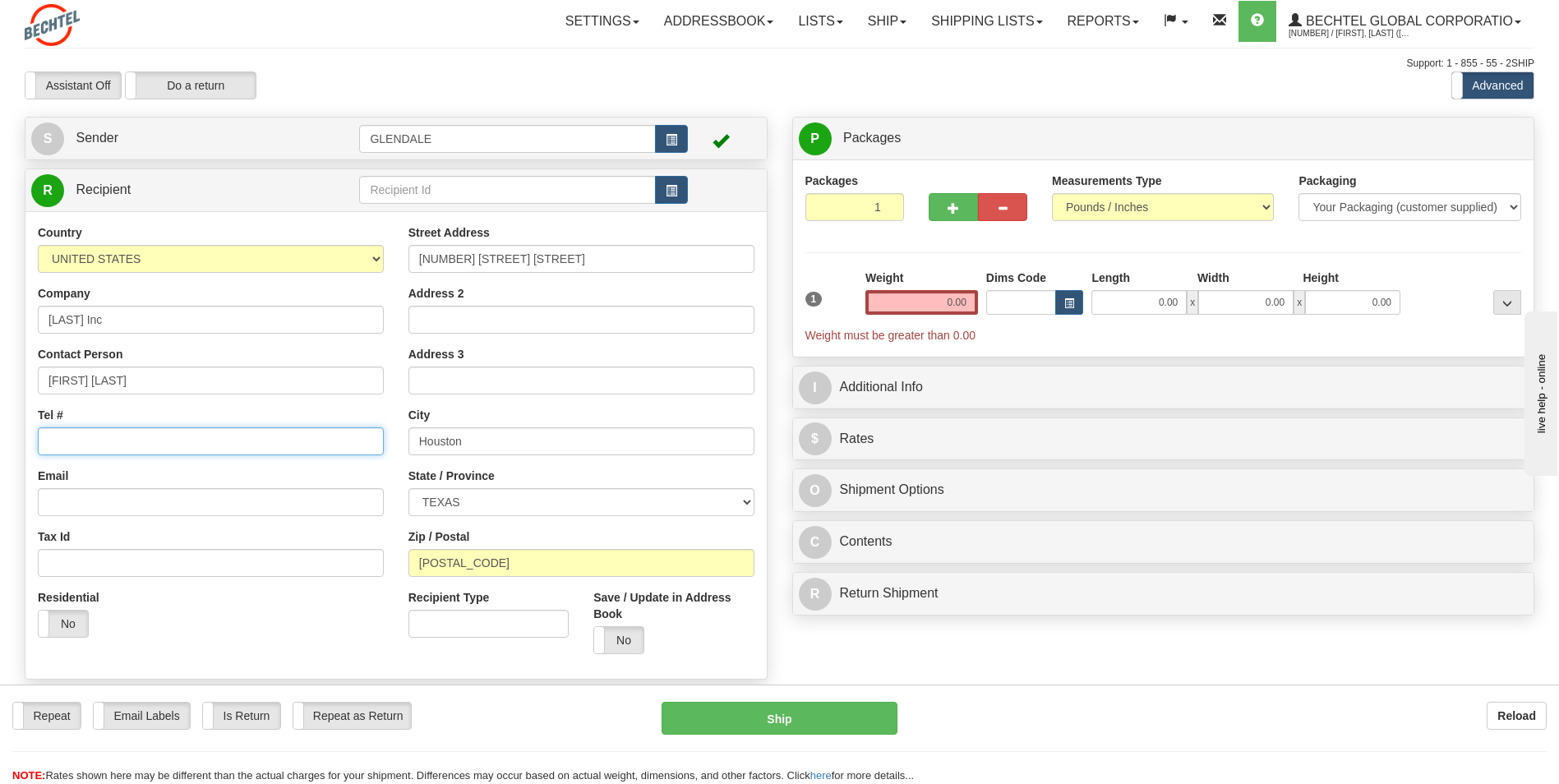 click on "Tel #" at bounding box center (210, 441) 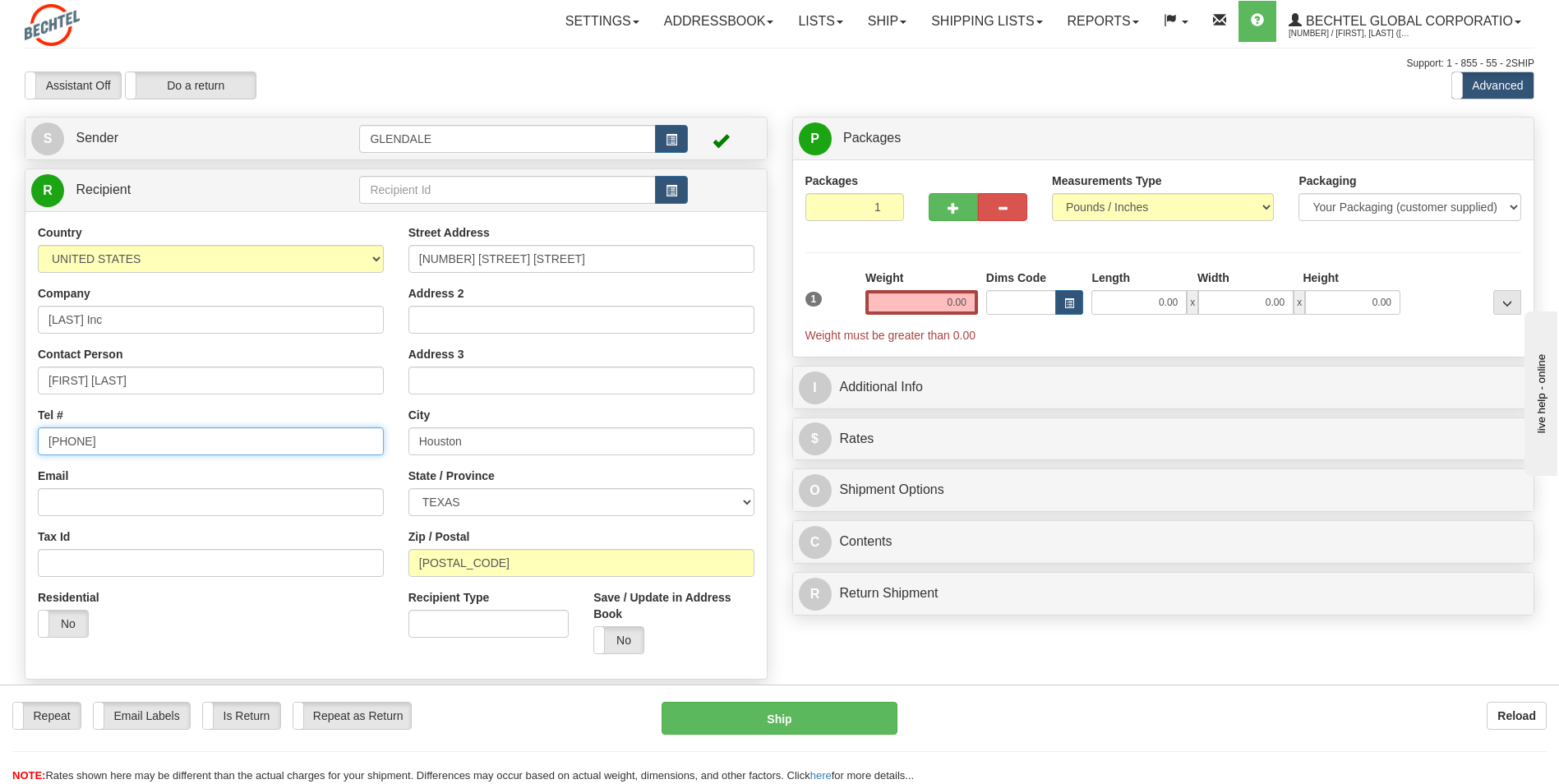 click on "[PHONE]" at bounding box center (210, 441) 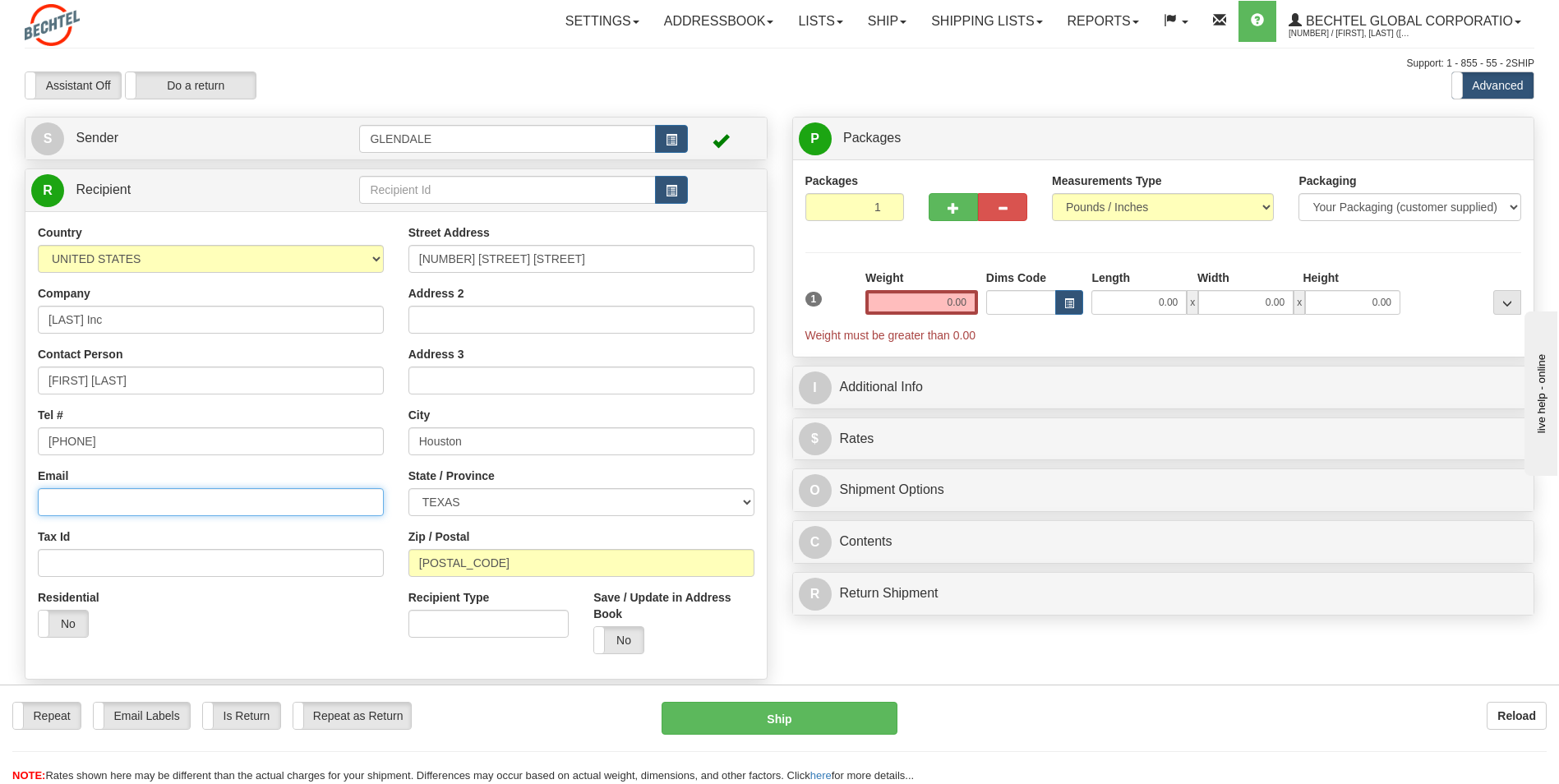 click on "Email" at bounding box center (210, 502) 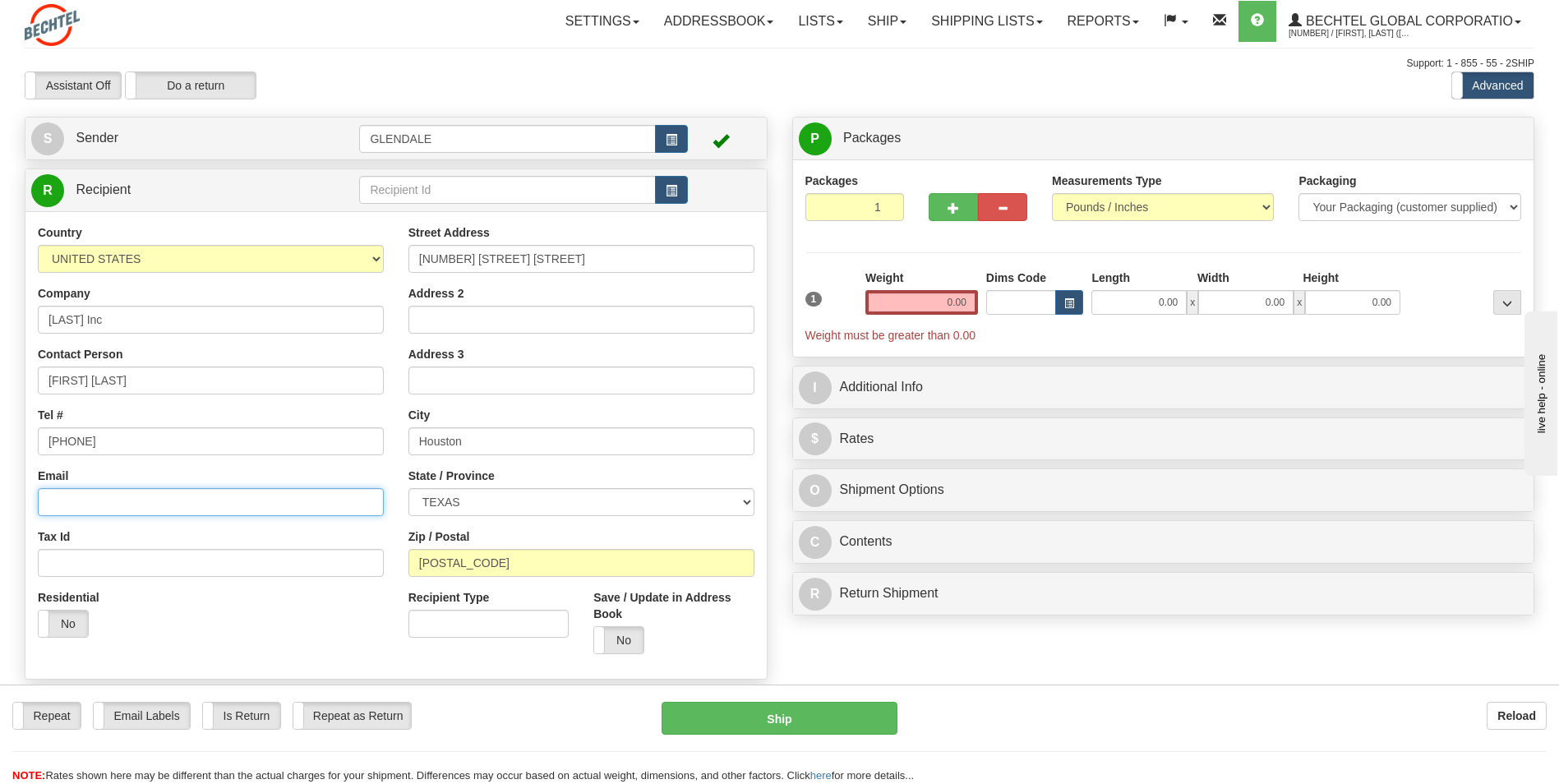 click on "Email" at bounding box center [210, 502] 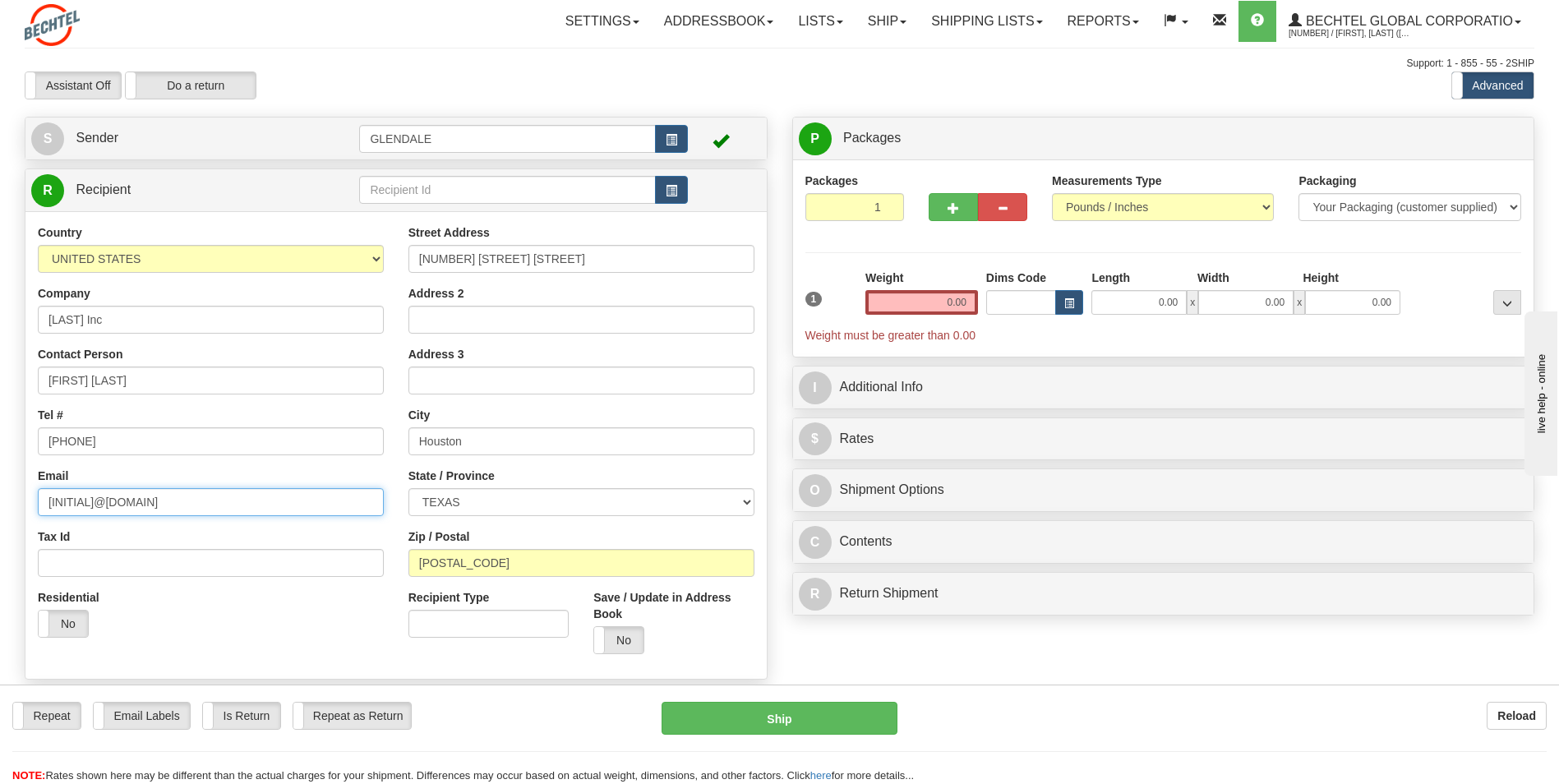 type on "[INITIAL]@[DOMAIN]" 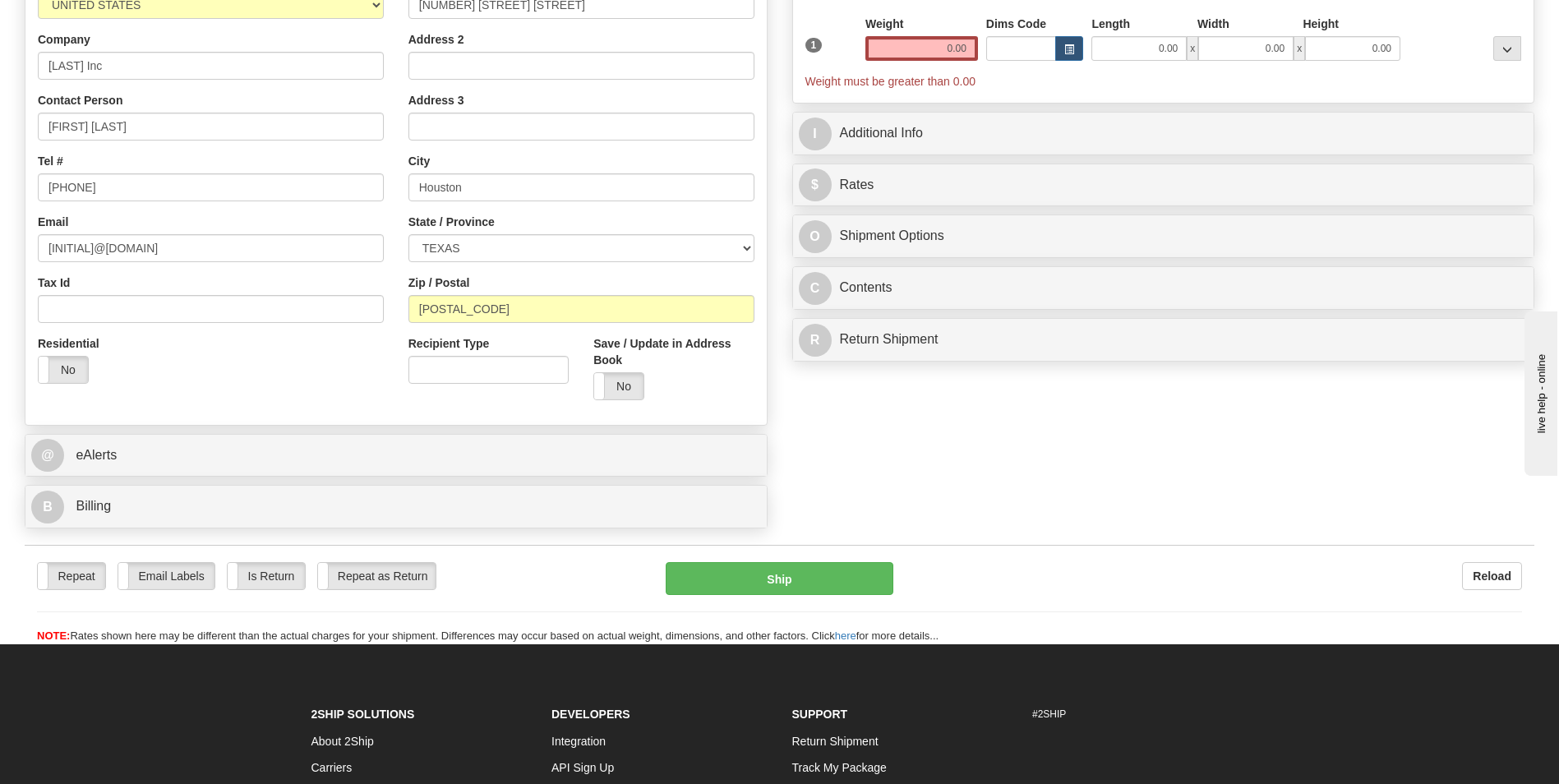 scroll, scrollTop: 247, scrollLeft: 0, axis: vertical 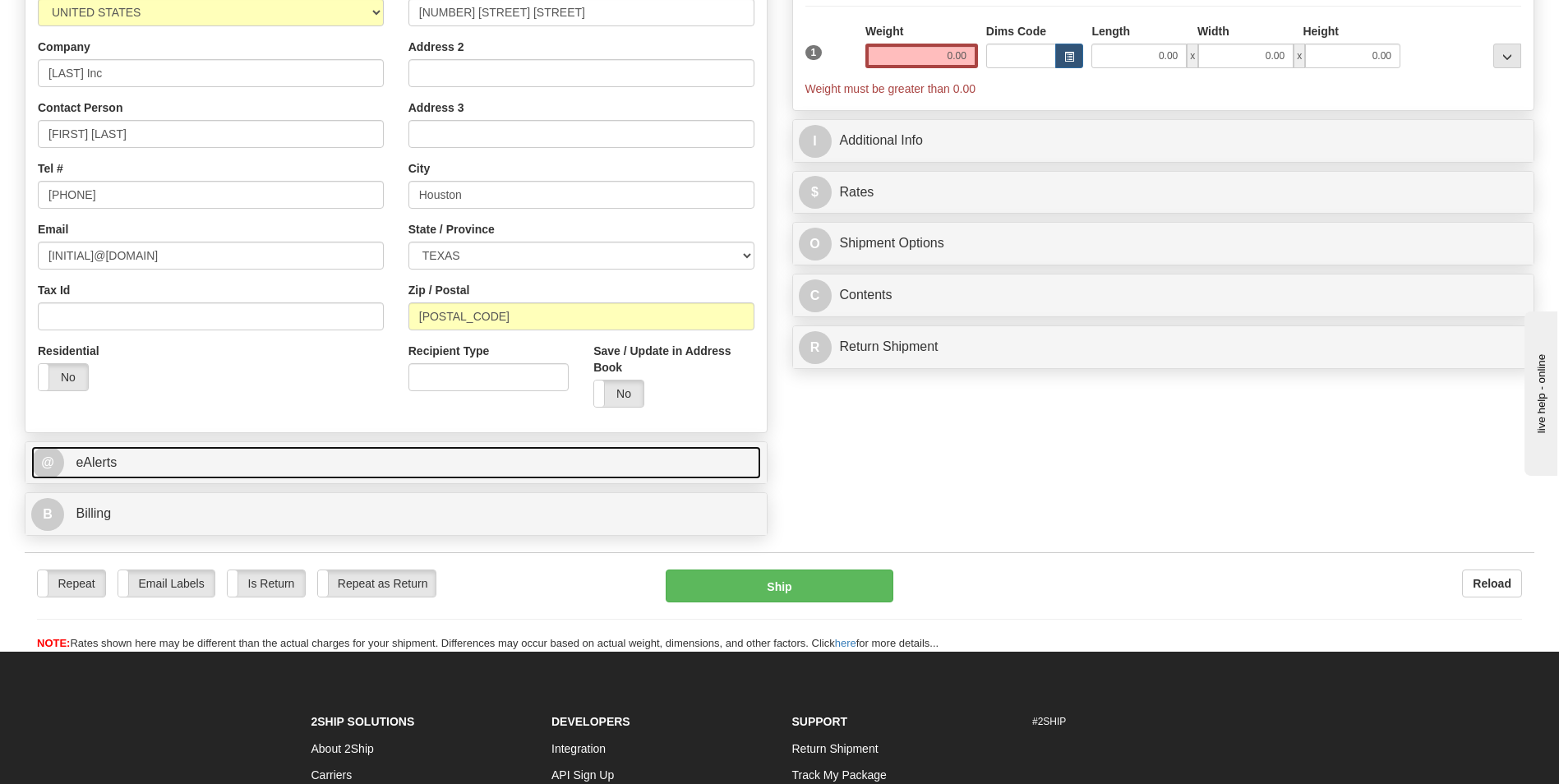 click on "@
eAlerts" at bounding box center (396, 463) 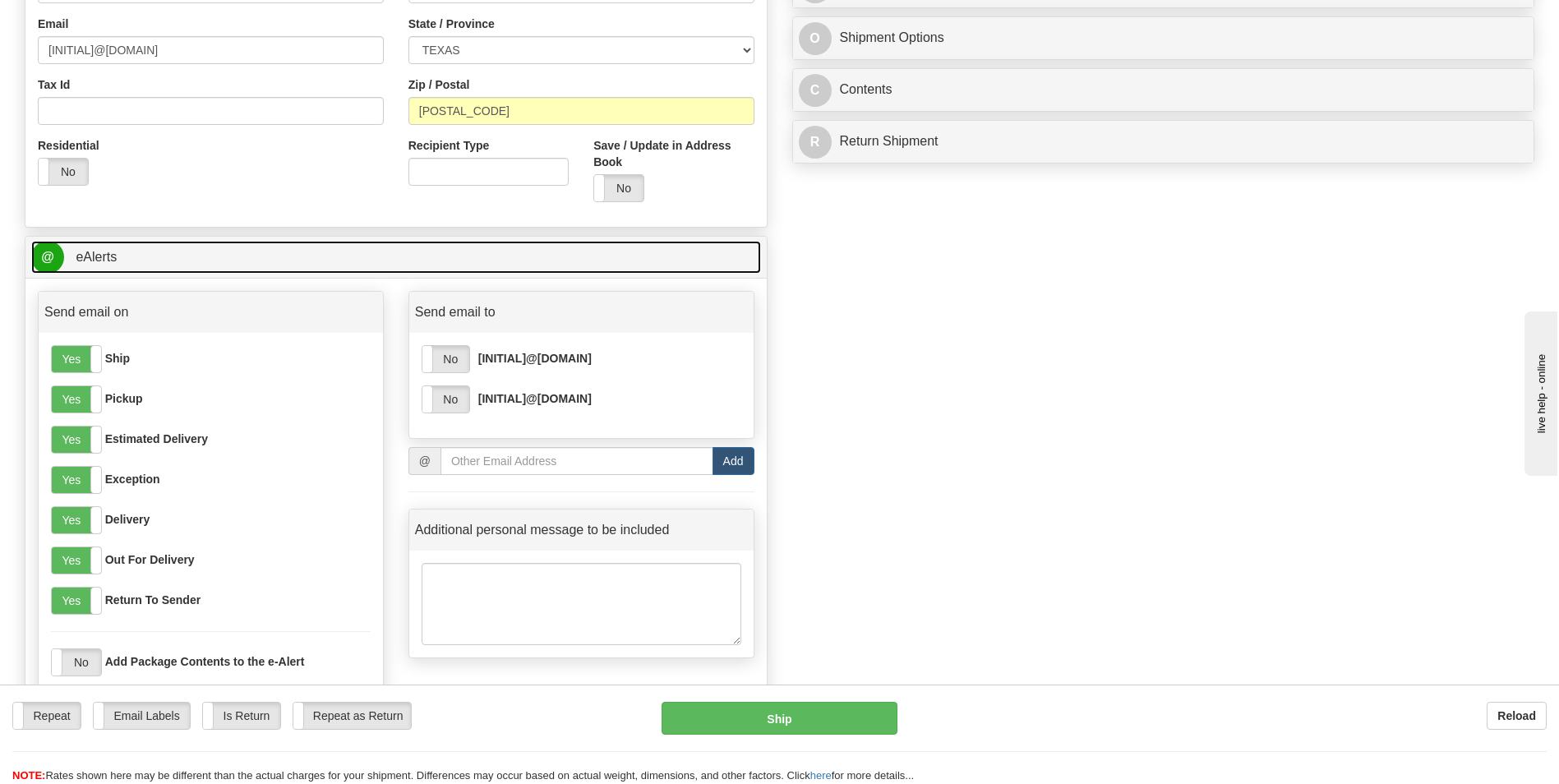 scroll, scrollTop: 493, scrollLeft: 0, axis: vertical 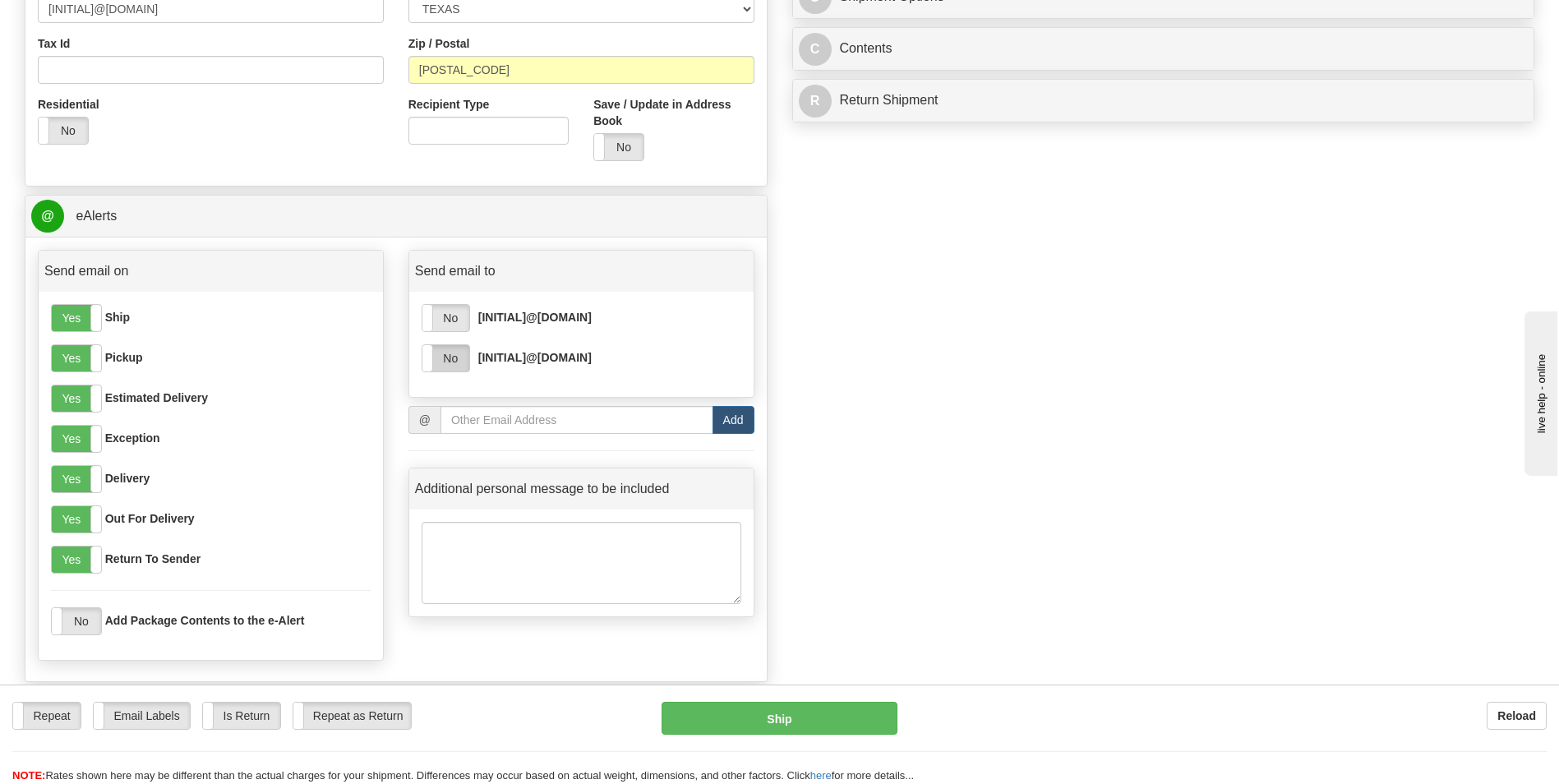 click on "No" at bounding box center [445, 358] 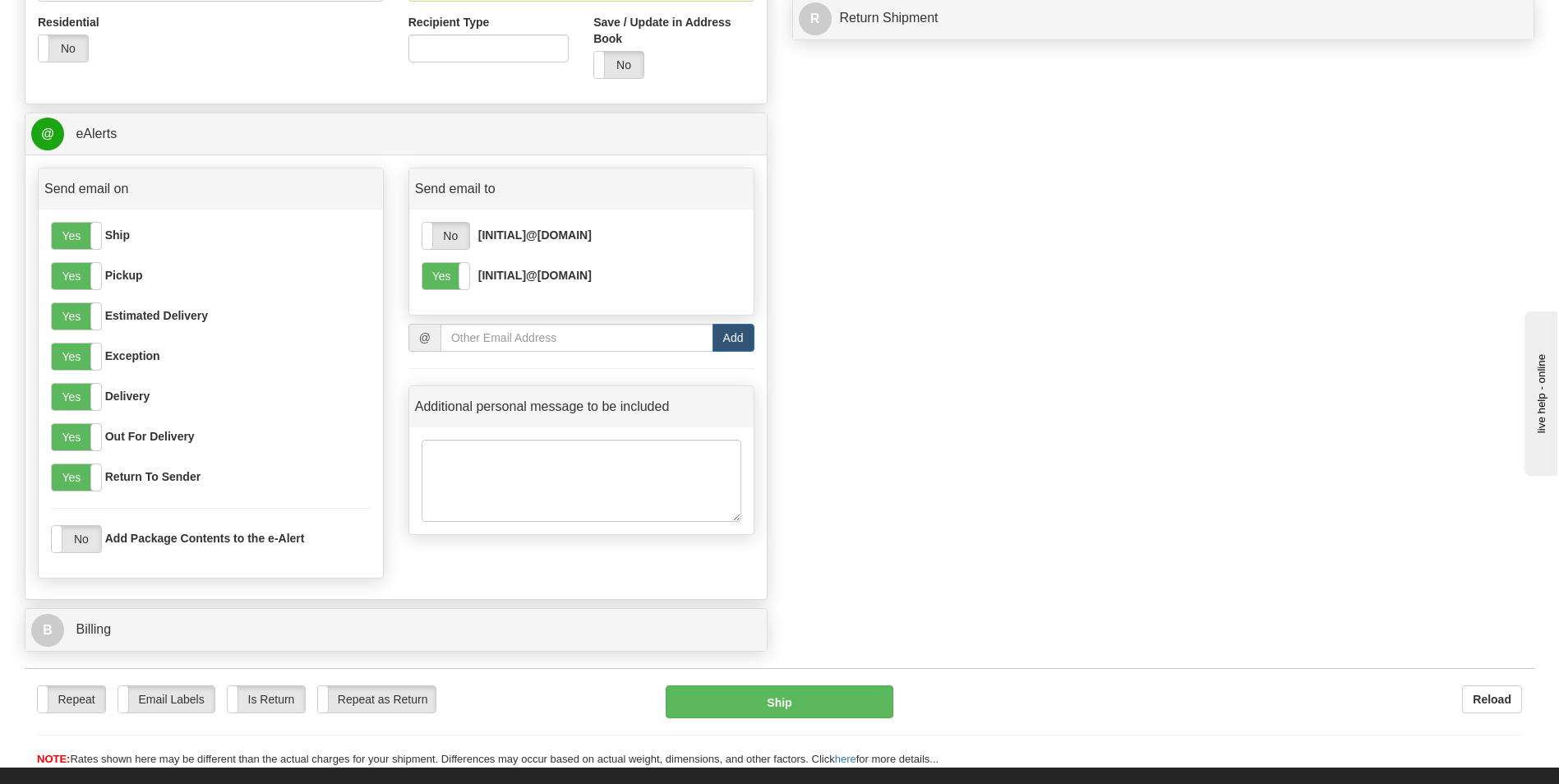 scroll, scrollTop: 657, scrollLeft: 0, axis: vertical 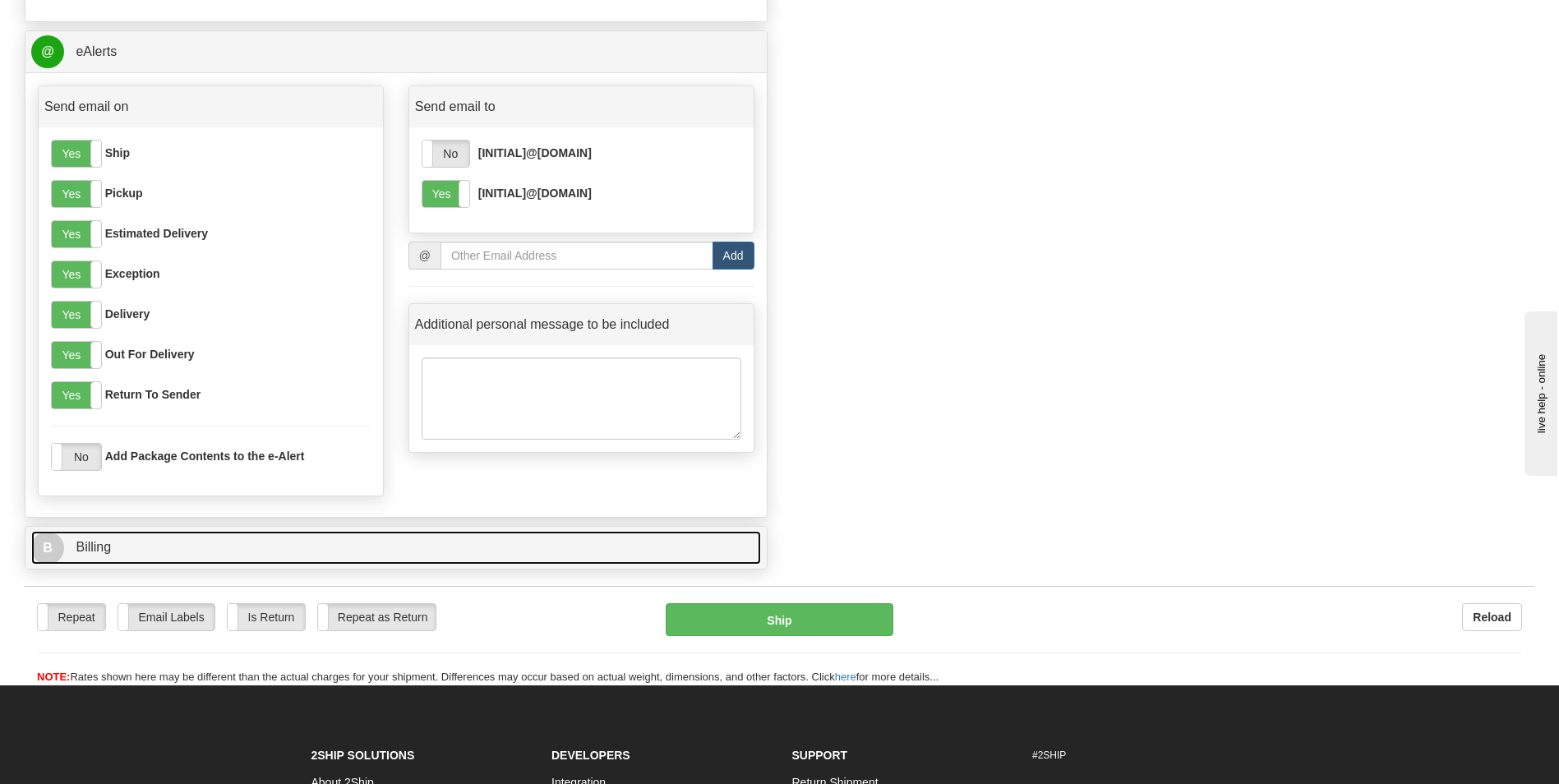 click on "B
Billing" at bounding box center [396, 547] 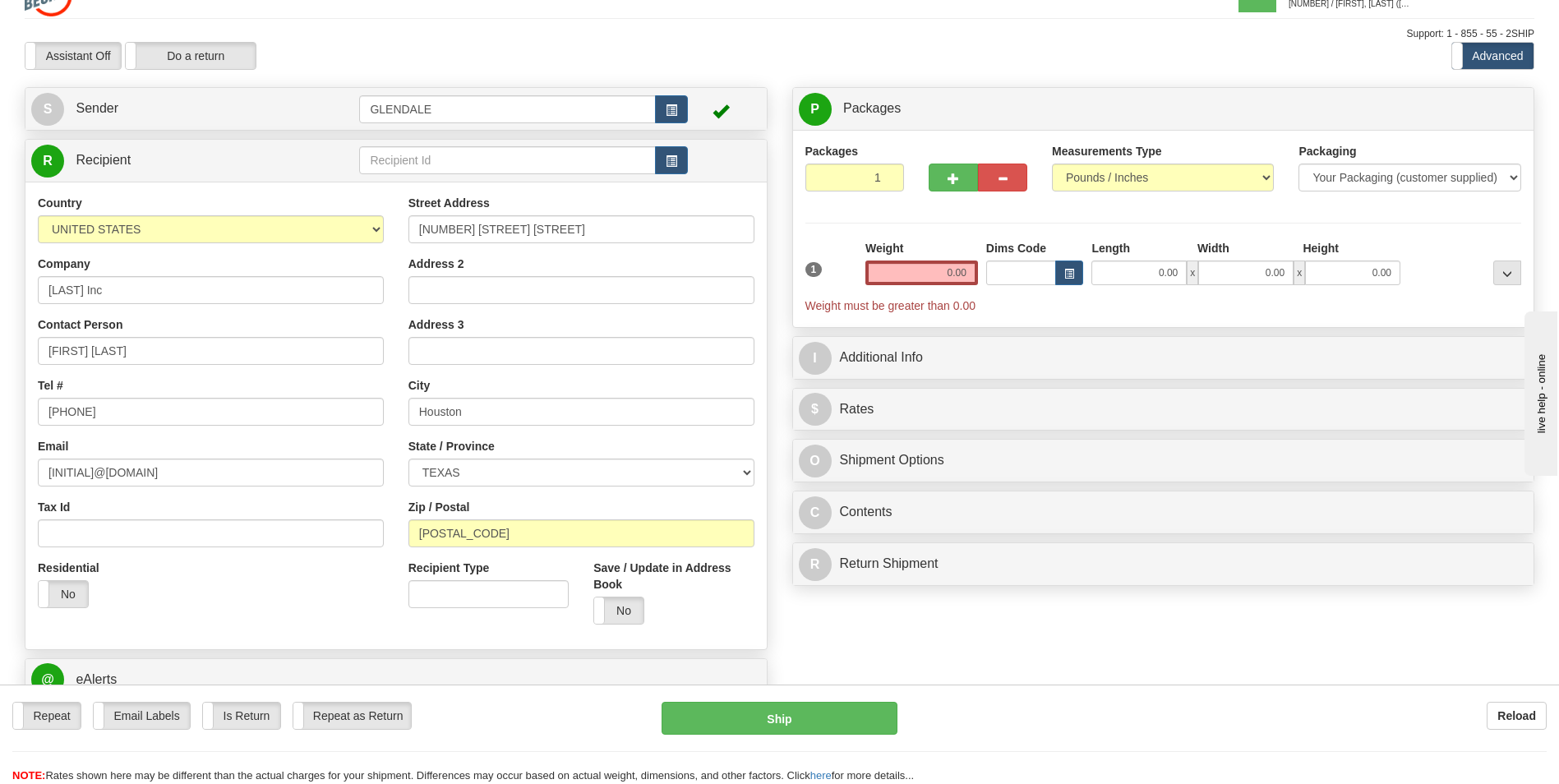 scroll, scrollTop: 0, scrollLeft: 0, axis: both 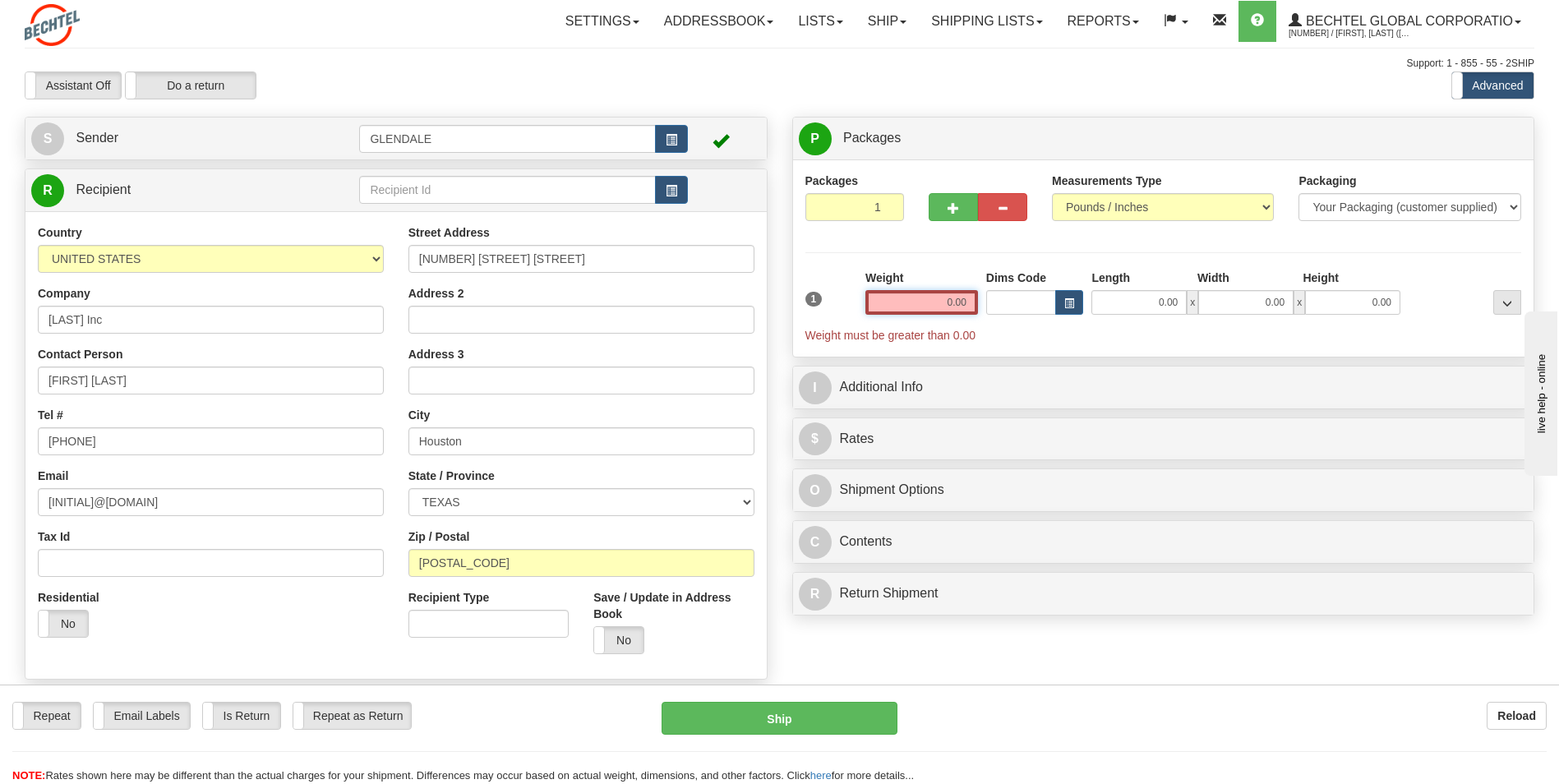 click on "0.00" at bounding box center [921, 302] 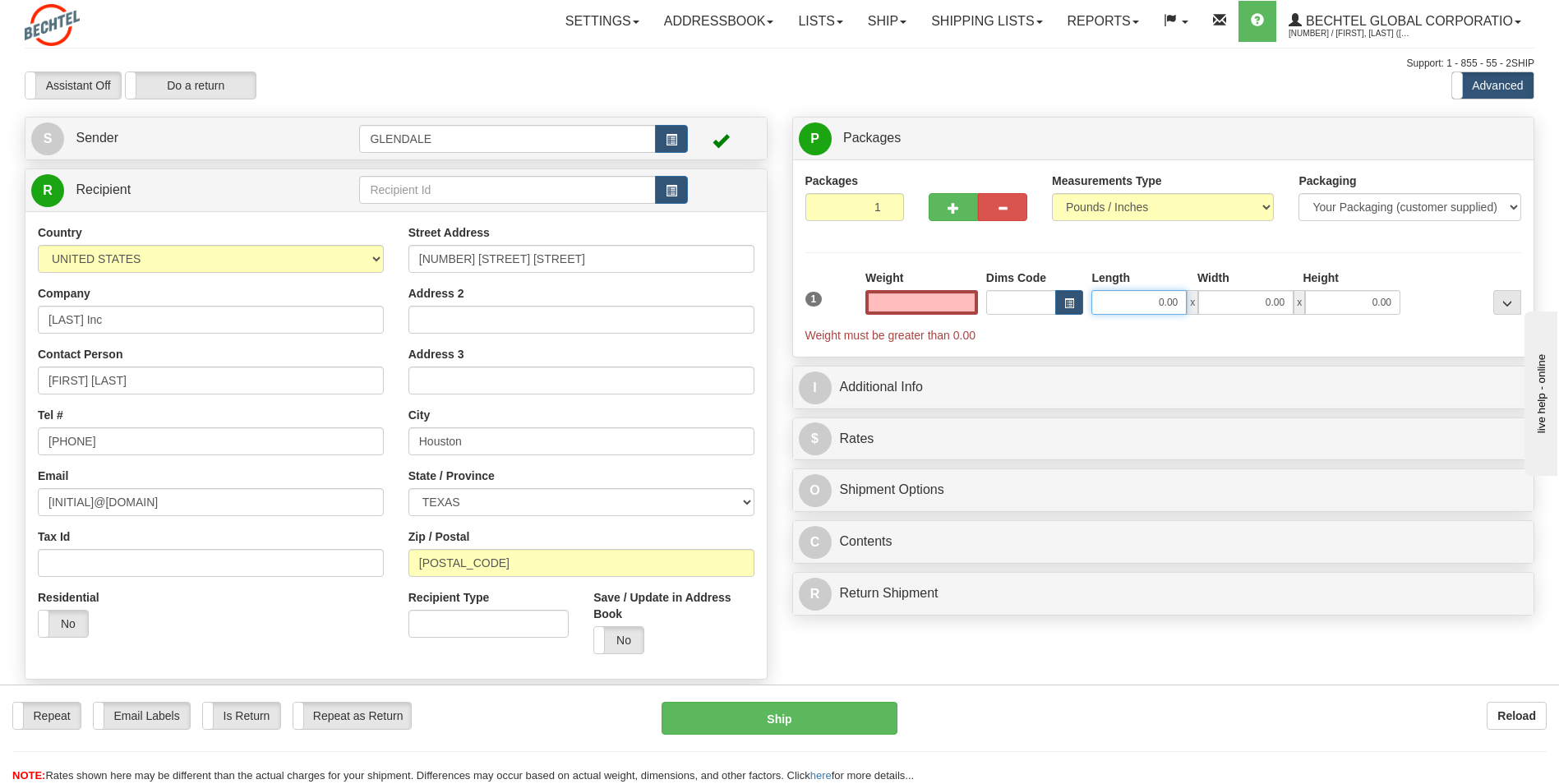 type on "0.00" 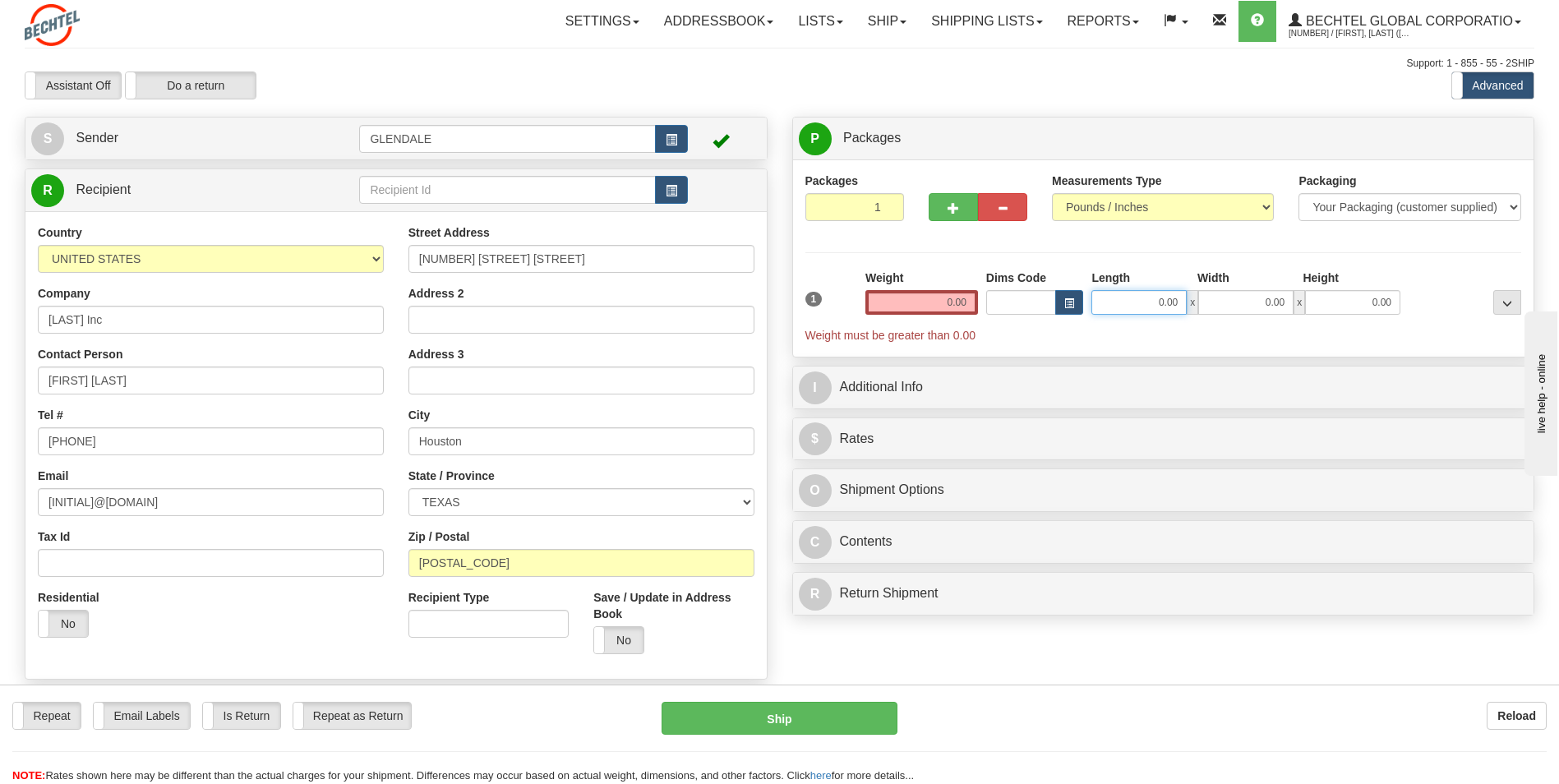 click on "0.00" at bounding box center (1139, 302) 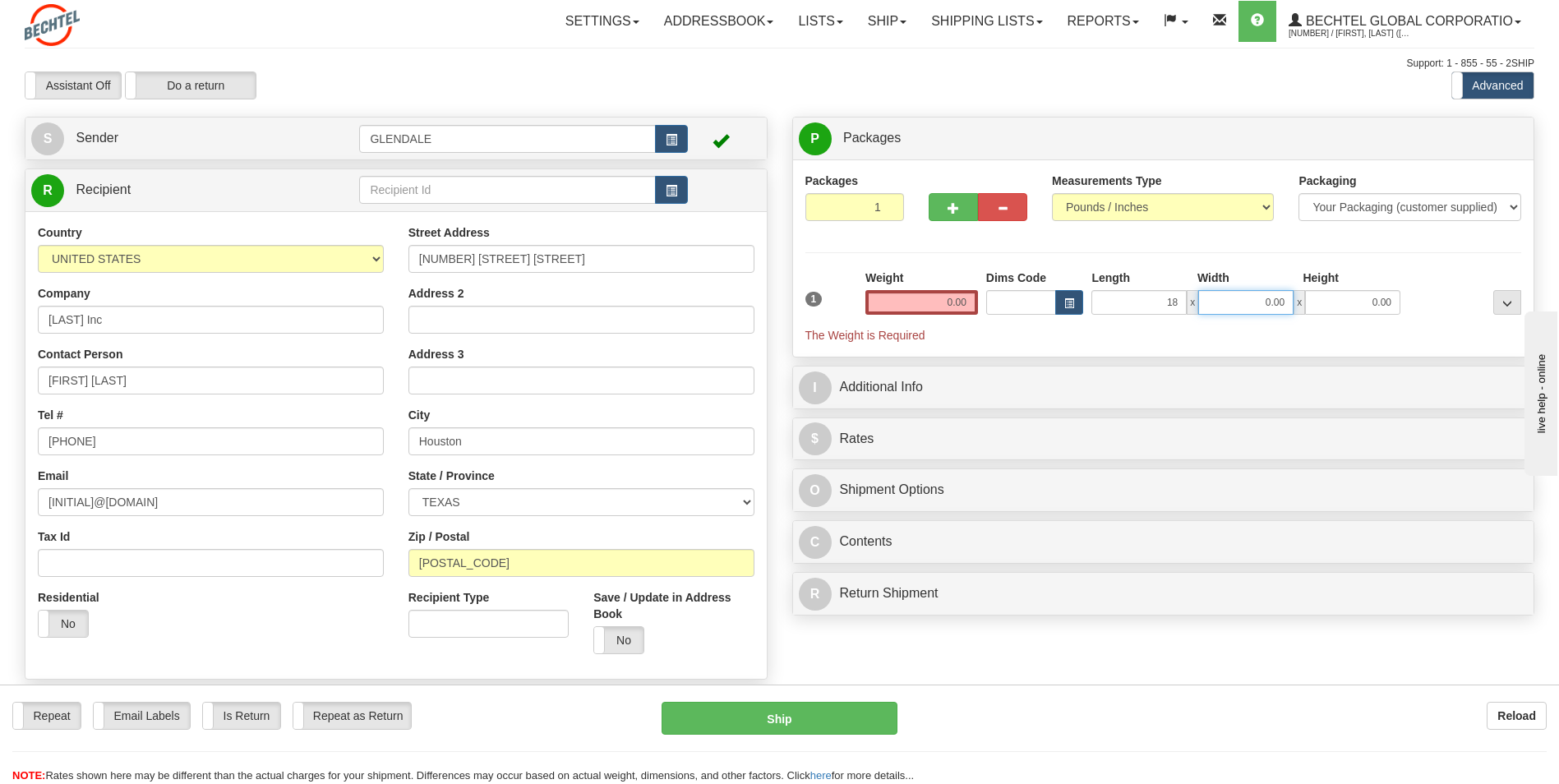 type on "18.00" 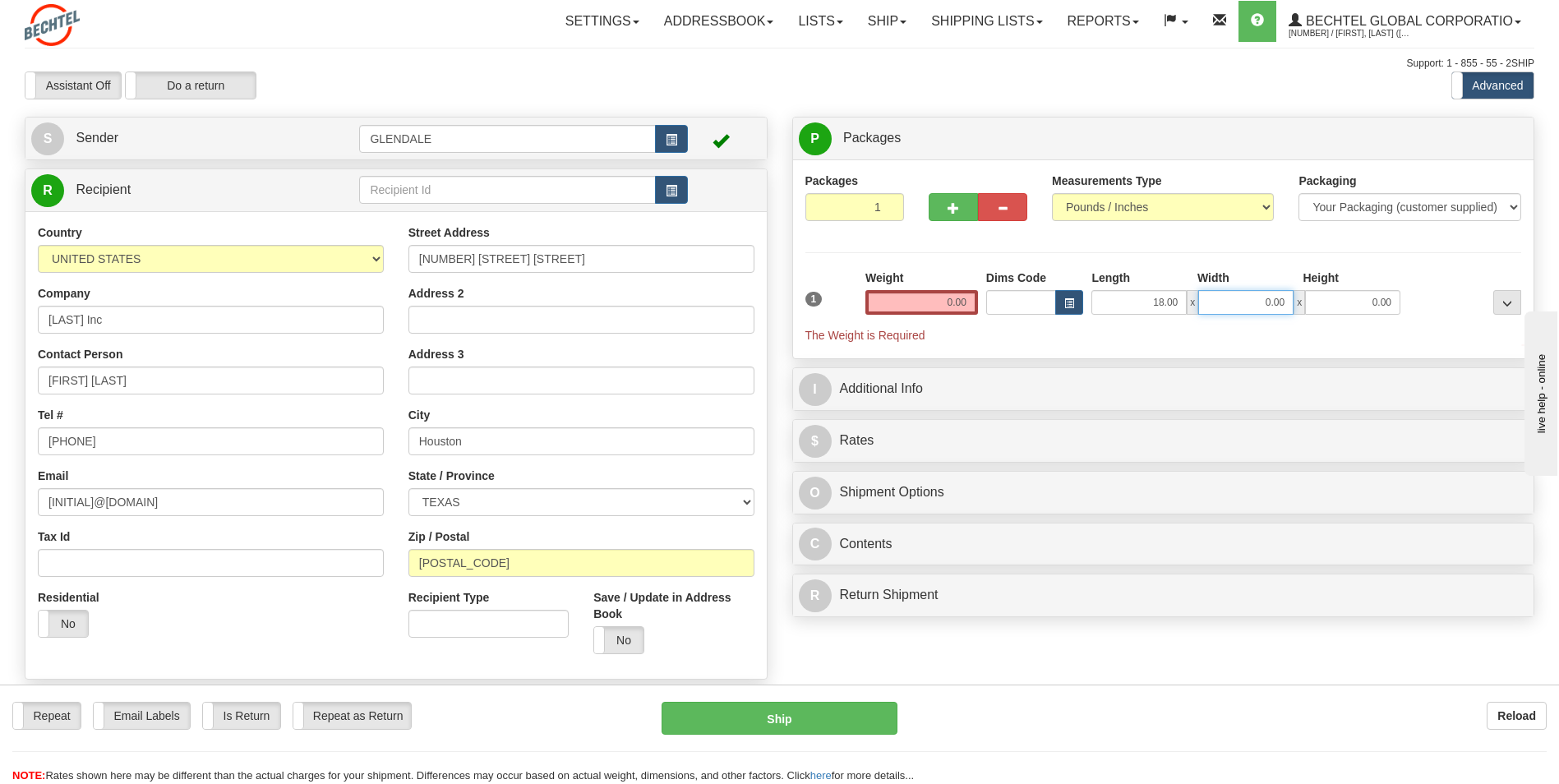 click on "0.00" at bounding box center (1246, 302) 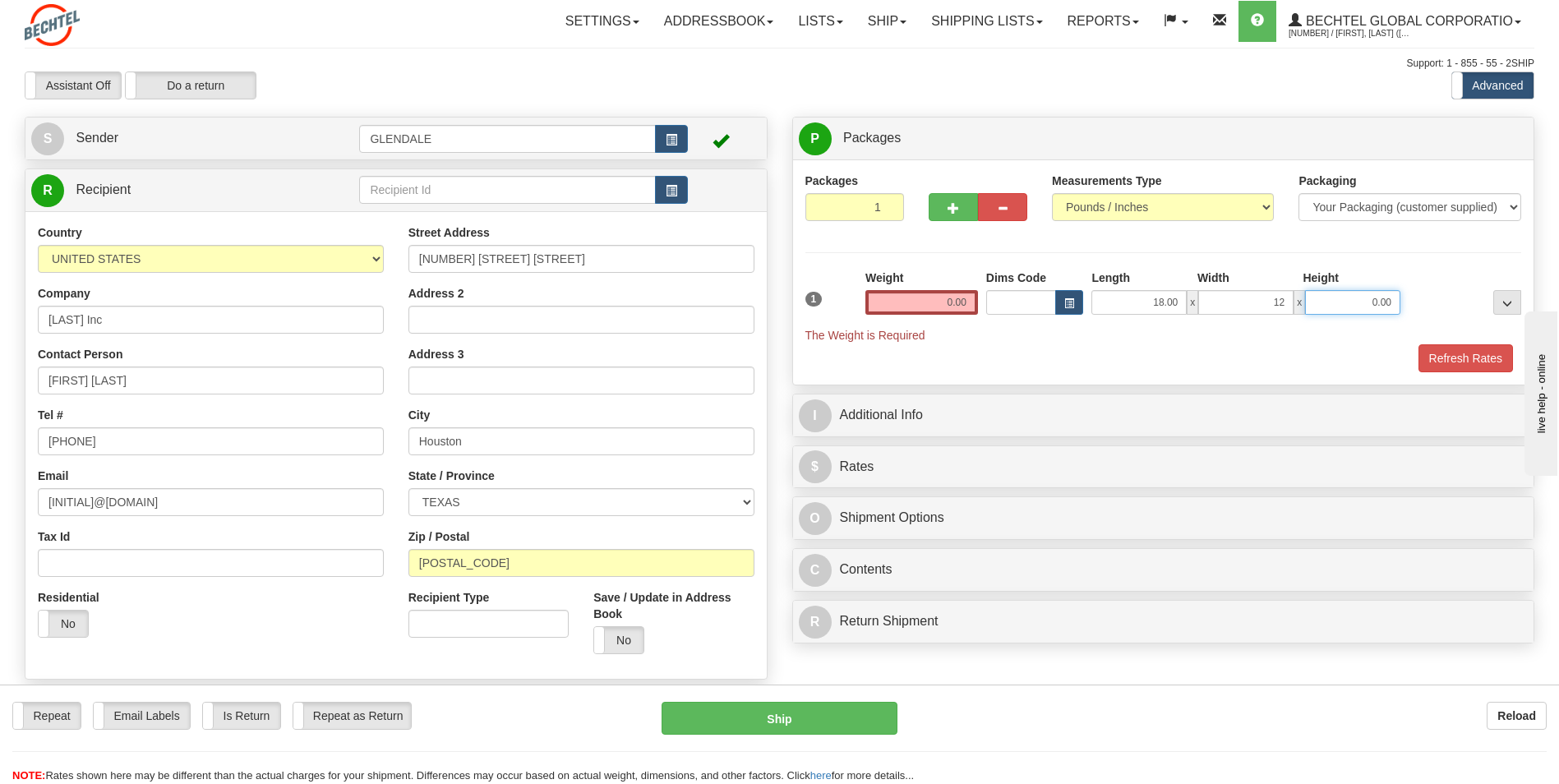 type on "12.00" 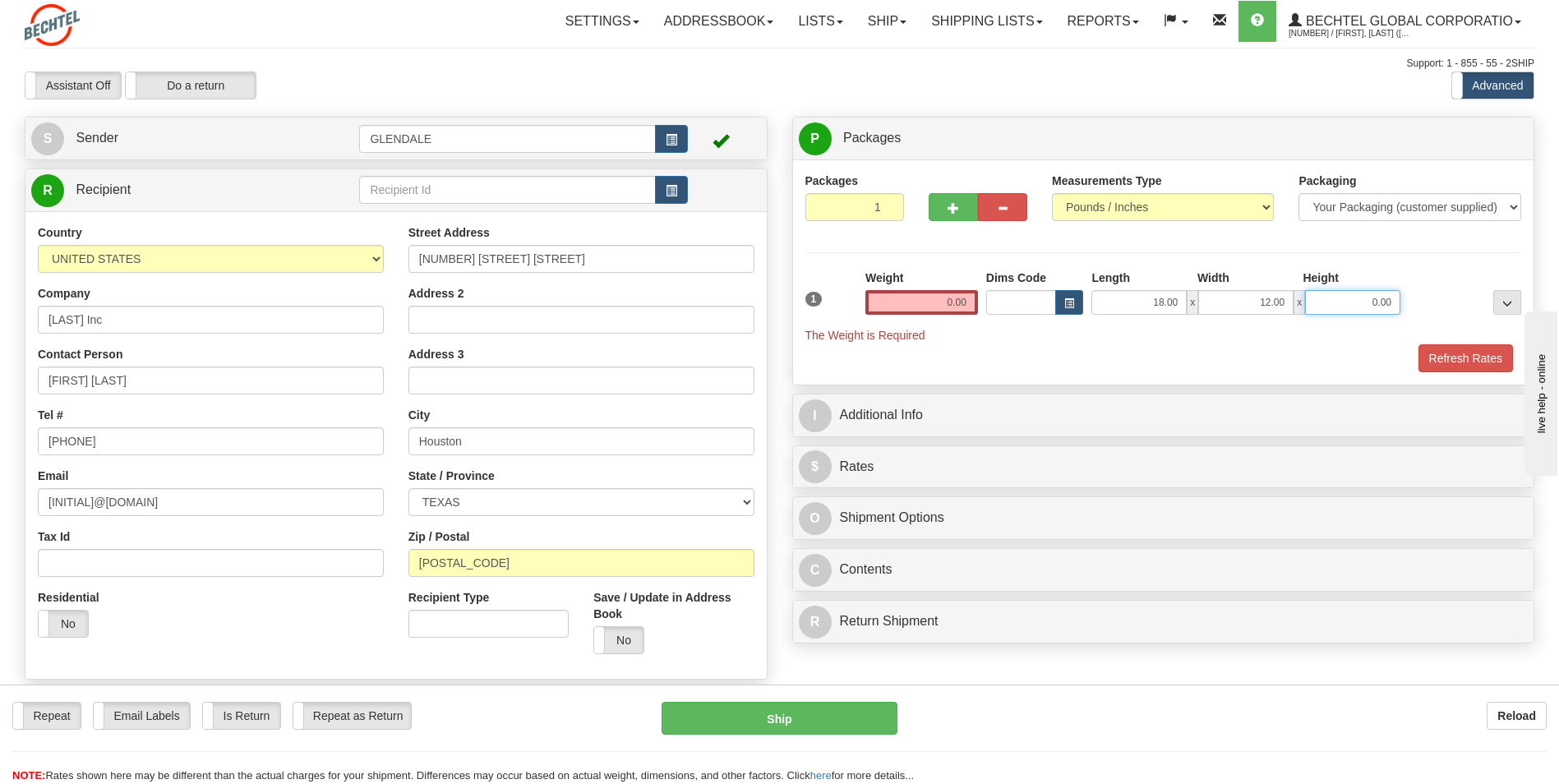 click on "0.00" at bounding box center [1353, 302] 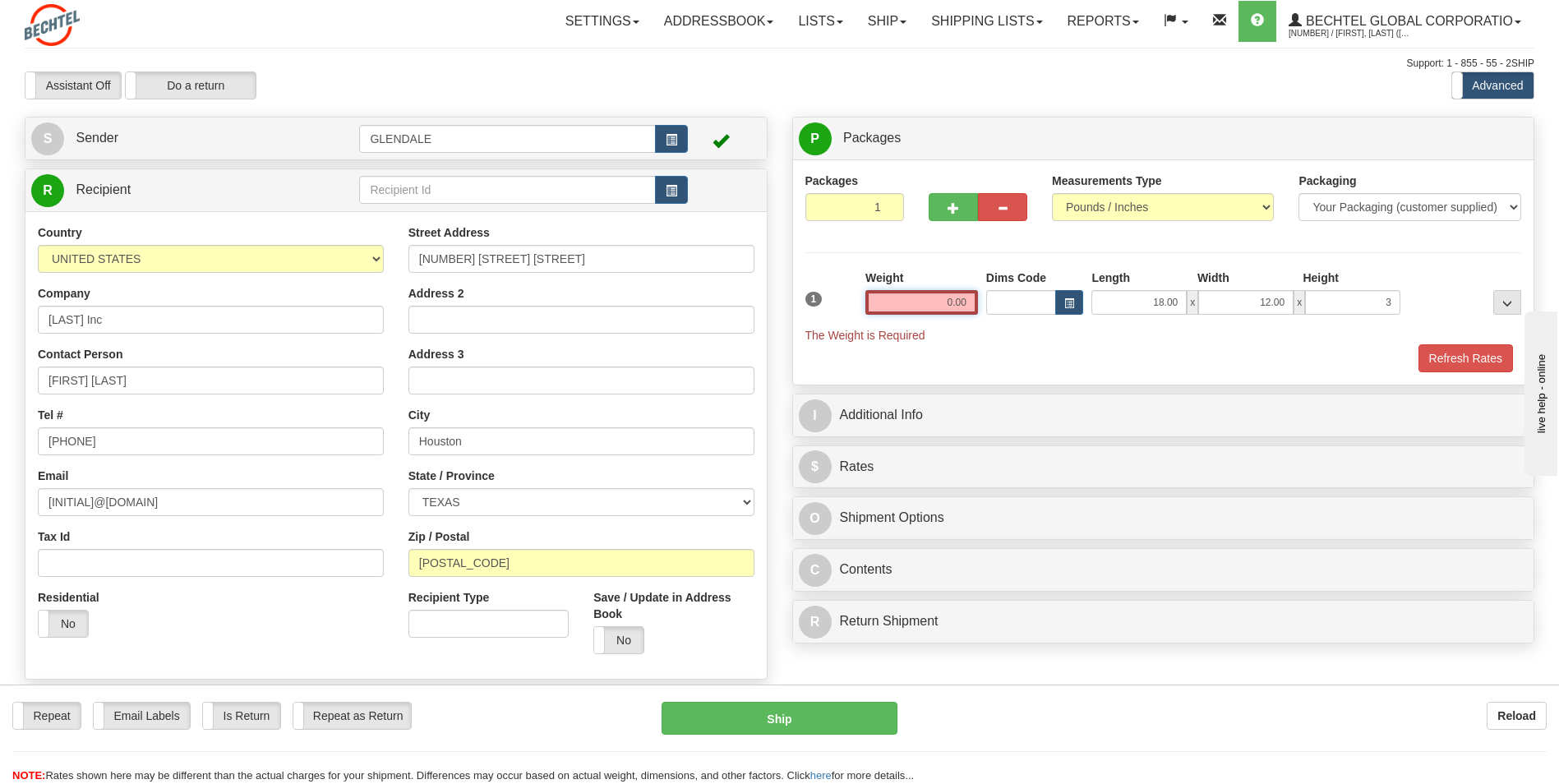 type on "3.00" 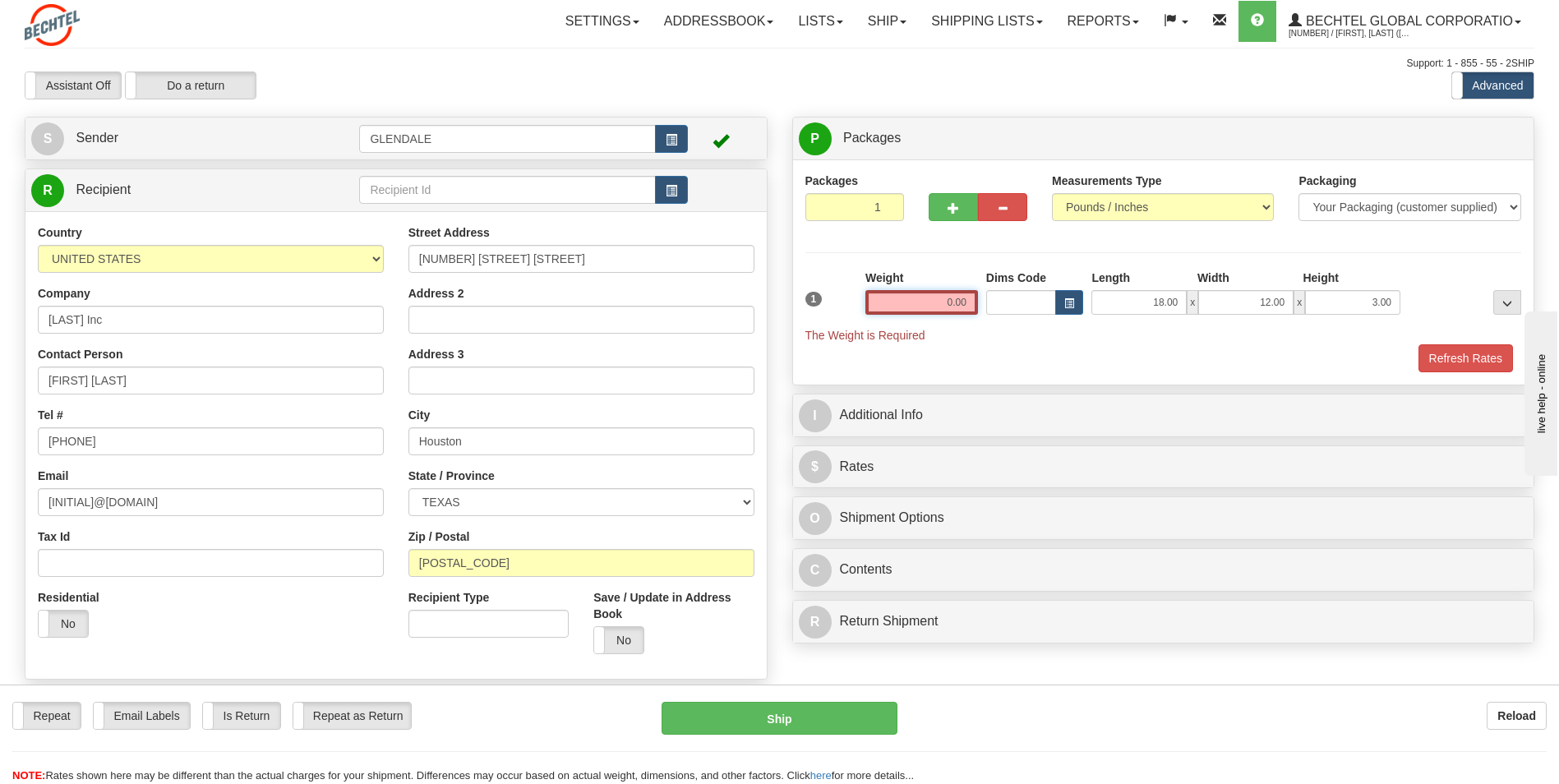 click on "0.00" at bounding box center [921, 302] 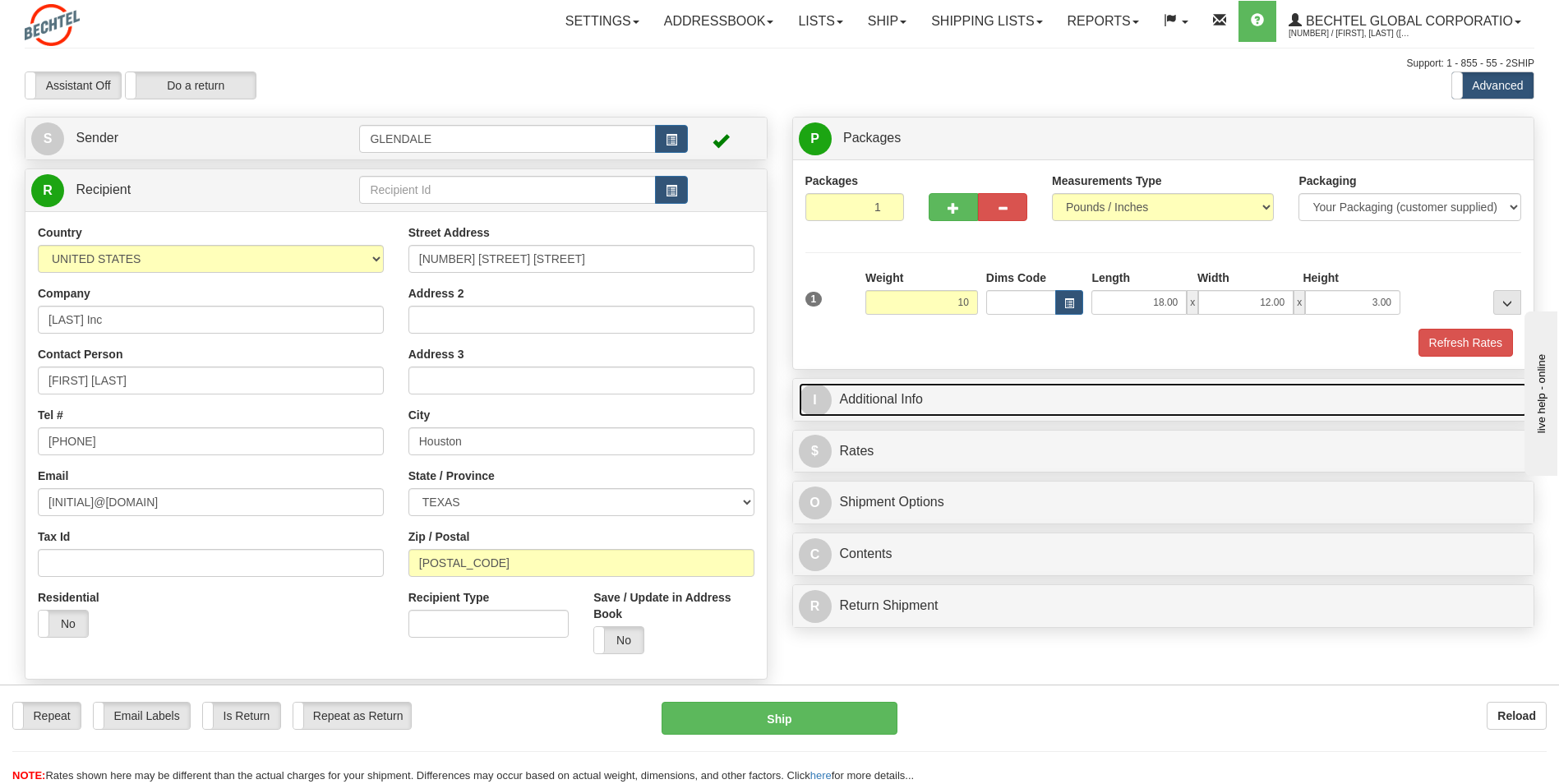 type on "10.00" 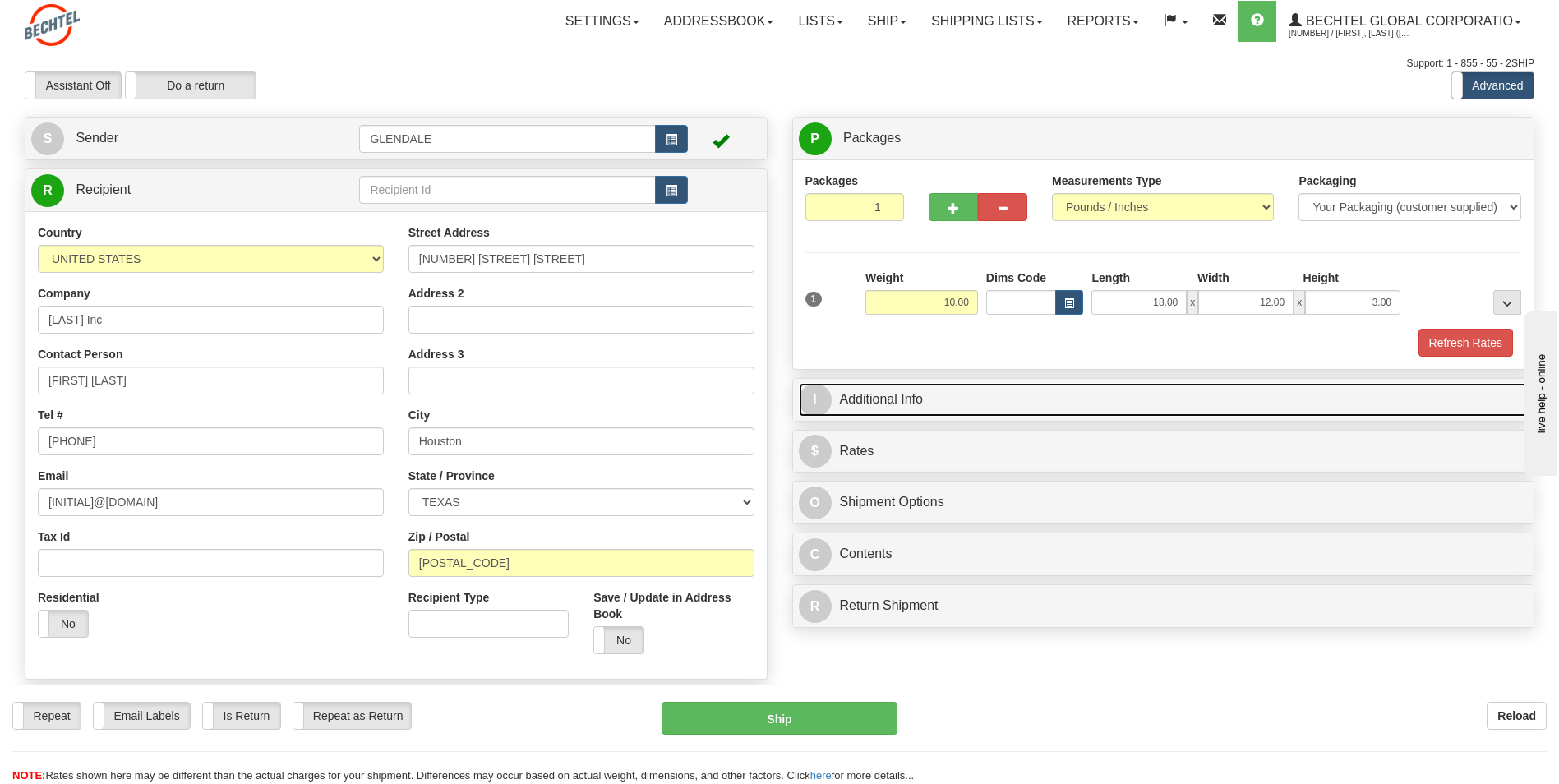 click on "I Additional Info" at bounding box center (1164, 399) 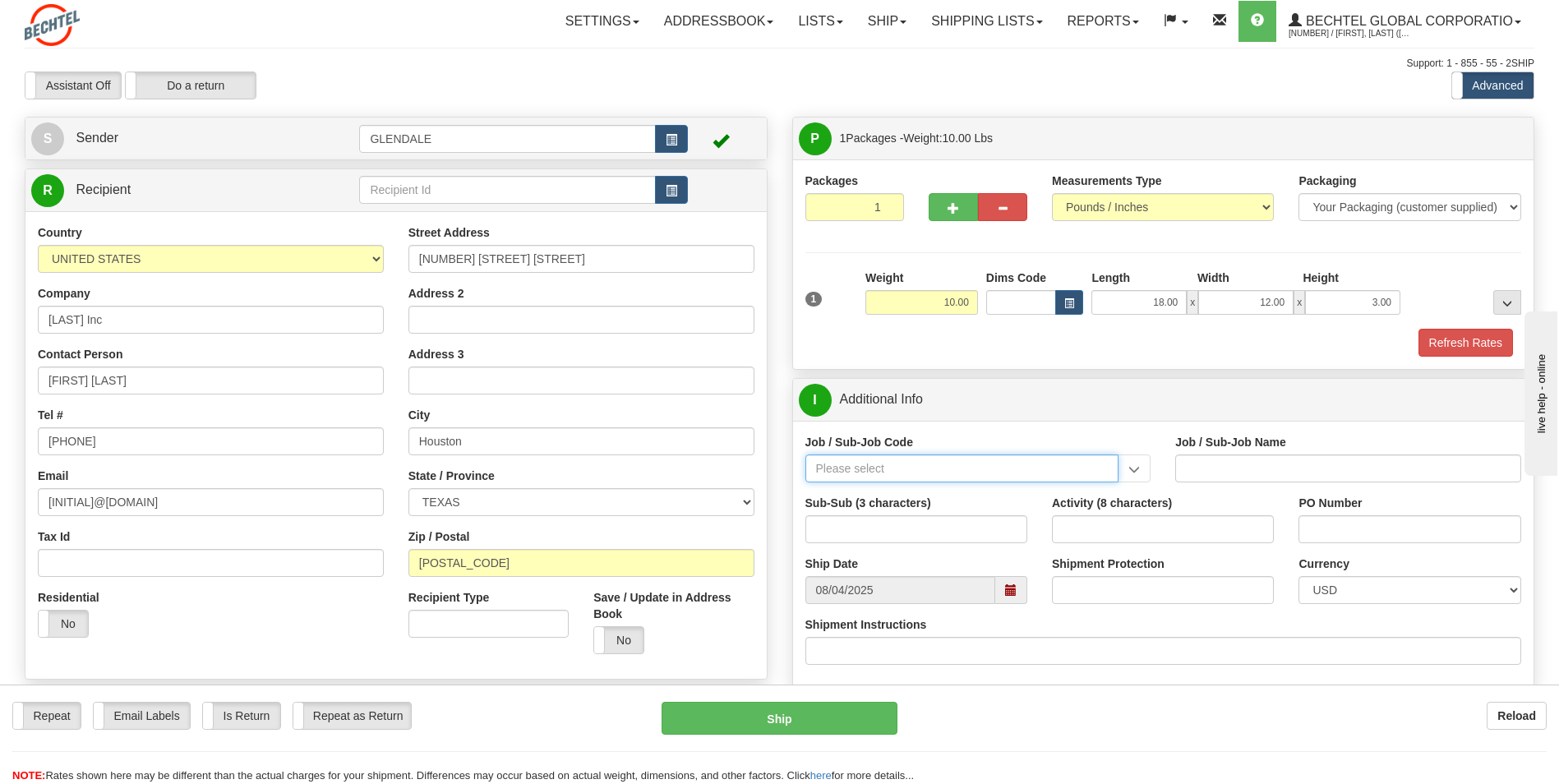 click on "Job / Sub-Job Code" at bounding box center [962, 468] 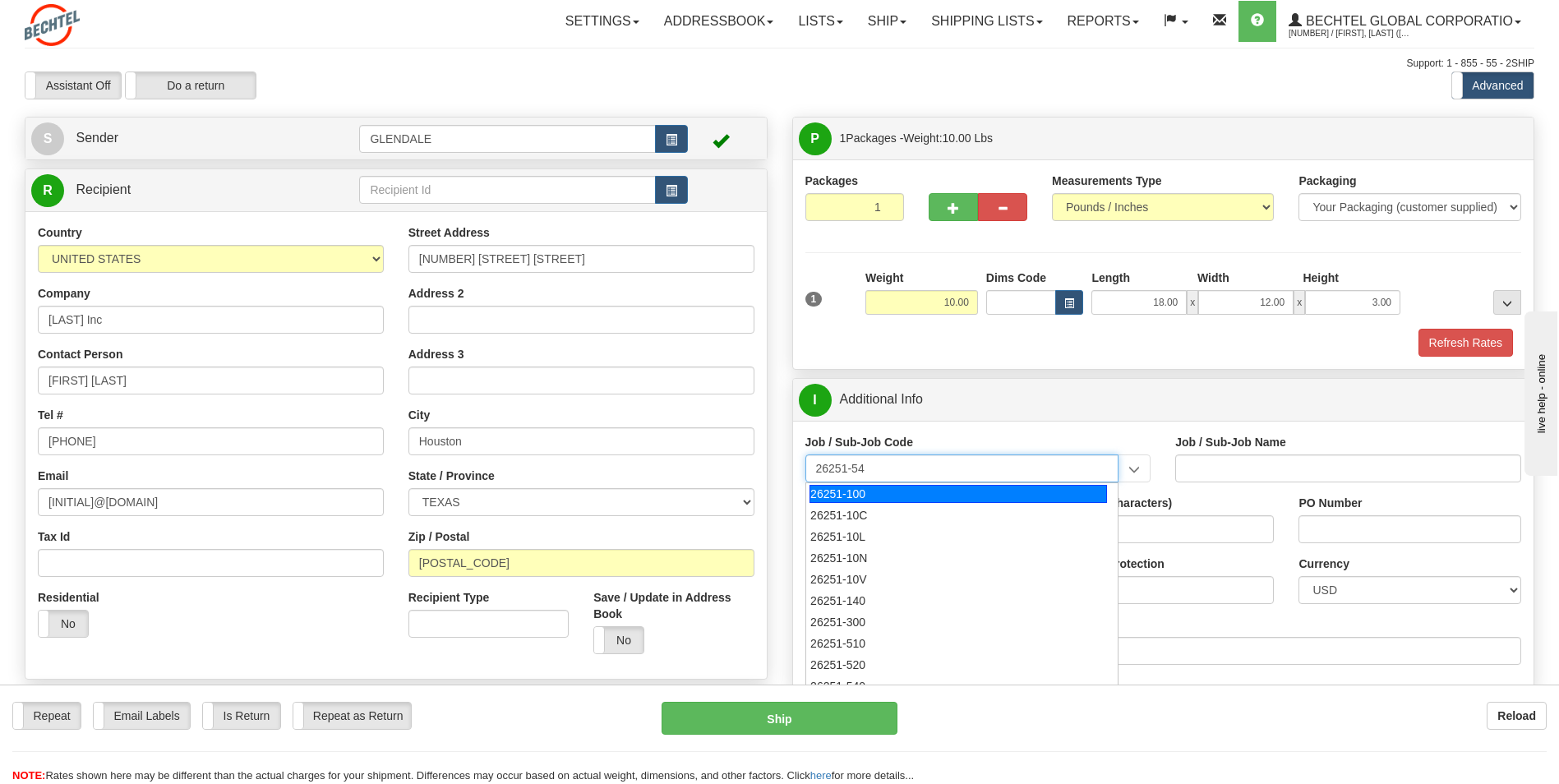 type on "26251-540" 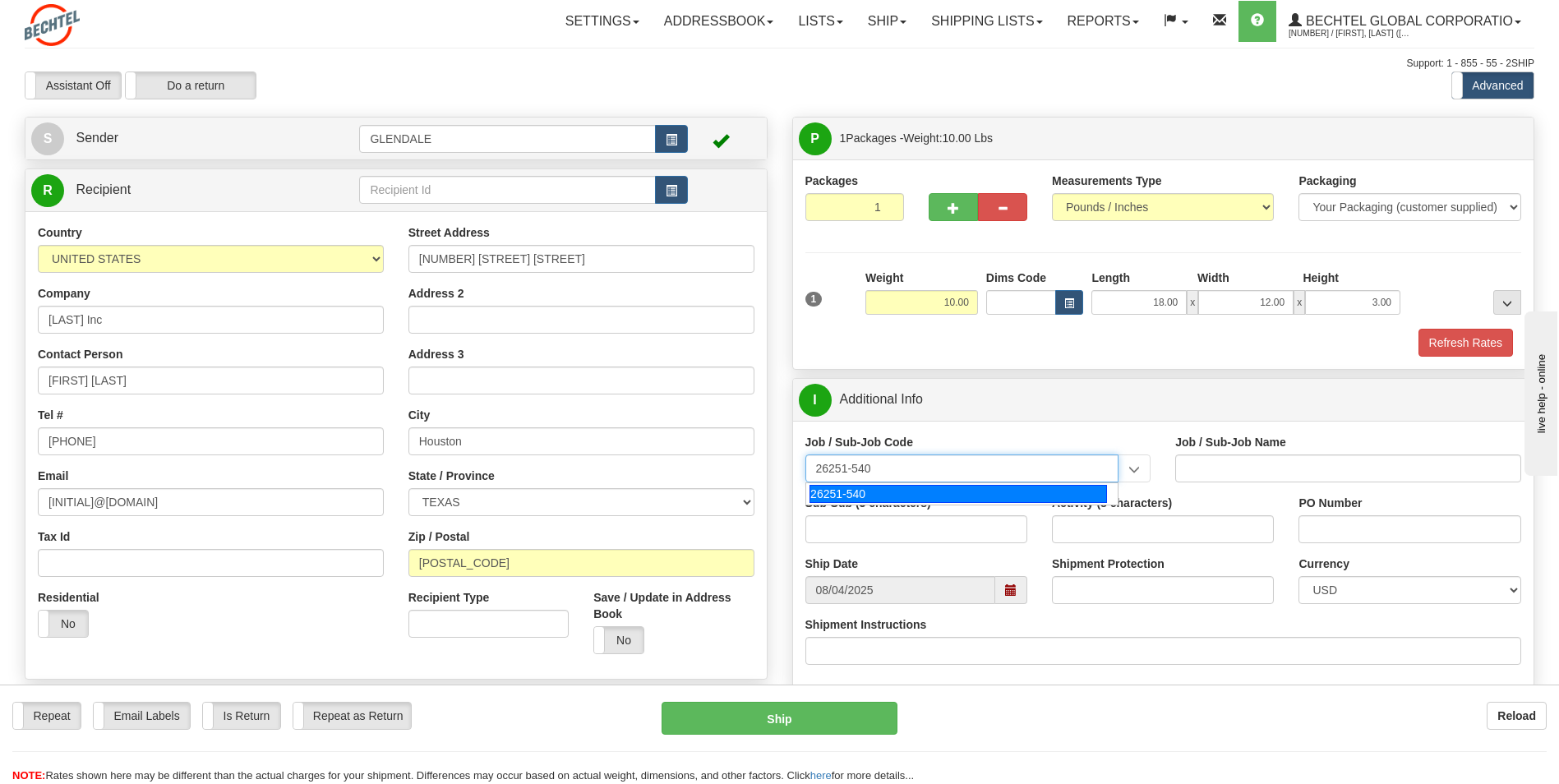 click on "26251-540" at bounding box center (958, 494) 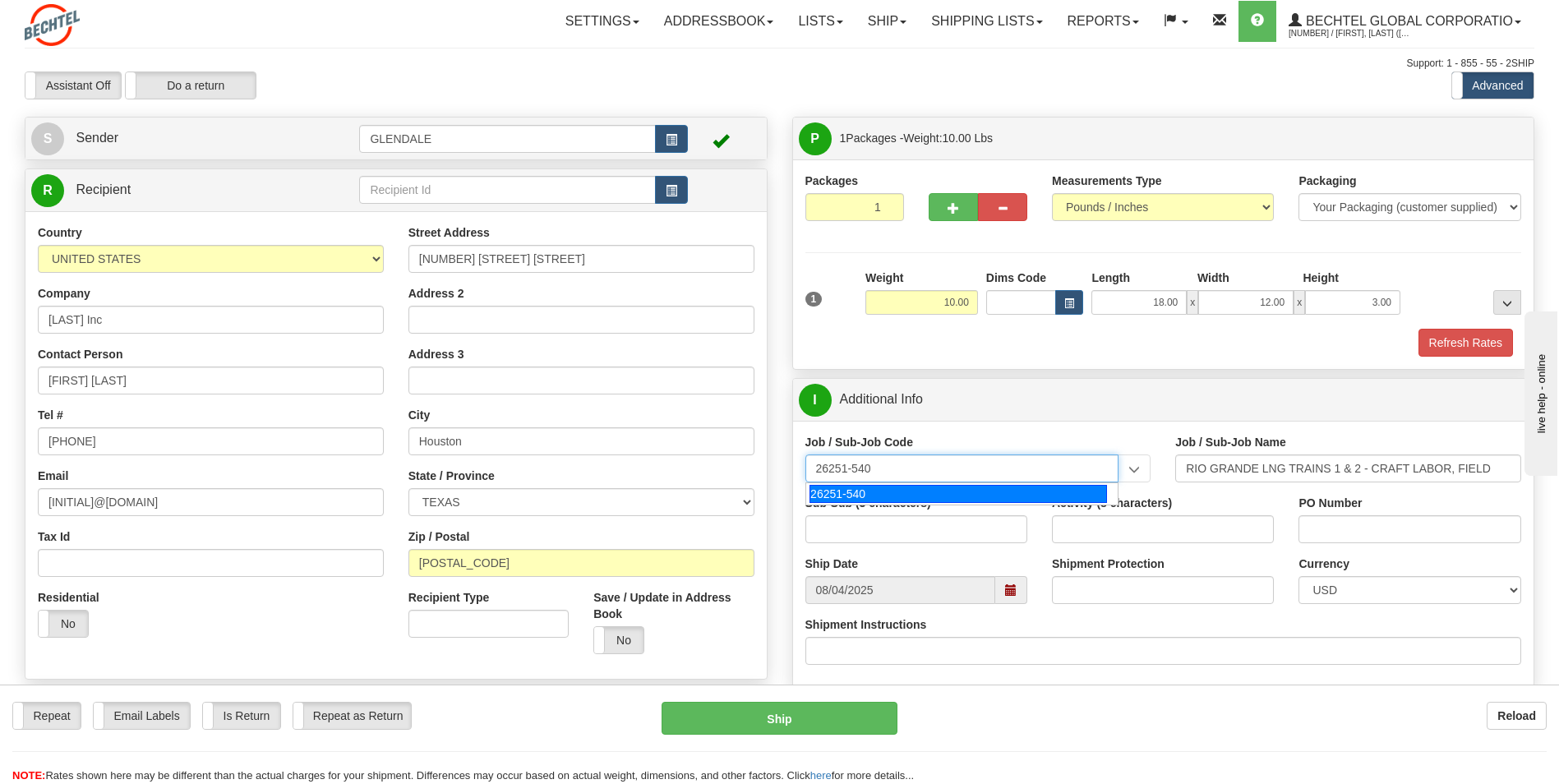 type on "26251-540" 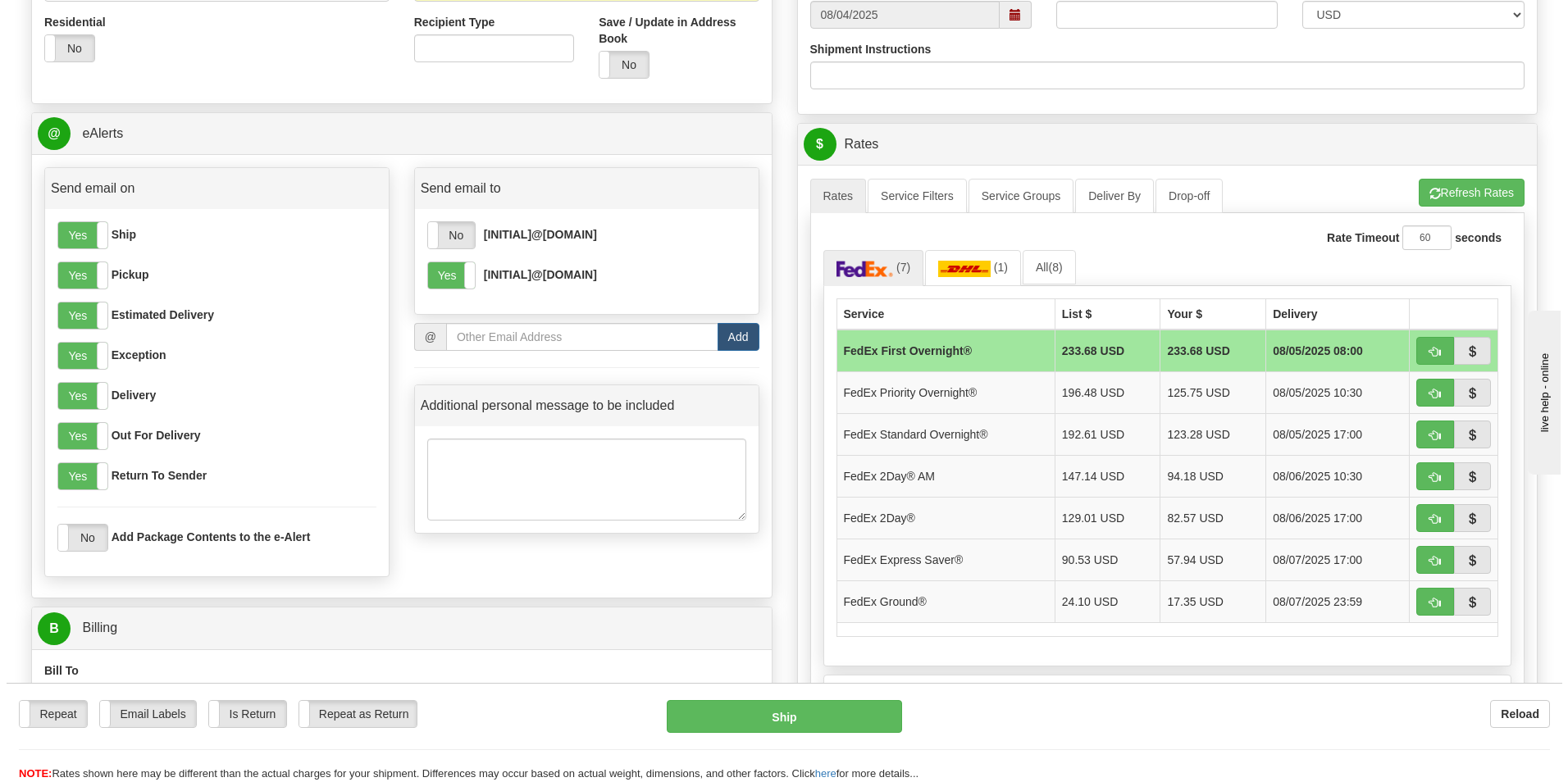scroll, scrollTop: 656, scrollLeft: 0, axis: vertical 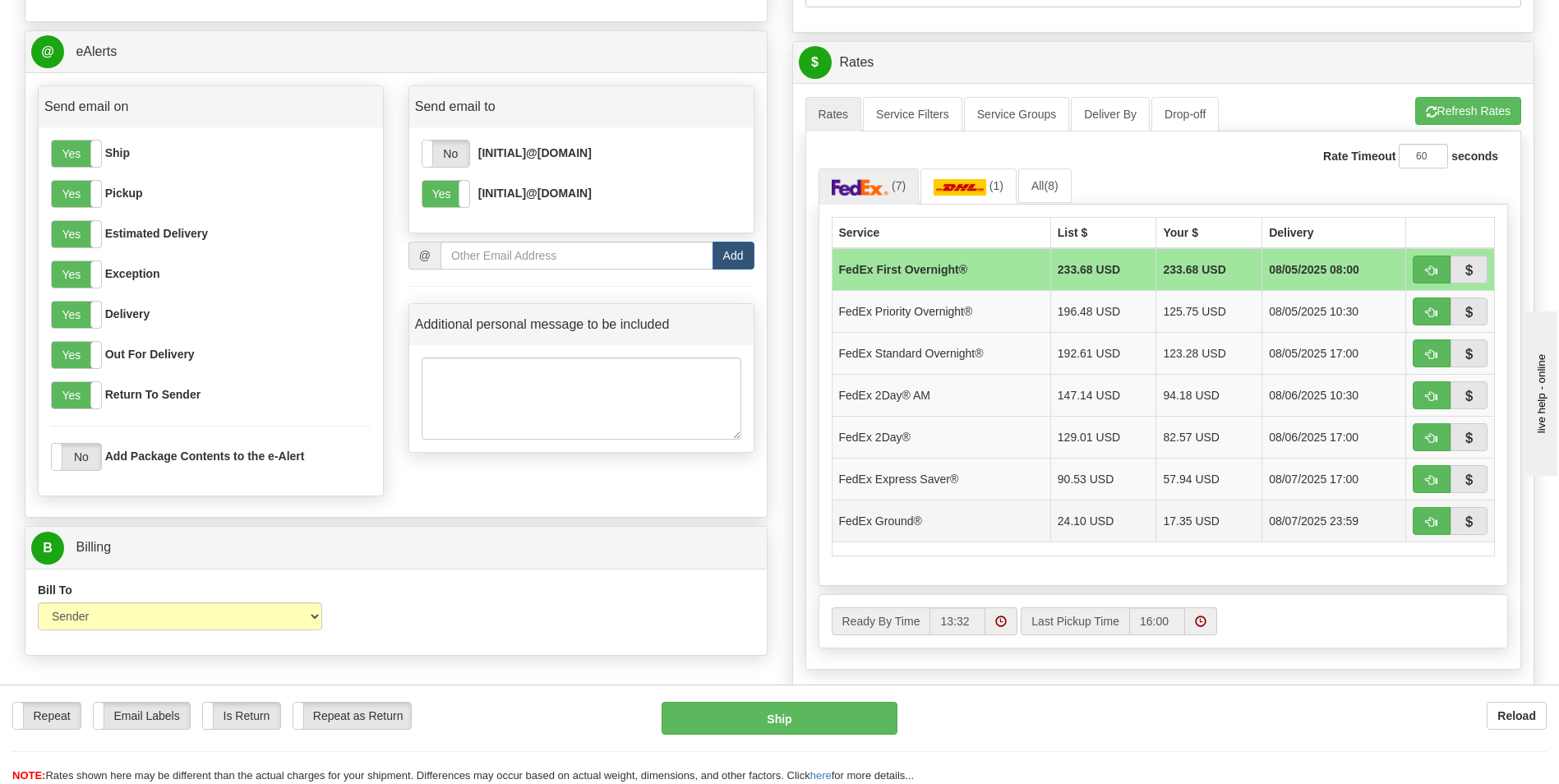 click on "FedEx Ground®" at bounding box center (941, 520) 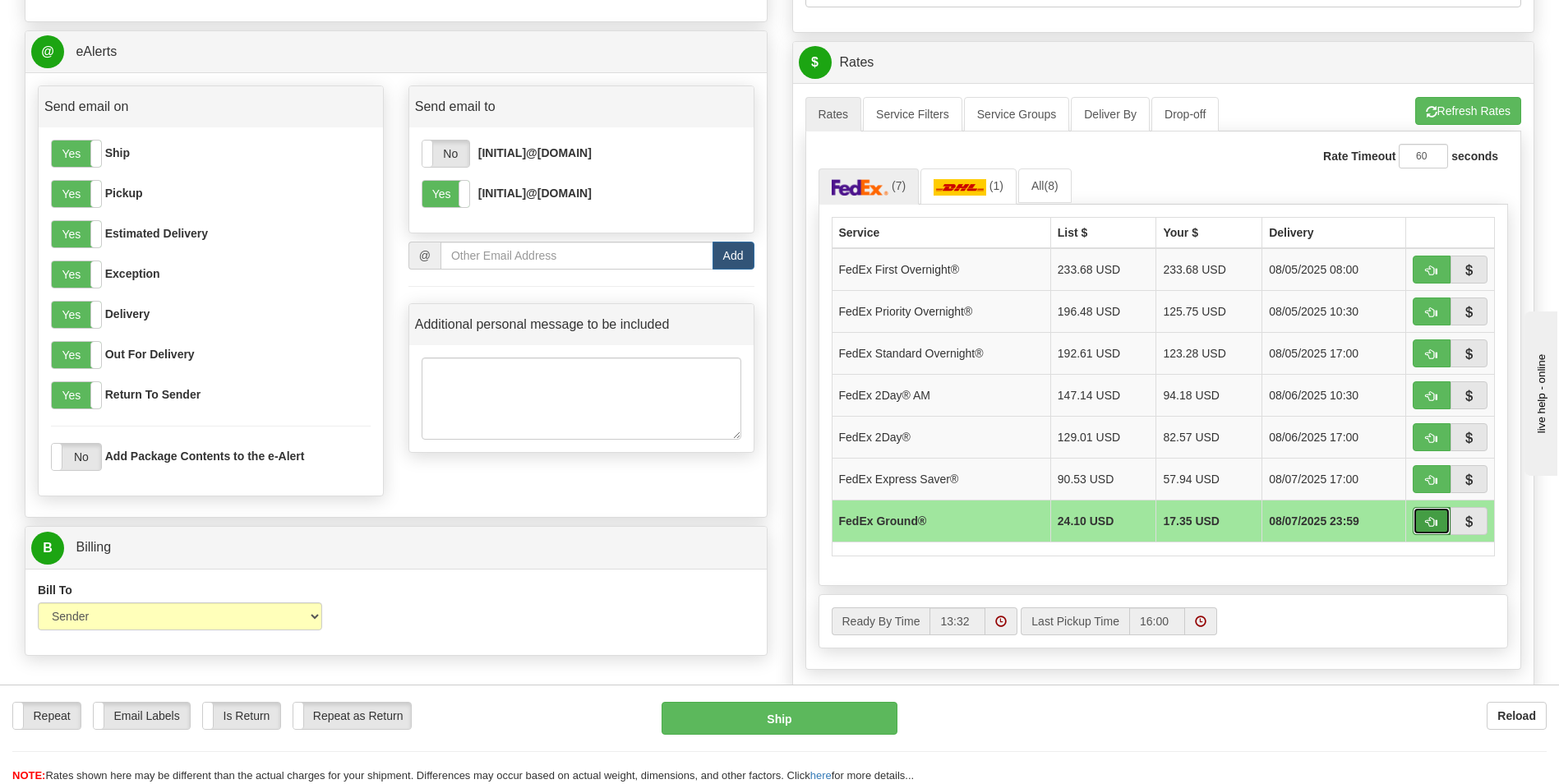 click at bounding box center [1432, 521] 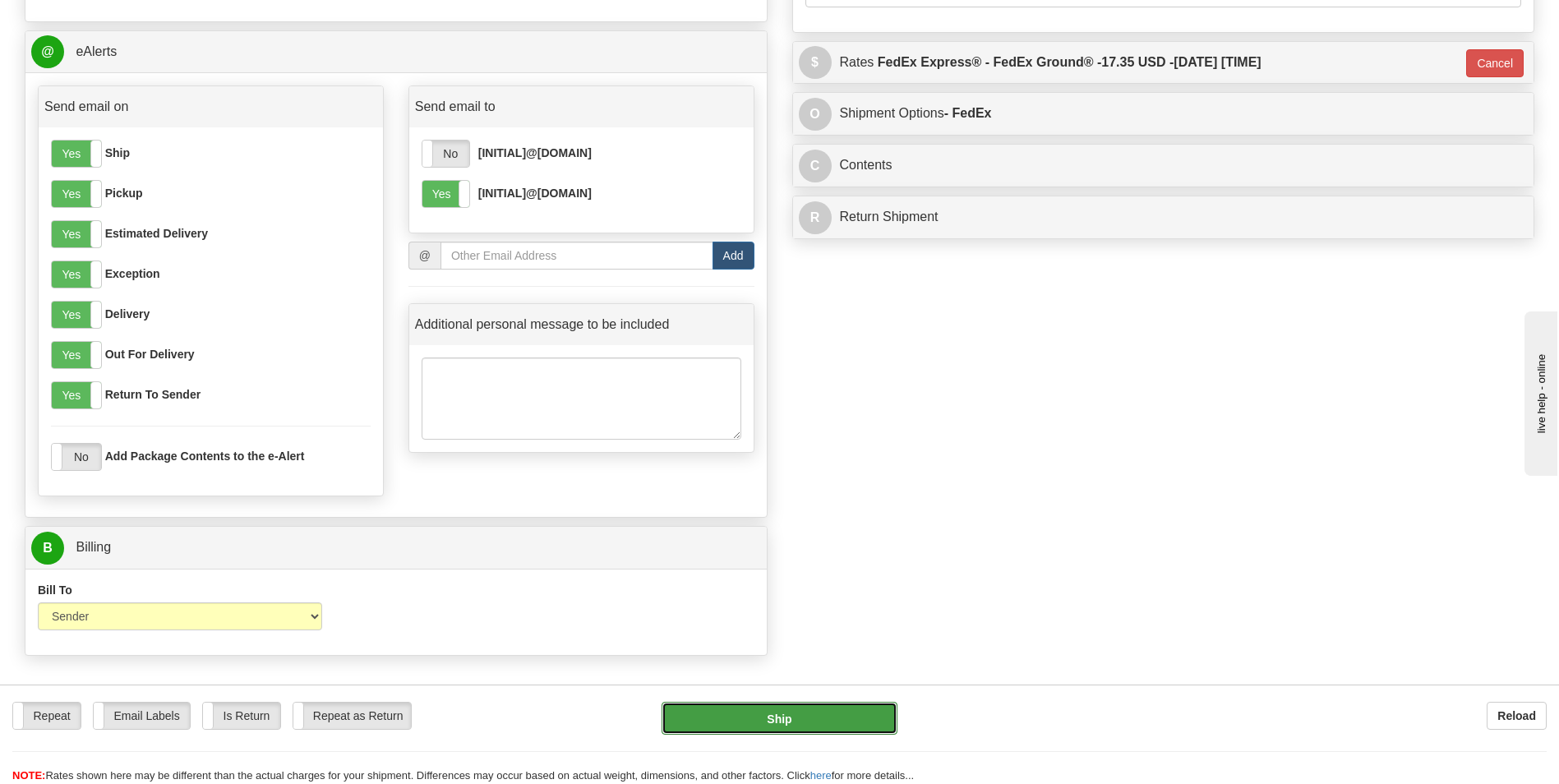 click on "Ship" at bounding box center [779, 718] 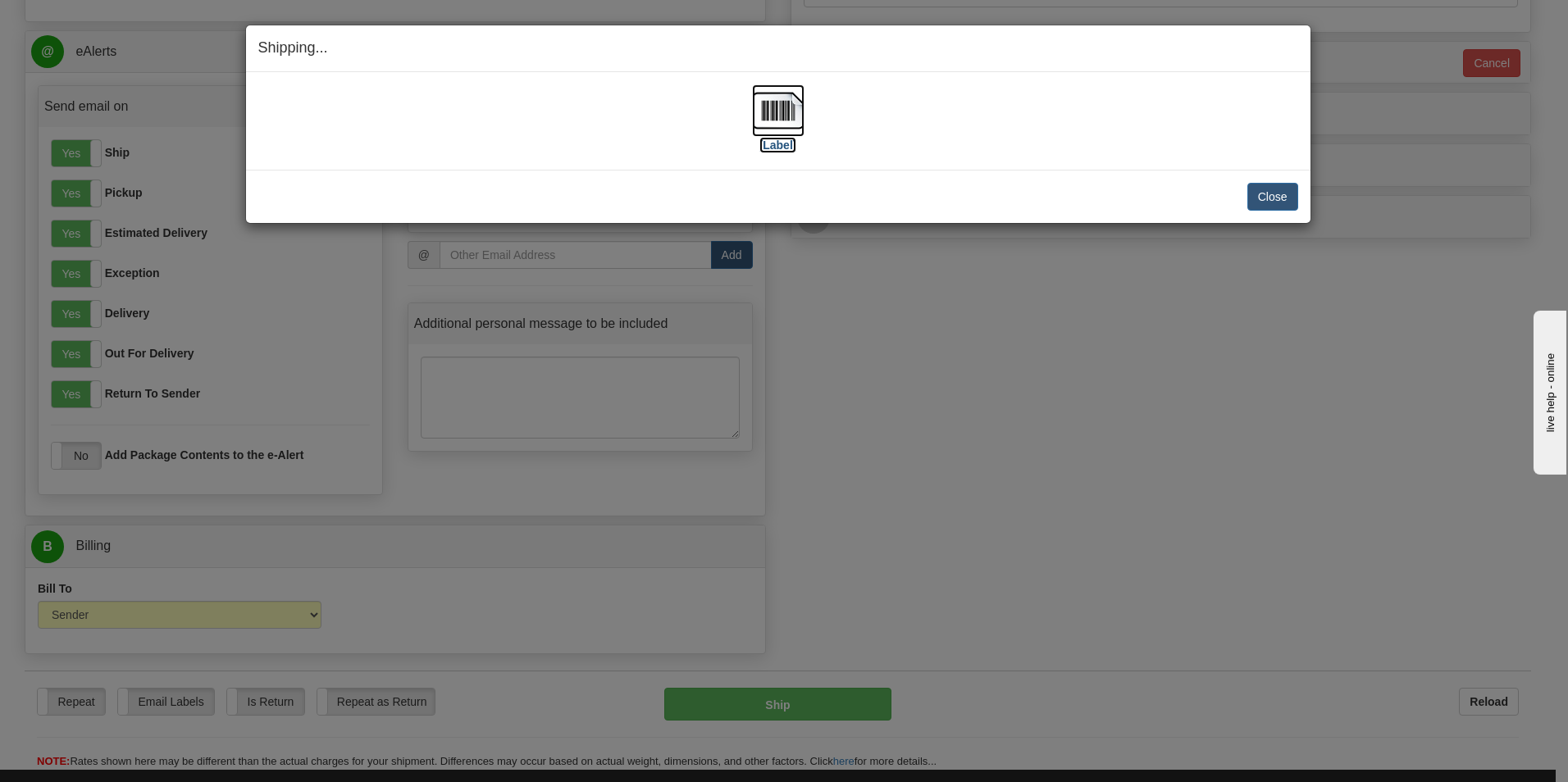 click on "[Label]" at bounding box center [778, 145] 